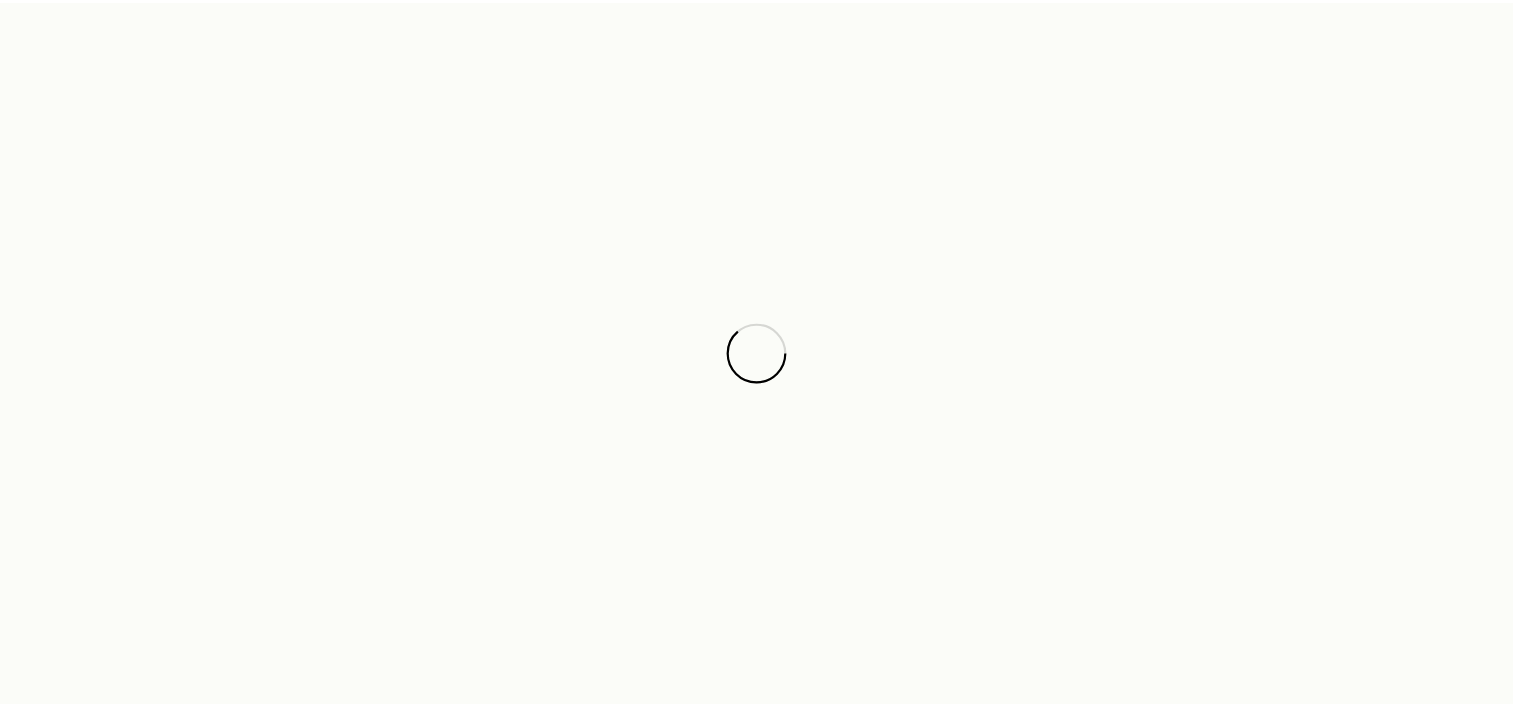 scroll, scrollTop: 0, scrollLeft: 0, axis: both 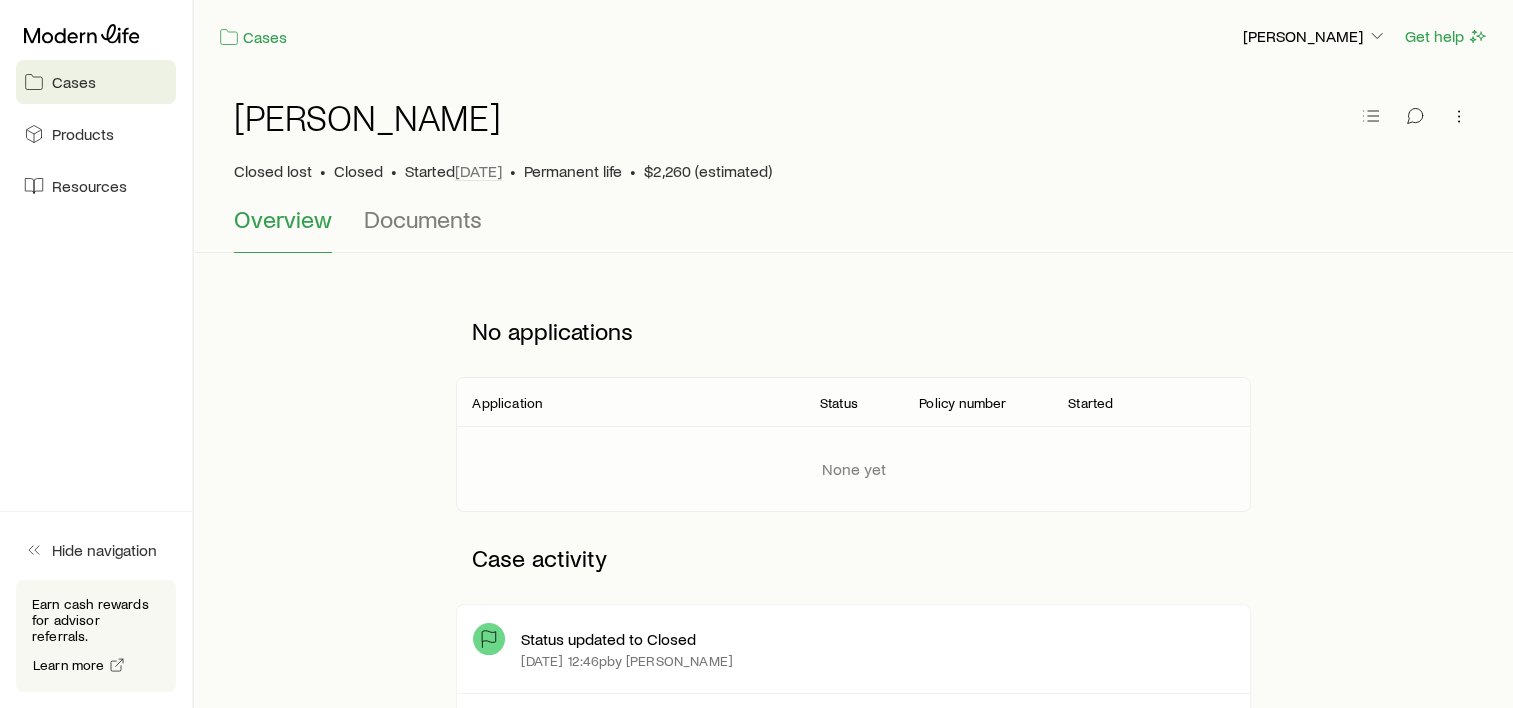 click on "**********" at bounding box center [853, 826] 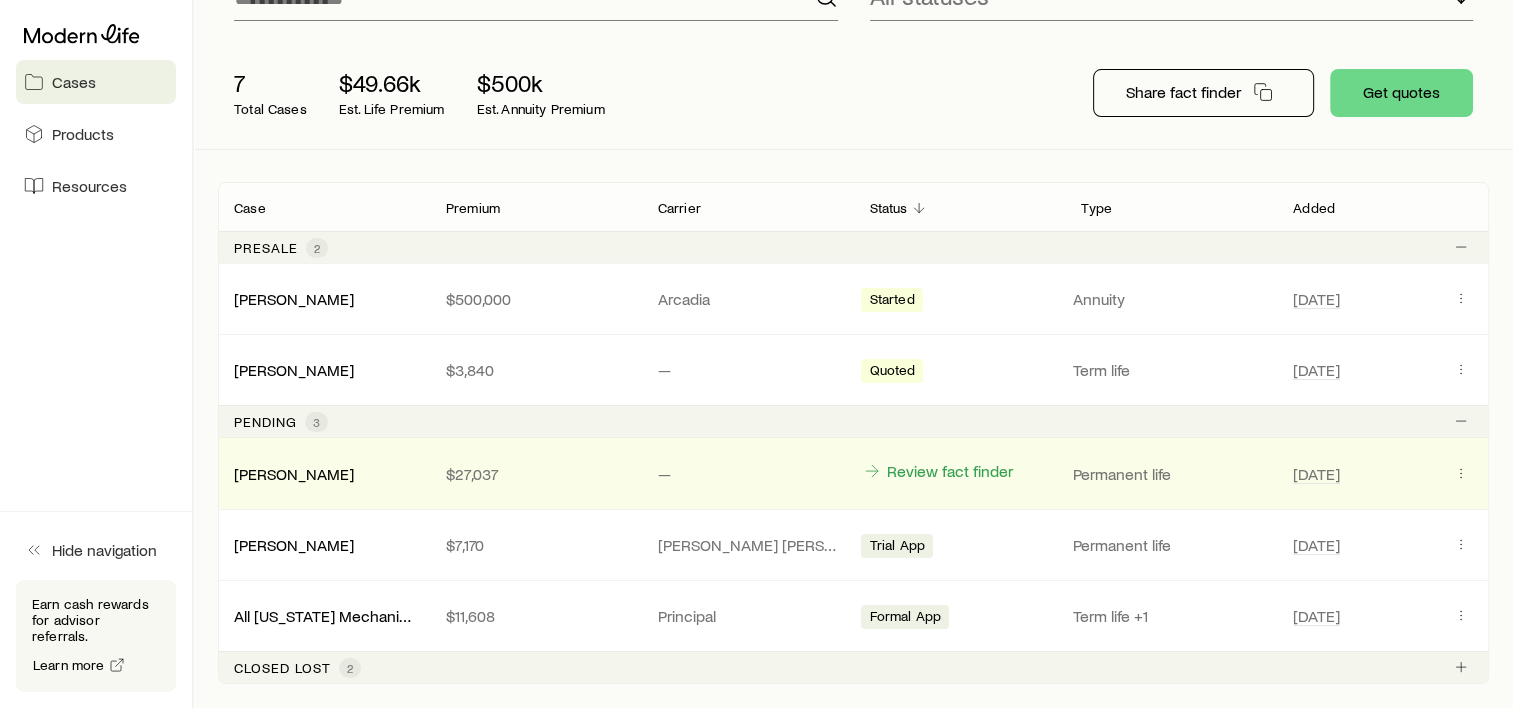 scroll, scrollTop: 300, scrollLeft: 0, axis: vertical 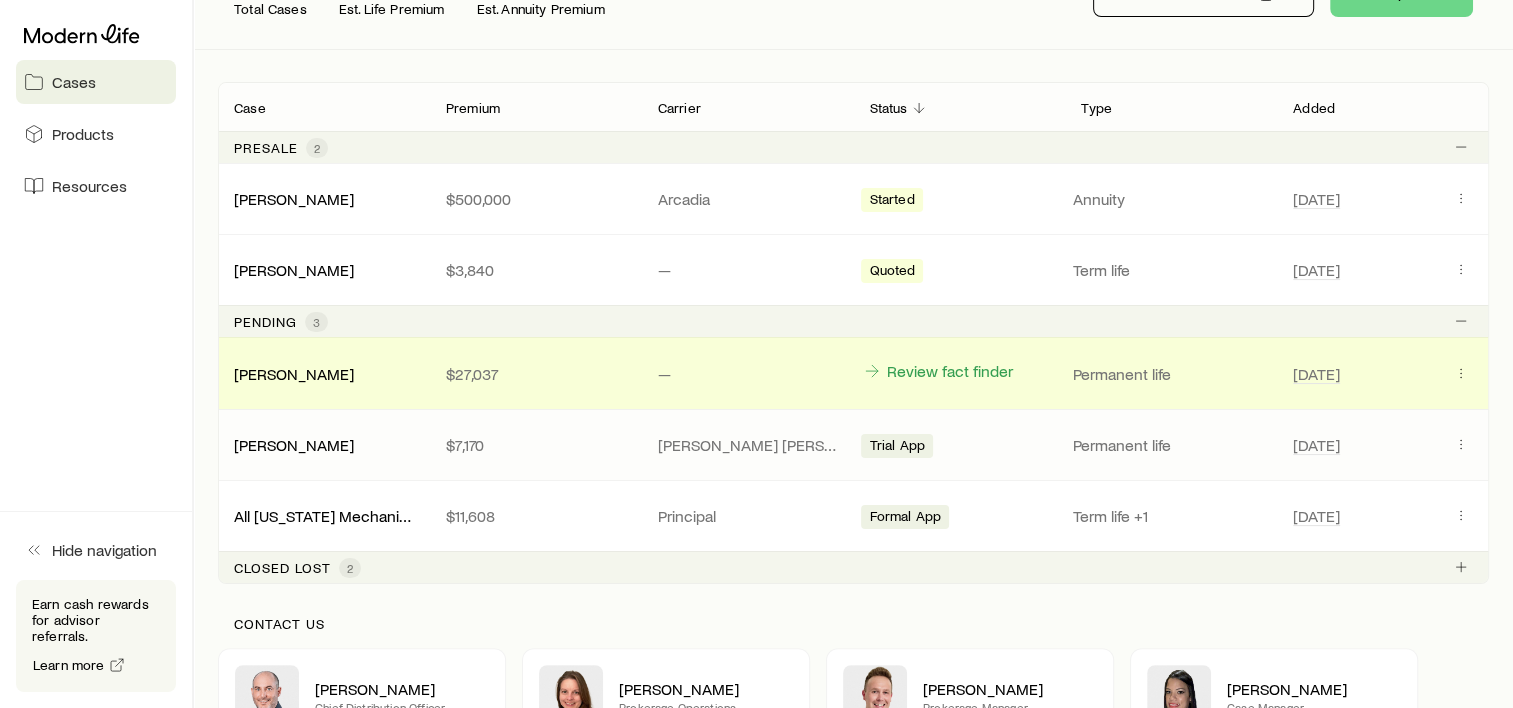 click on "[PERSON_NAME] [PERSON_NAME]" at bounding box center (748, 445) 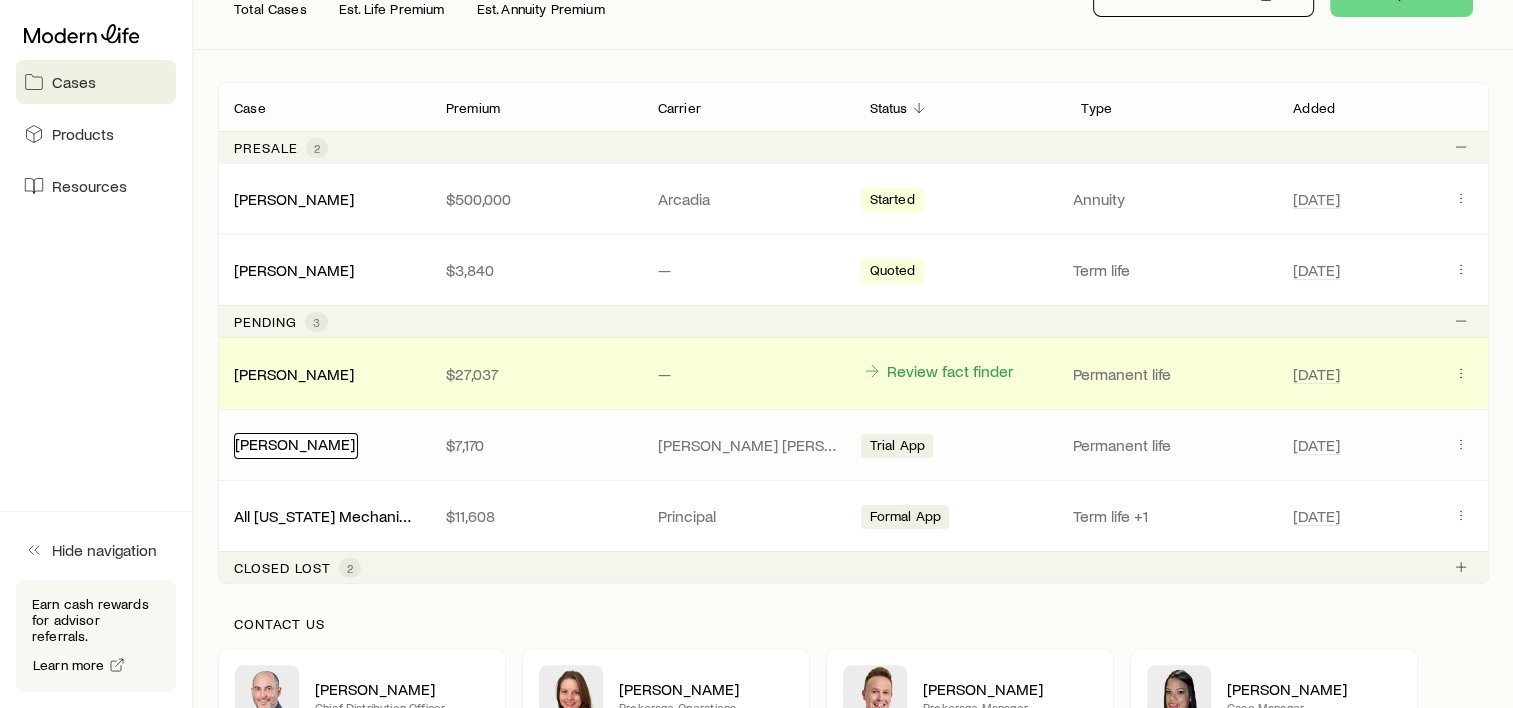 click on "[PERSON_NAME]" at bounding box center (295, 443) 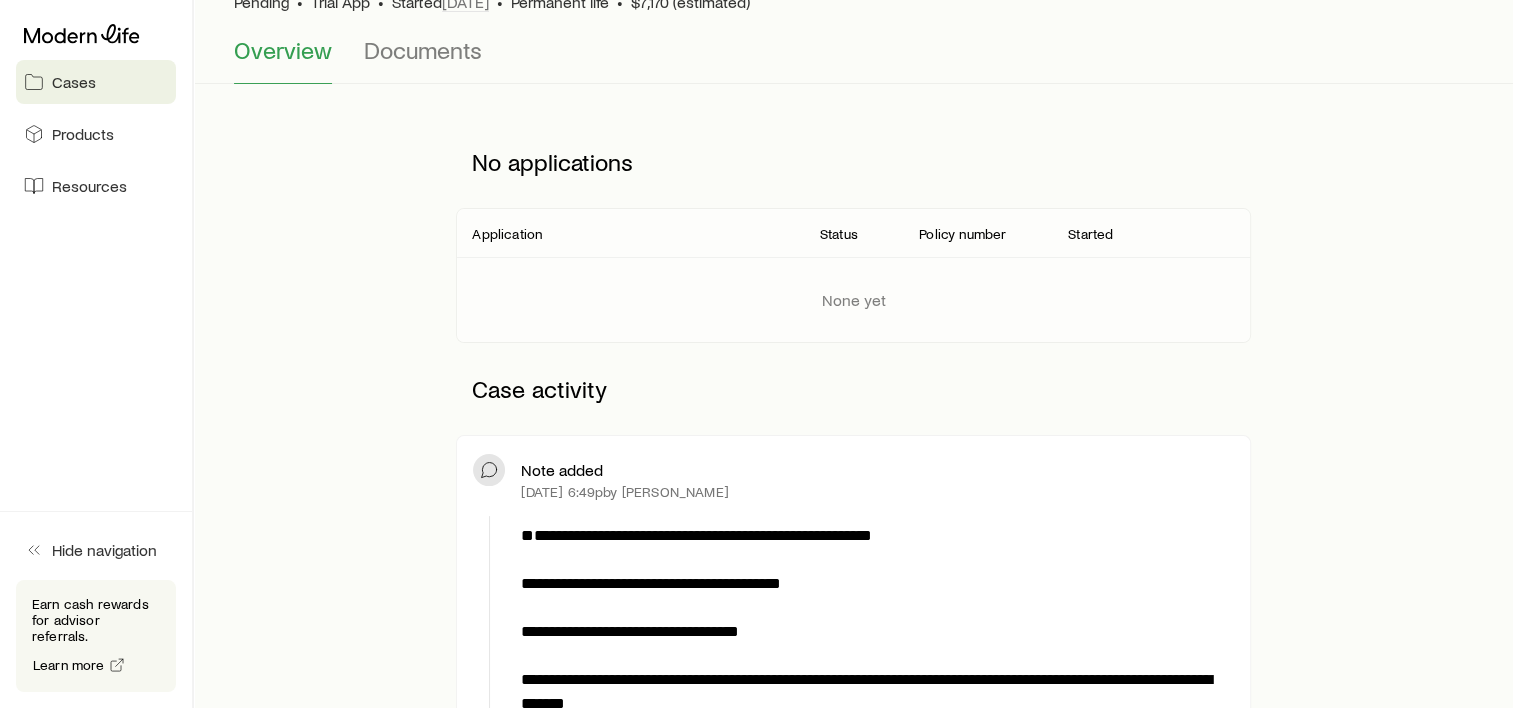 scroll, scrollTop: 200, scrollLeft: 0, axis: vertical 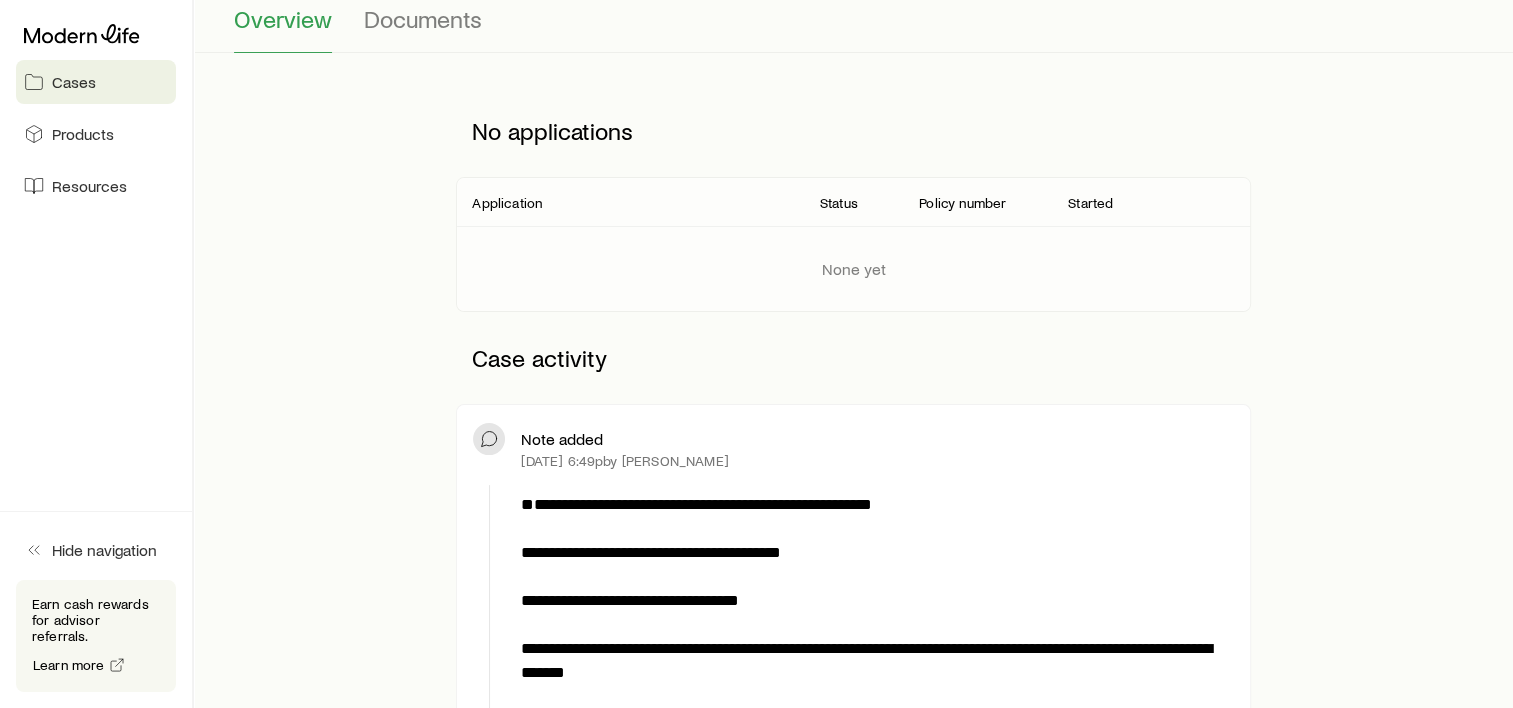 click on "None yet" at bounding box center [854, 269] 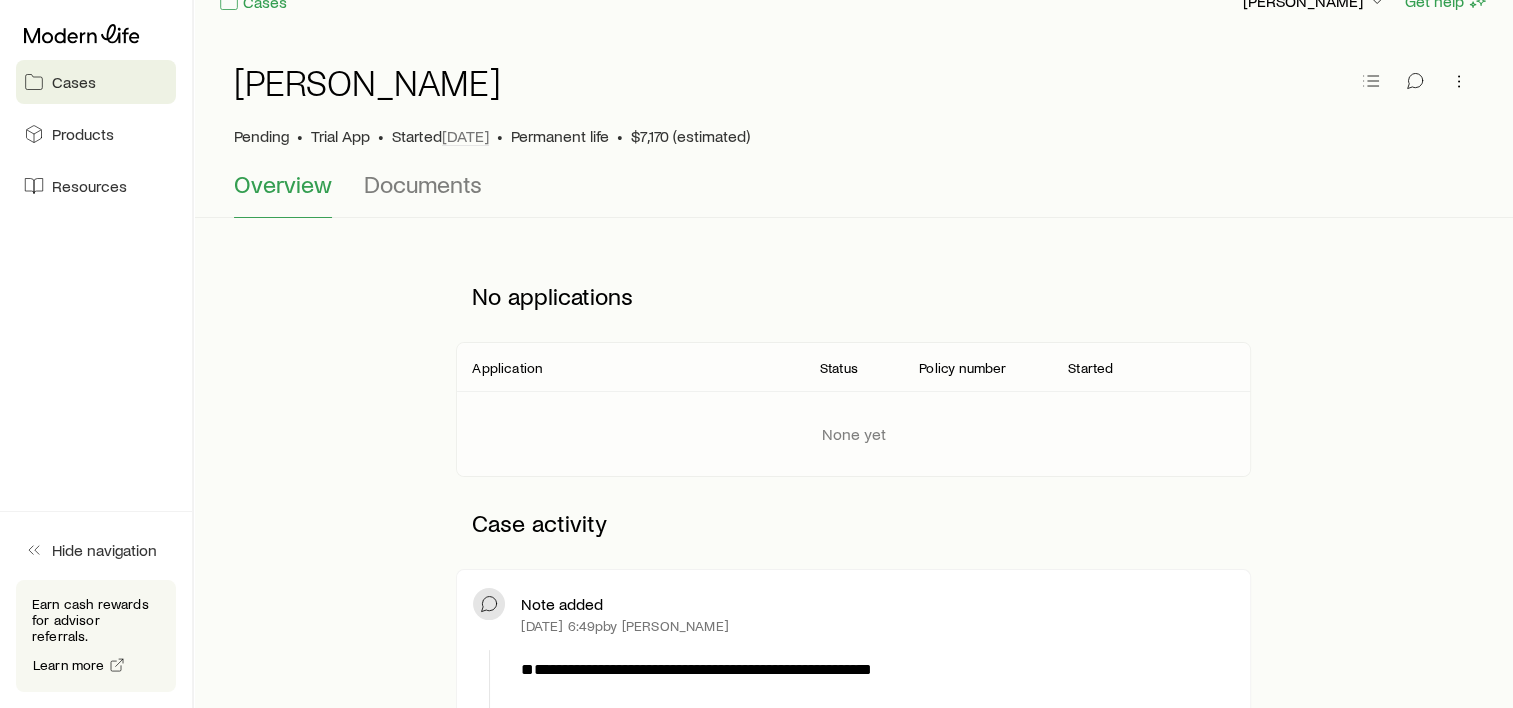 scroll, scrollTop: 0, scrollLeft: 0, axis: both 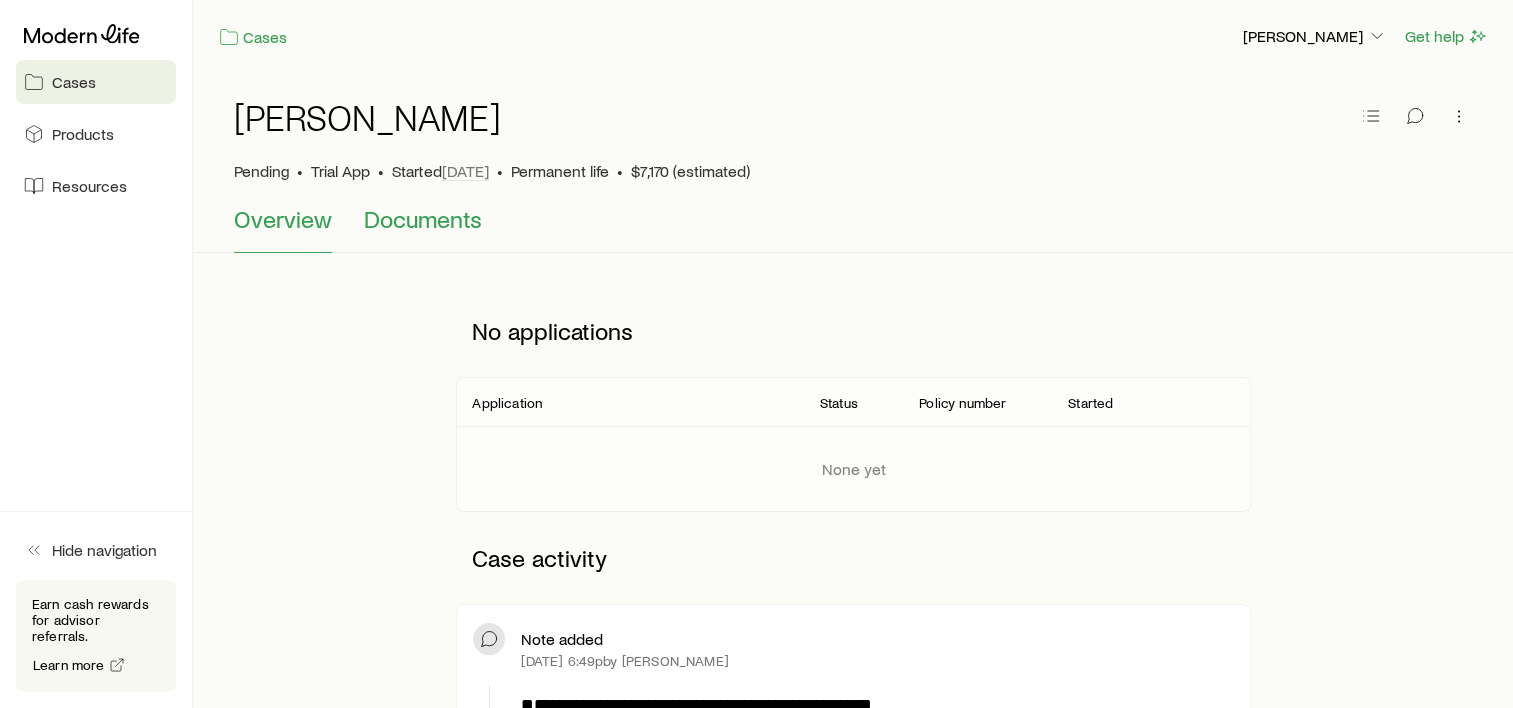 click on "Documents" at bounding box center [423, 229] 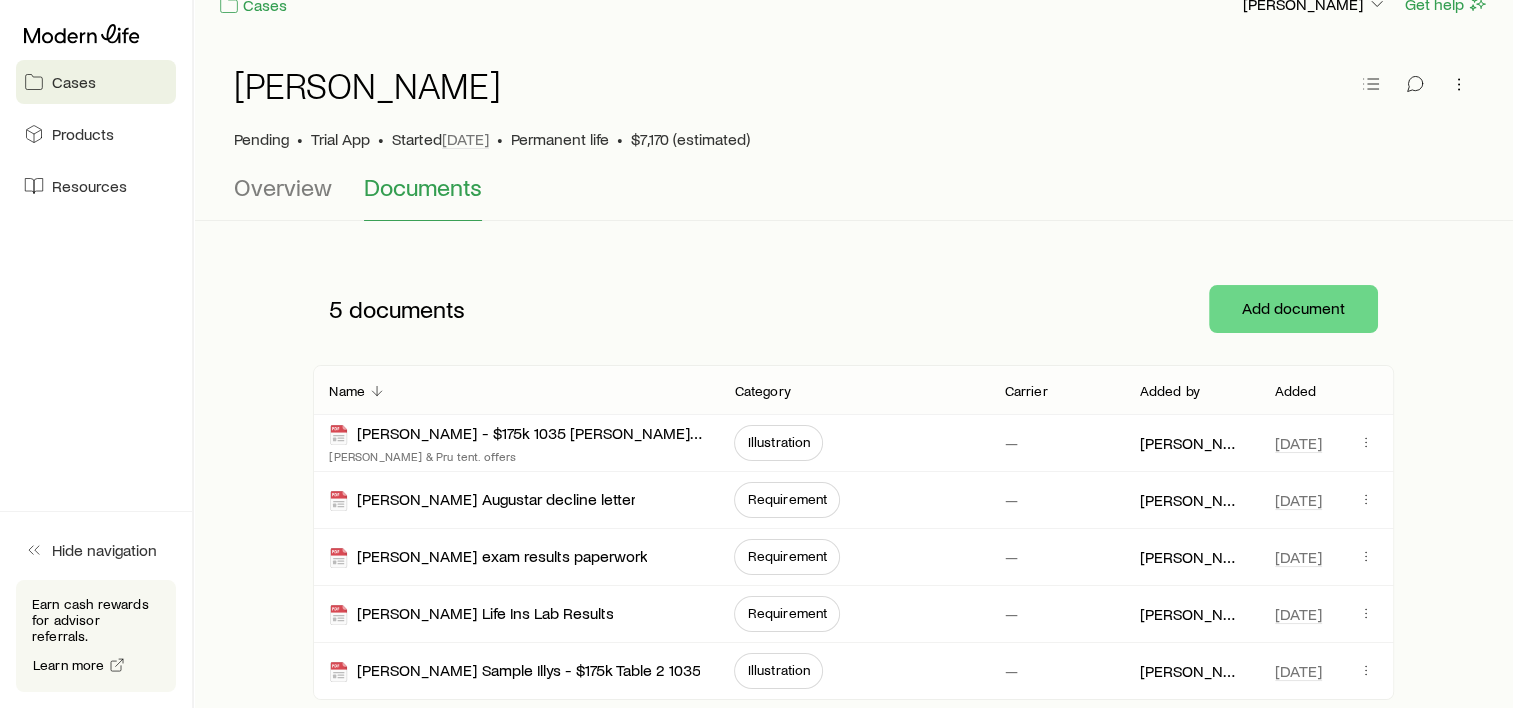 scroll, scrollTop: 0, scrollLeft: 0, axis: both 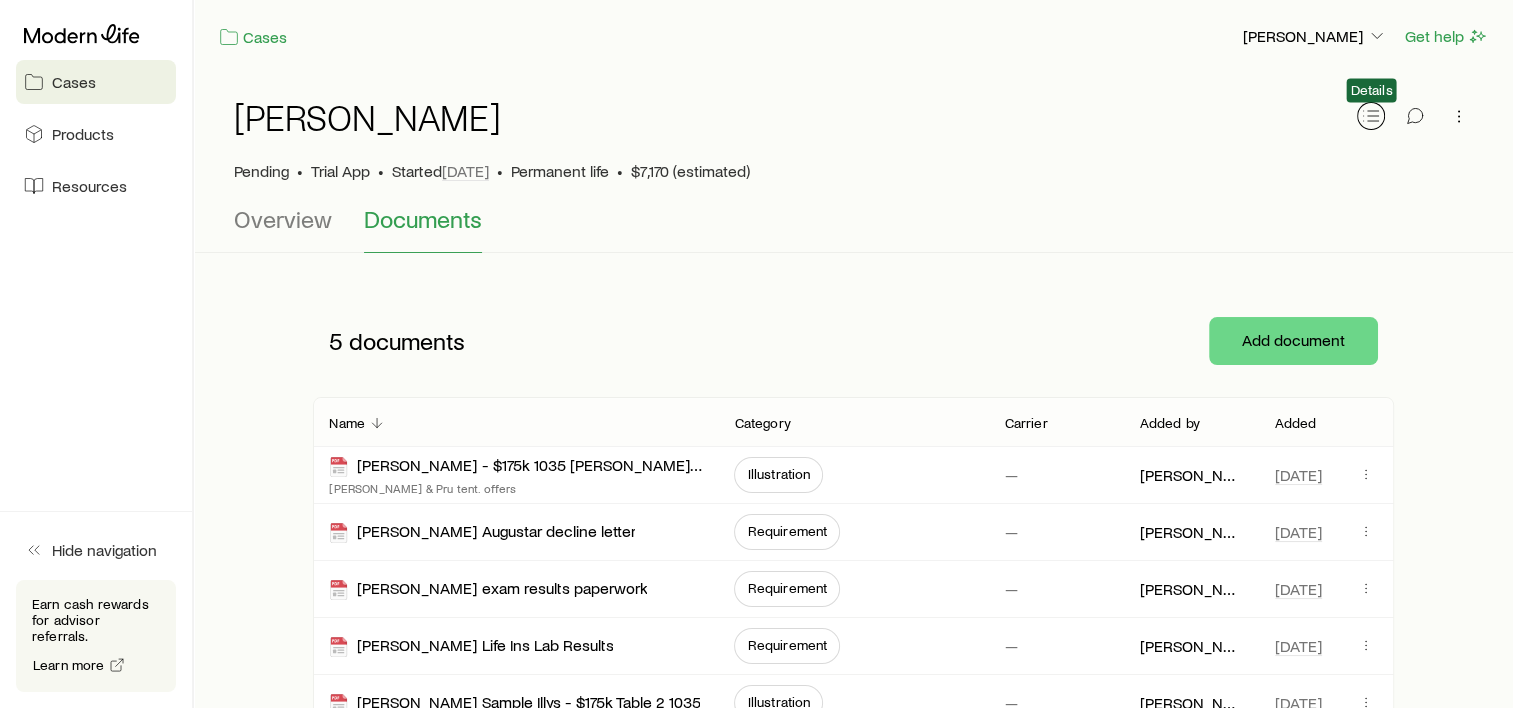 click 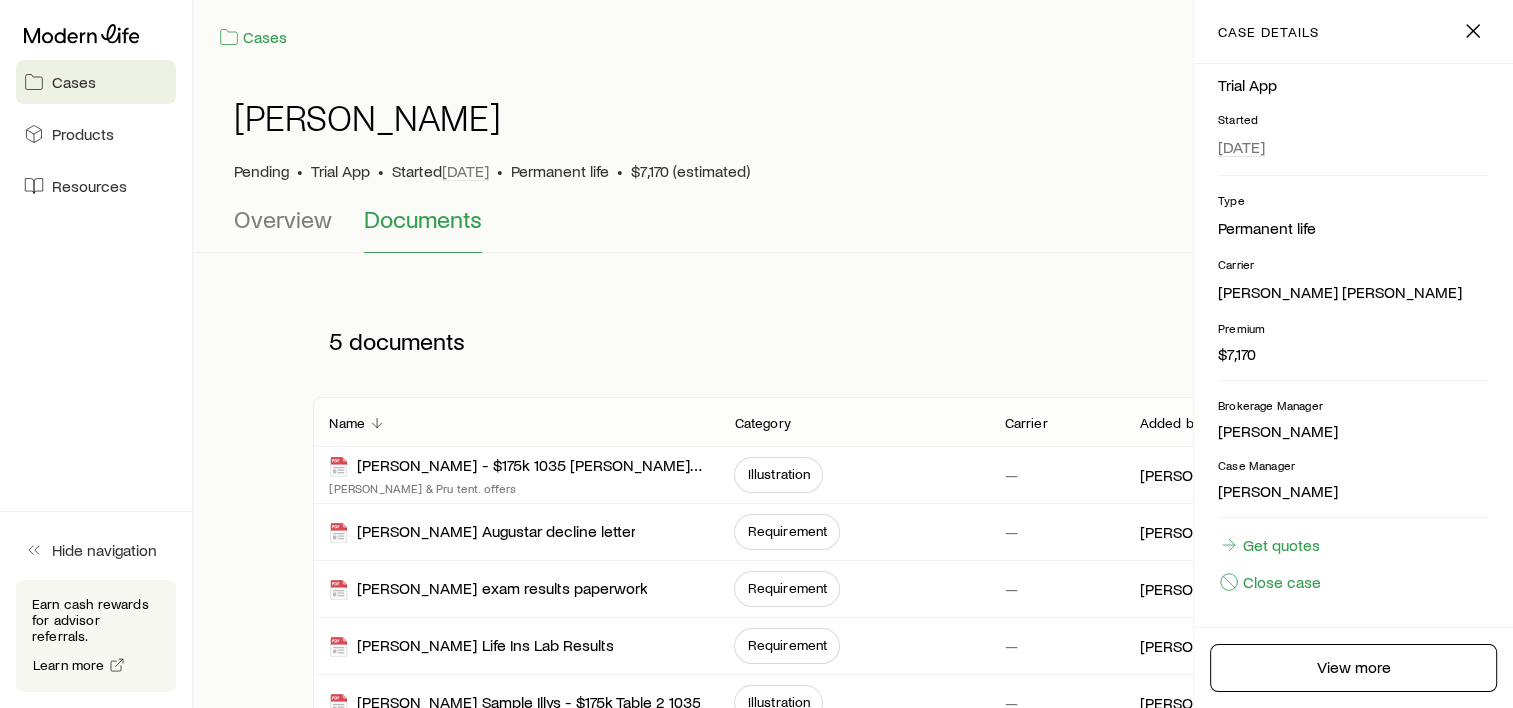 scroll, scrollTop: 212, scrollLeft: 0, axis: vertical 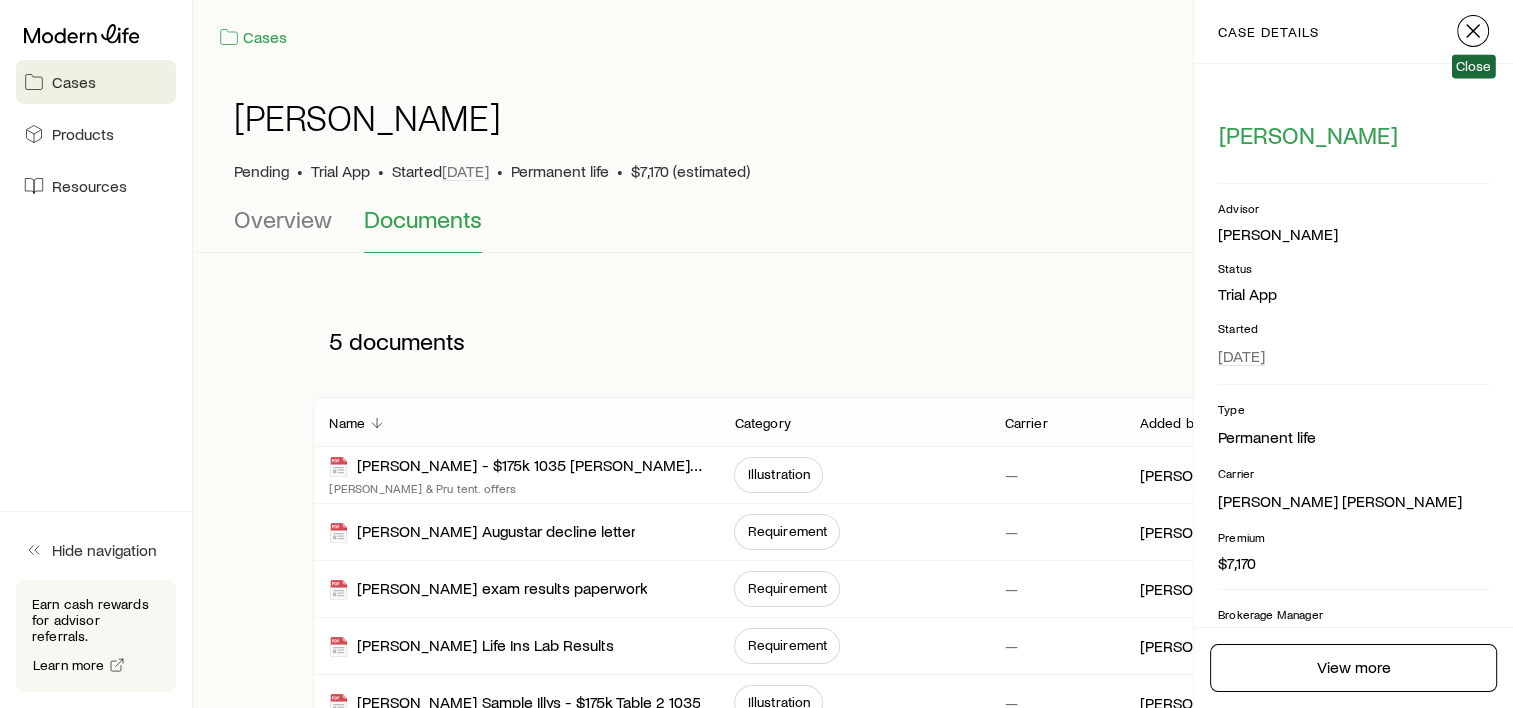 click at bounding box center [1473, 31] 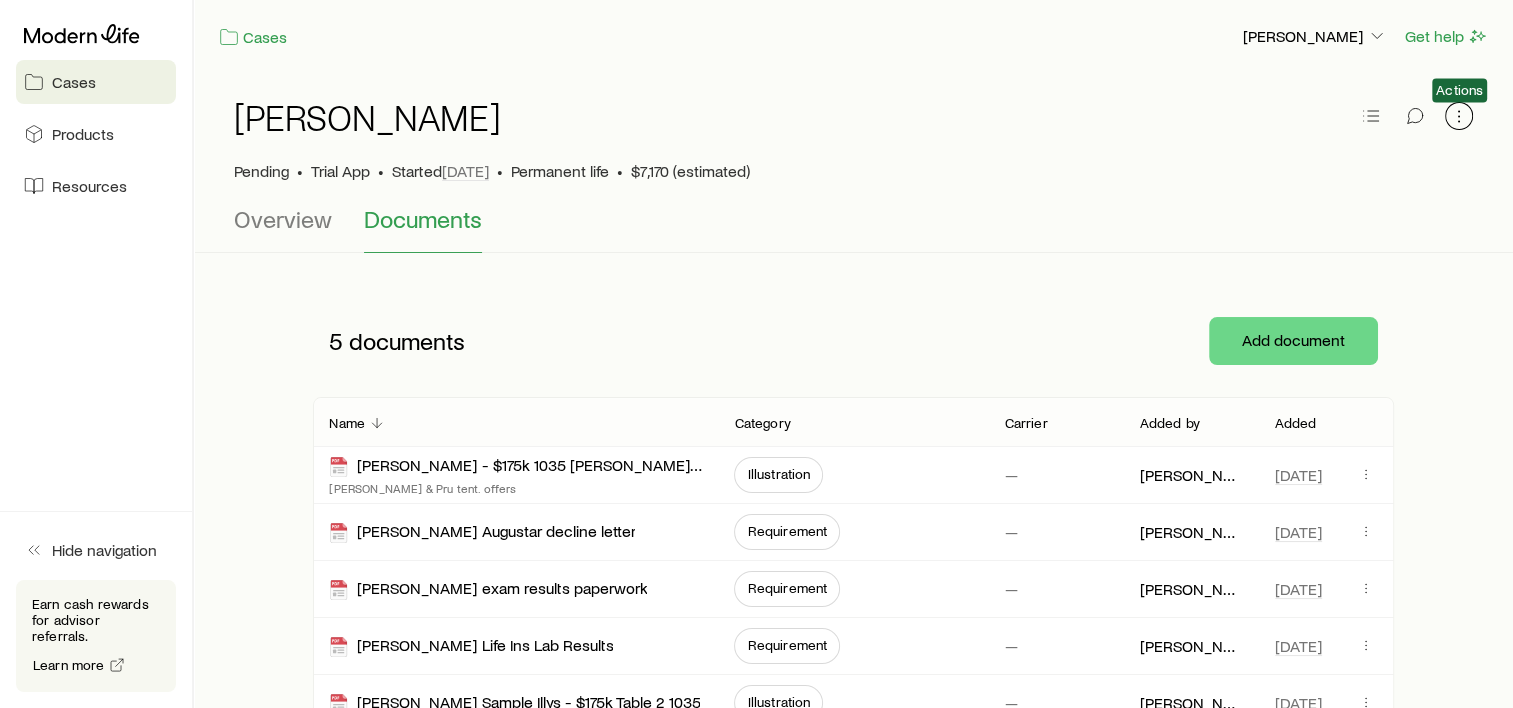 click 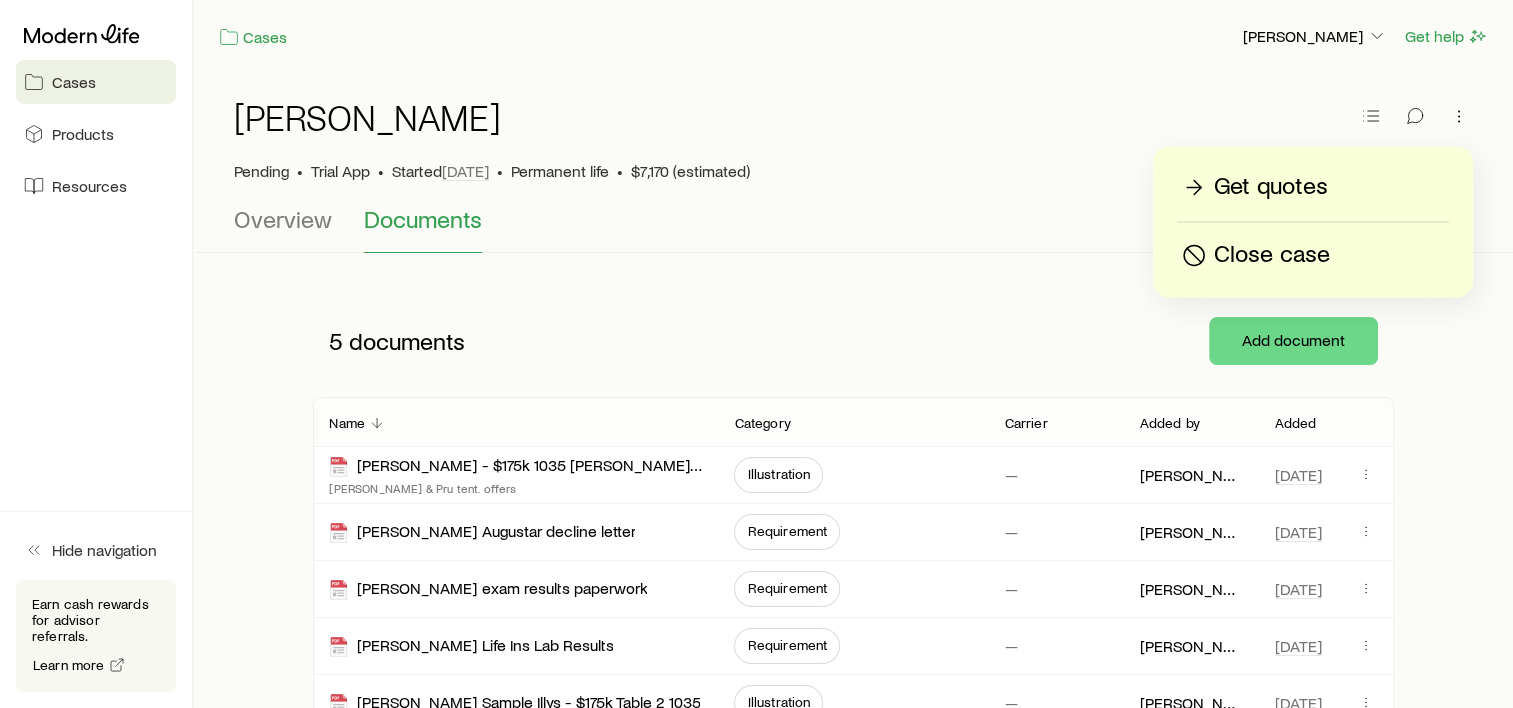 click on "[PERSON_NAME] • Trial App • Started  [DATE] • Permanent life • $7,170 (estimated) Overview Documents 5 documents Add document Name Category Carrier Added by Added [PERSON_NAME] - $175k 1035 [PERSON_NAME] [PERSON_NAME] & [PERSON_NAME] tent. offers Illustration — [PERSON_NAME] [DATE] [PERSON_NAME] Augustar decline letter Requirement — [PERSON_NAME] [DATE] [PERSON_NAME] exam results paperwork Requirement — [PERSON_NAME] [DATE] [PERSON_NAME] Life Ins Lab Results Requirement — [PERSON_NAME] [DATE] [PERSON_NAME] Sample Illys - $175k Table 2 1035 Illustration — [PERSON_NAME] [DATE]" at bounding box center (853, 418) 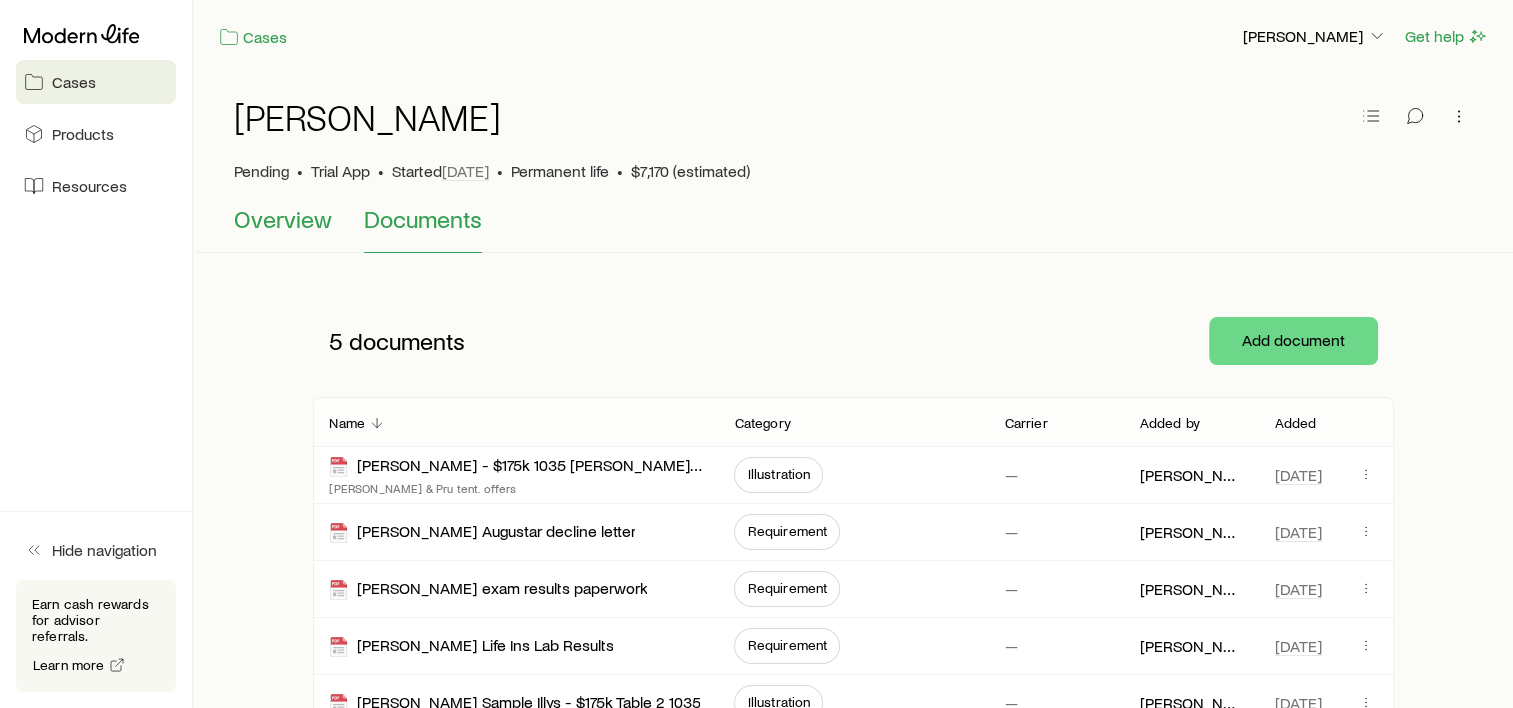 click on "Overview" at bounding box center [283, 219] 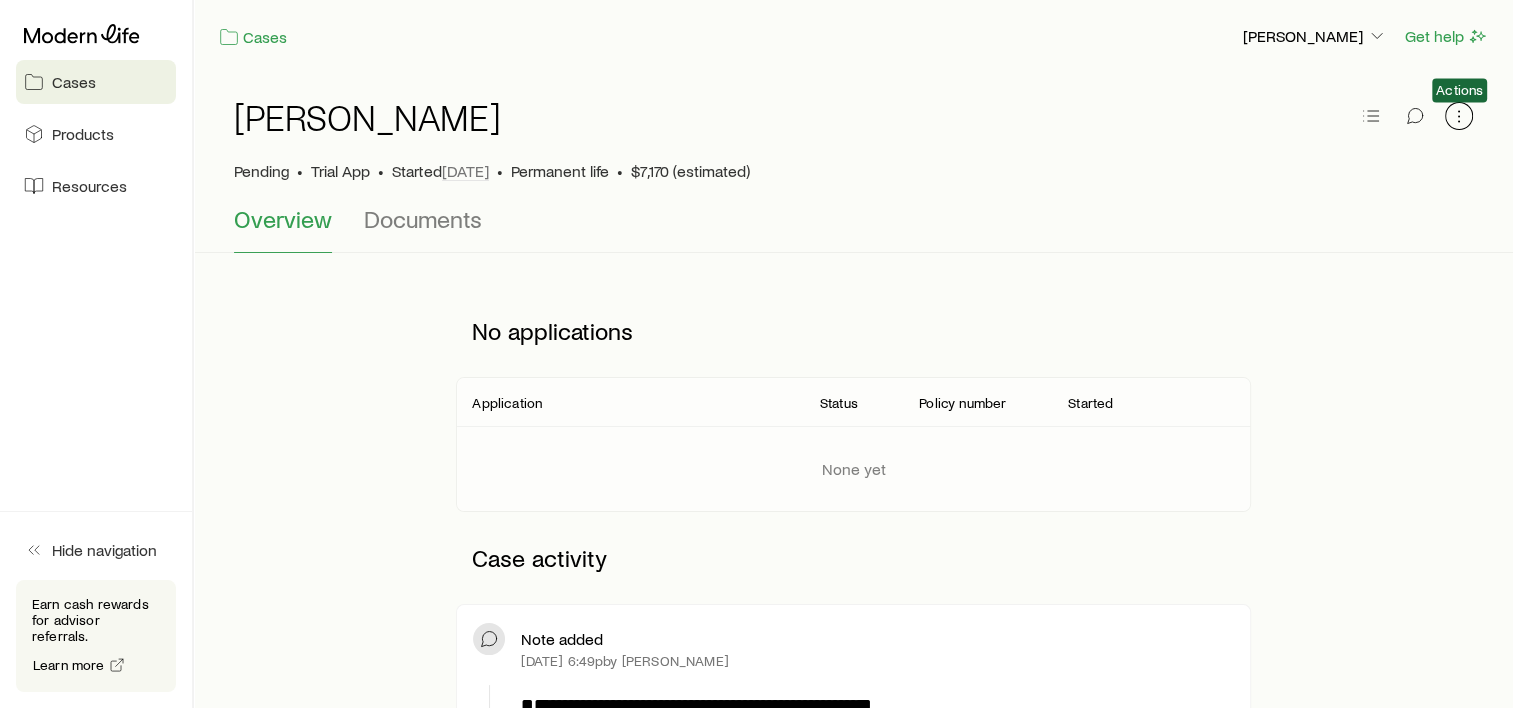 click at bounding box center [1459, 116] 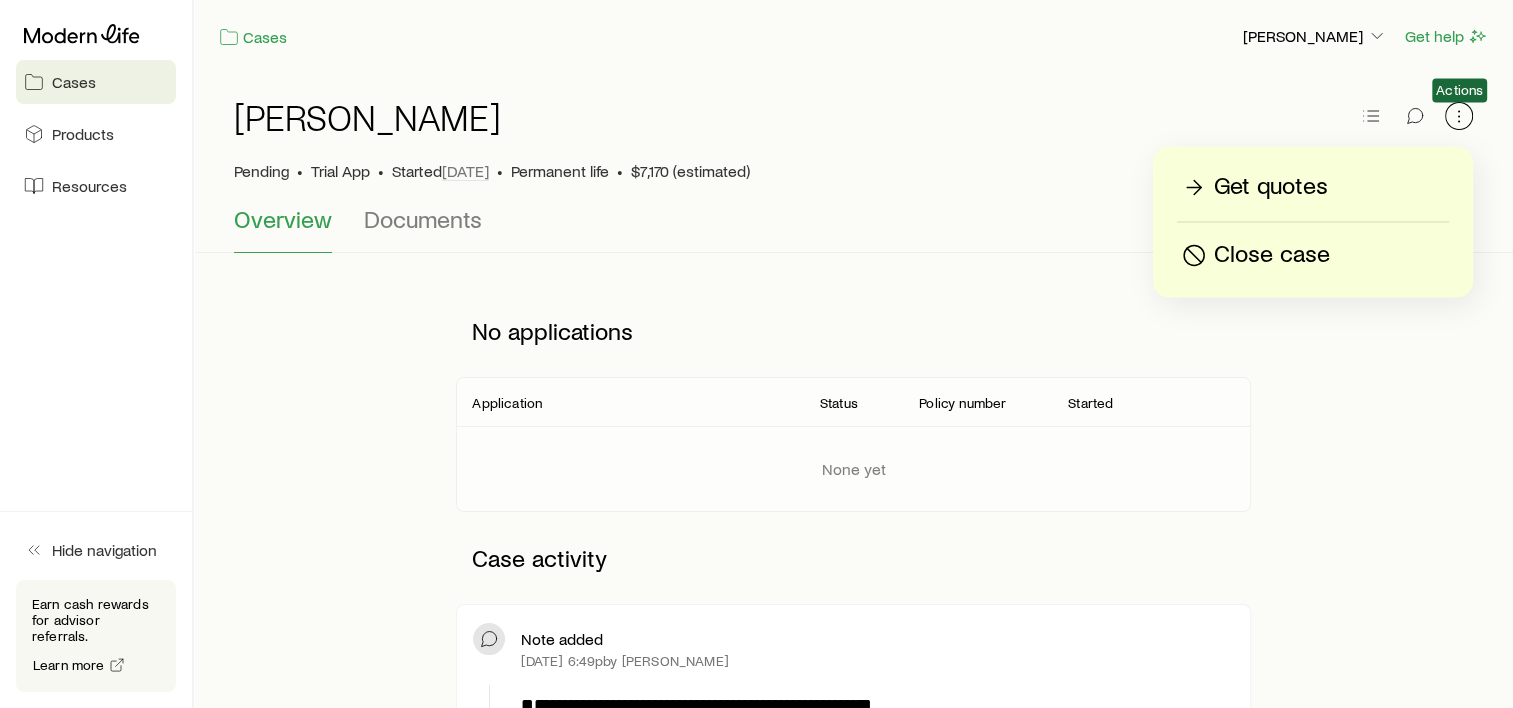 click at bounding box center (1459, 116) 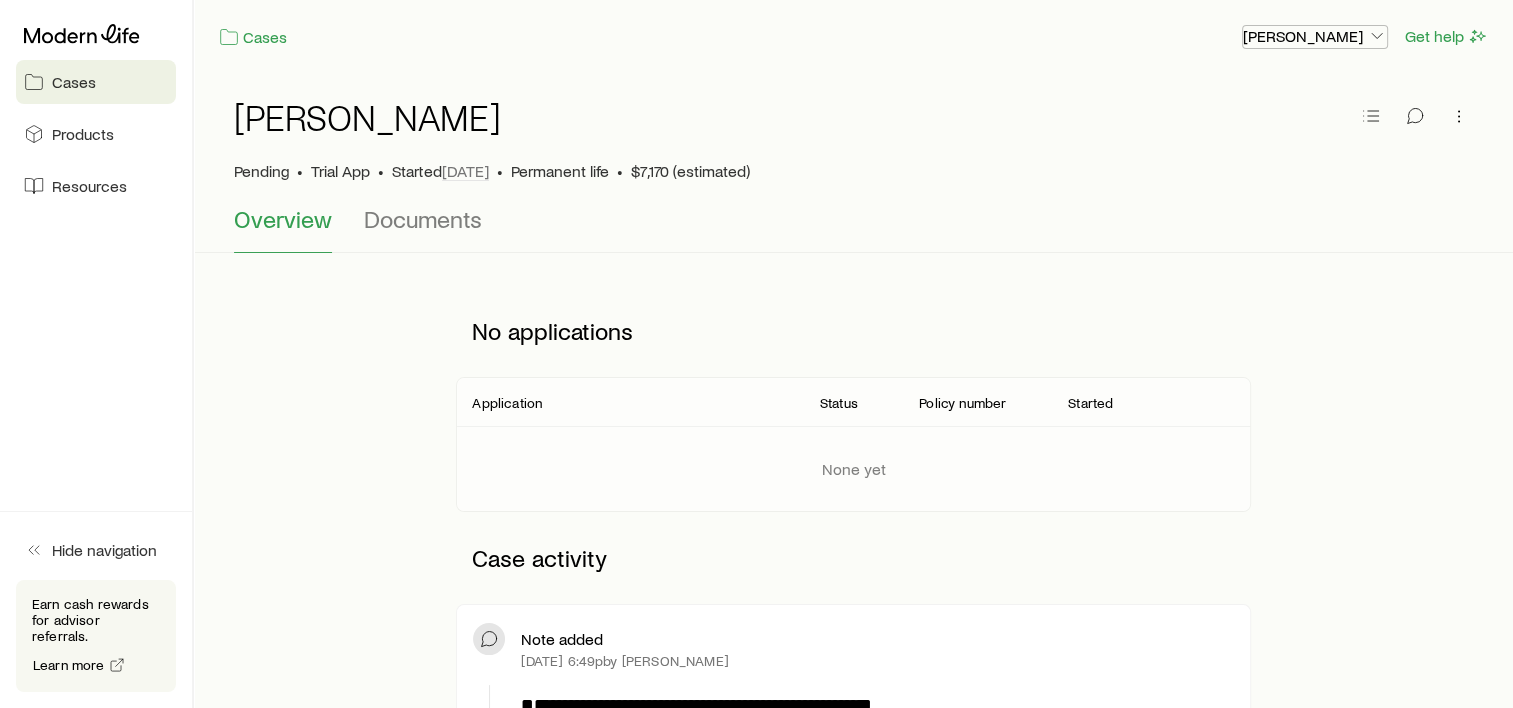 click 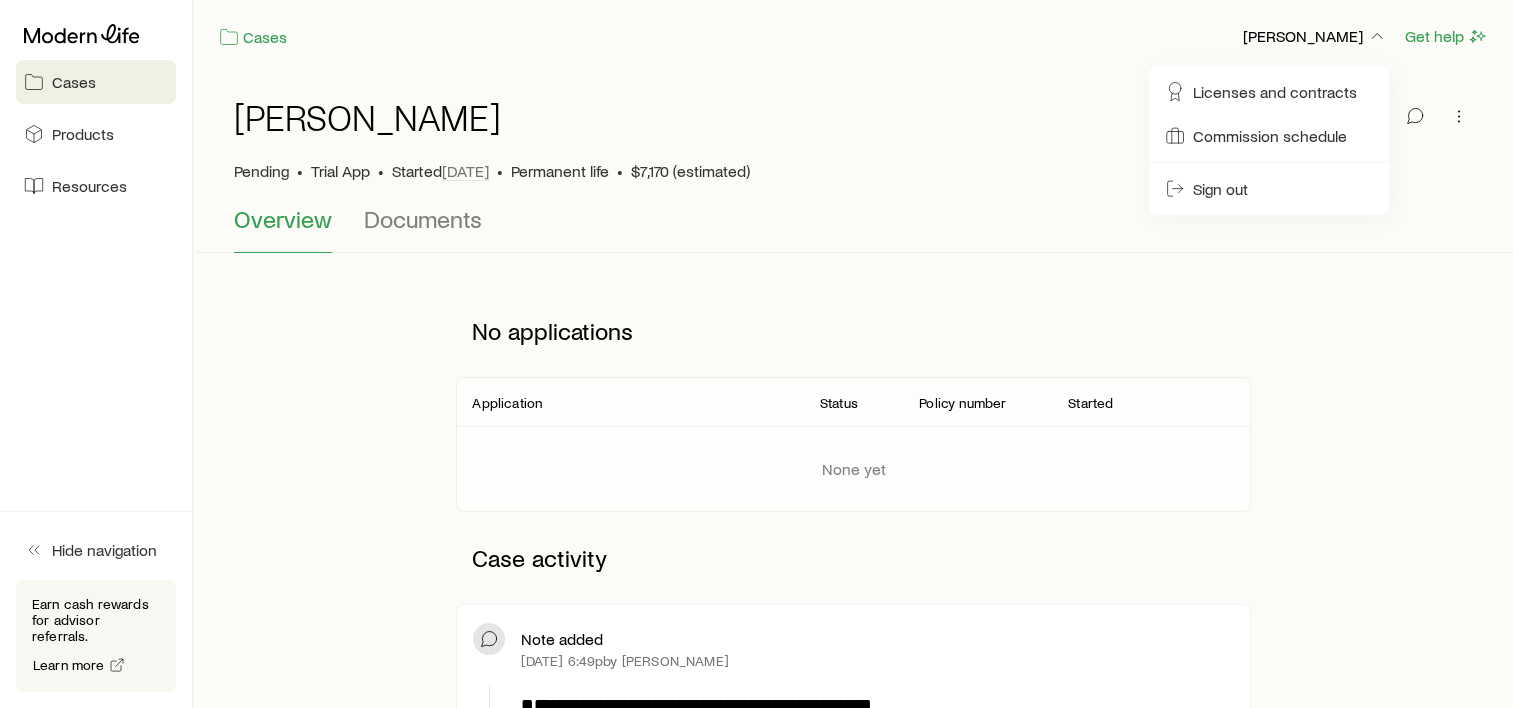 click on "No applications" at bounding box center (853, 331) 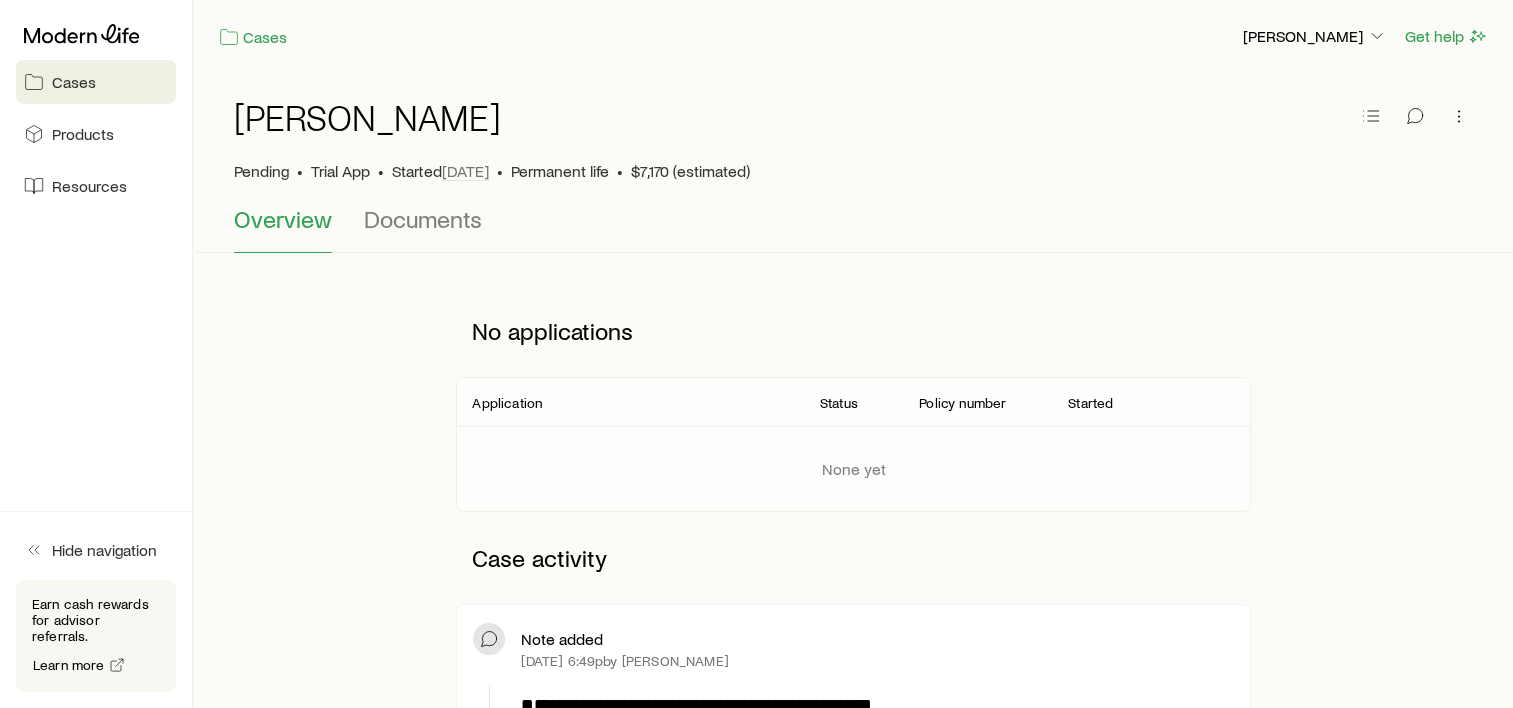 click on "**********" at bounding box center [853, 1010] 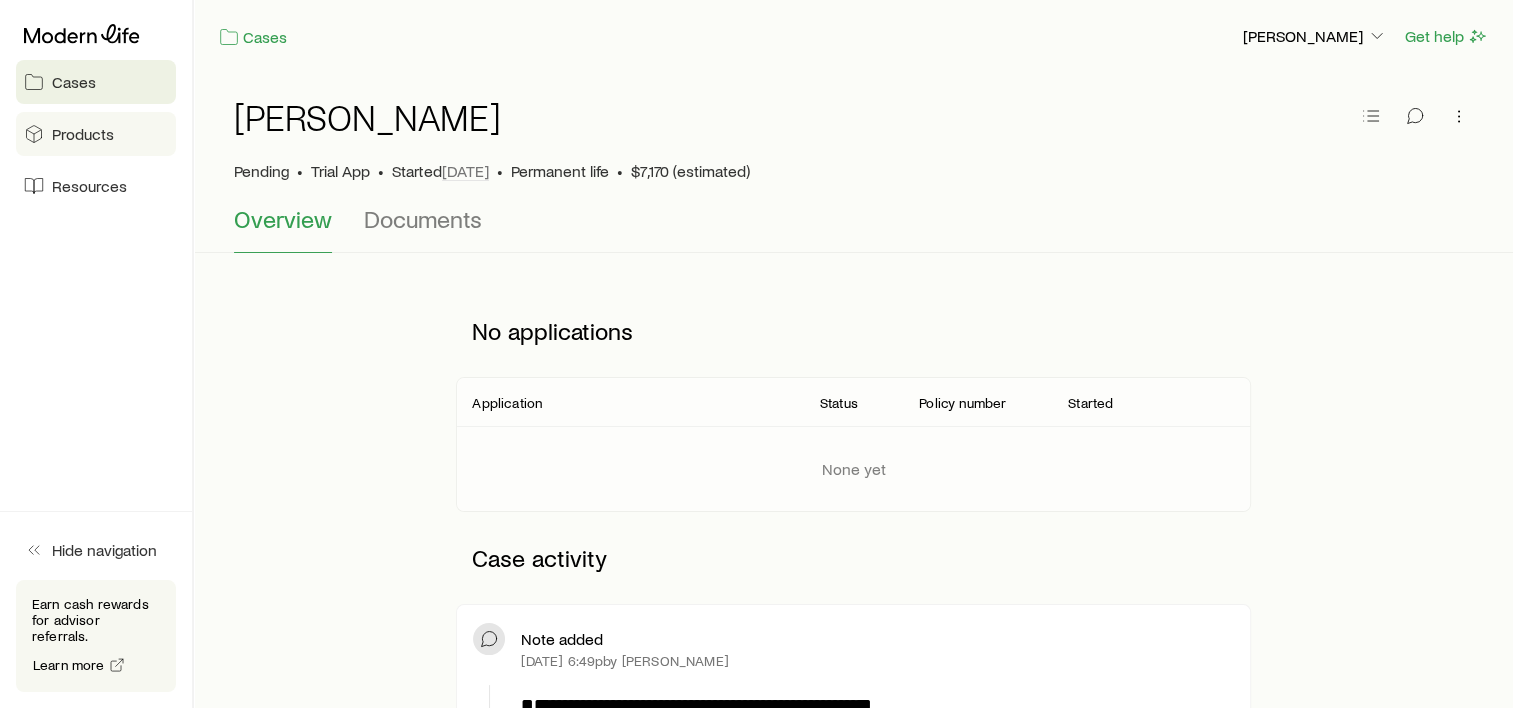 click on "Products" at bounding box center (96, 134) 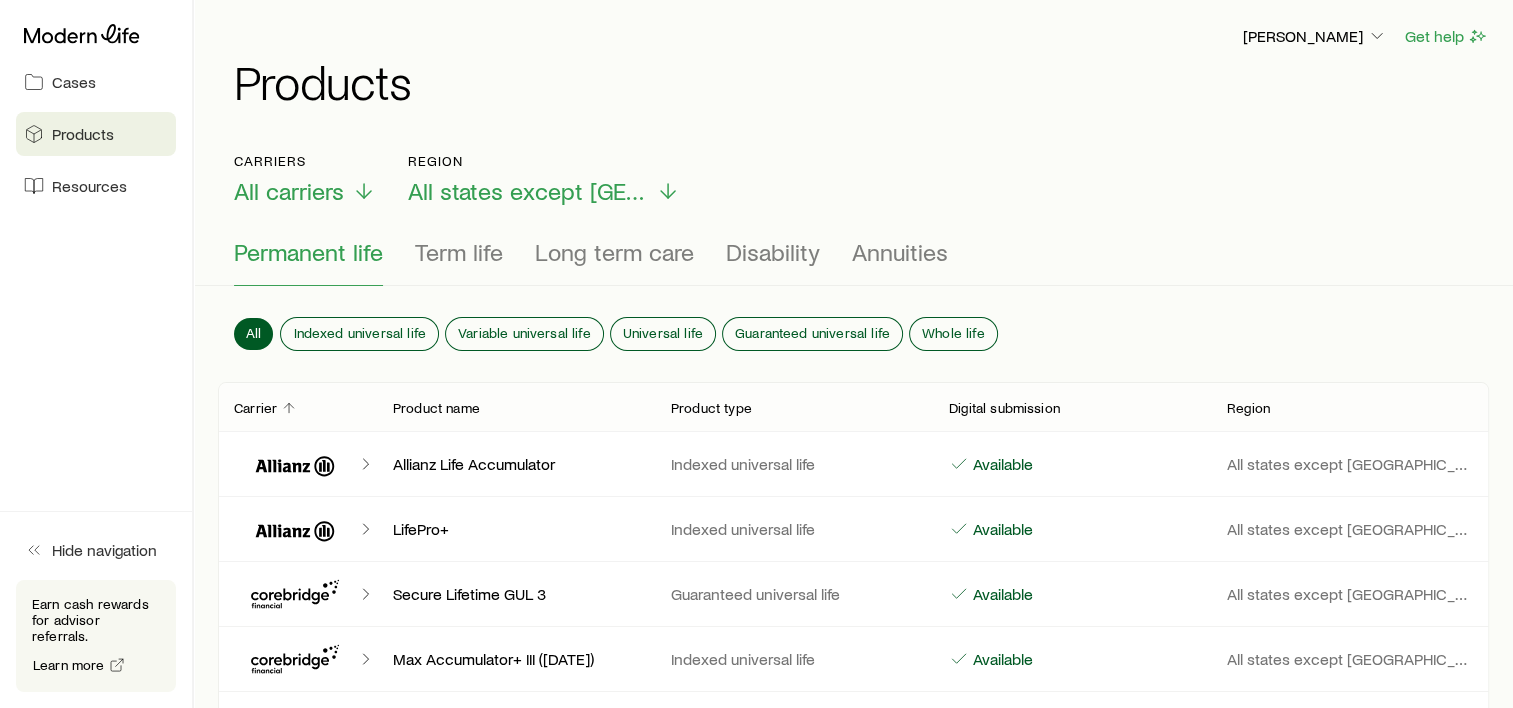 click 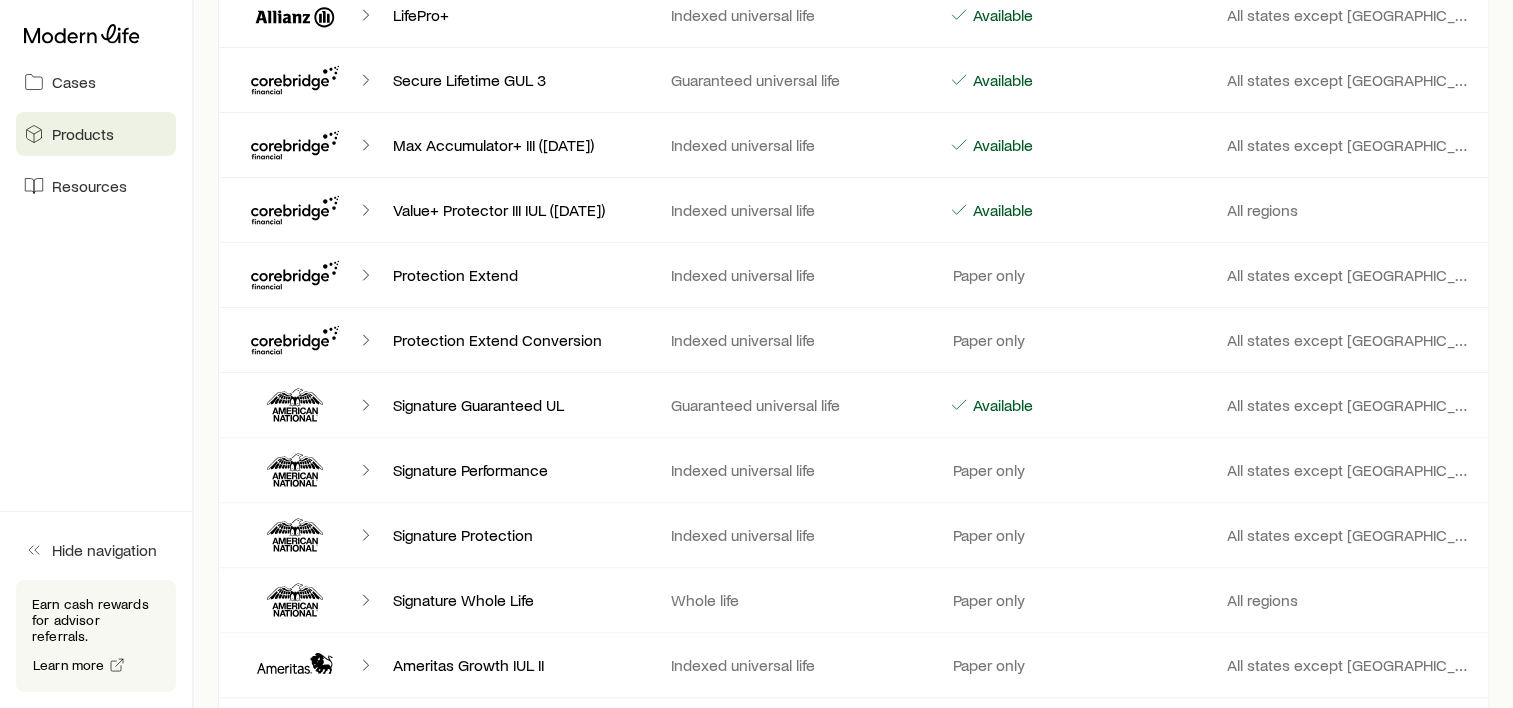 scroll, scrollTop: 0, scrollLeft: 0, axis: both 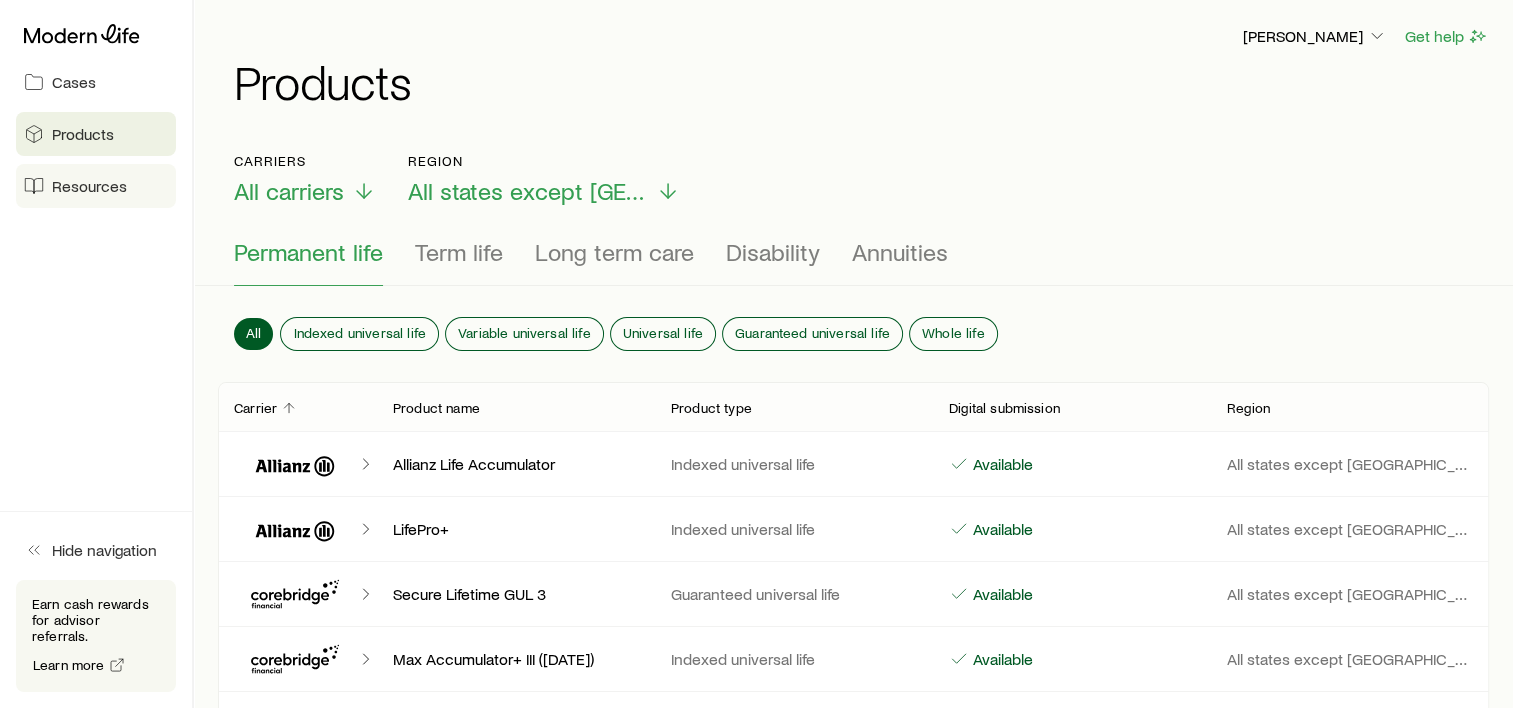 click on "Resources" at bounding box center [89, 186] 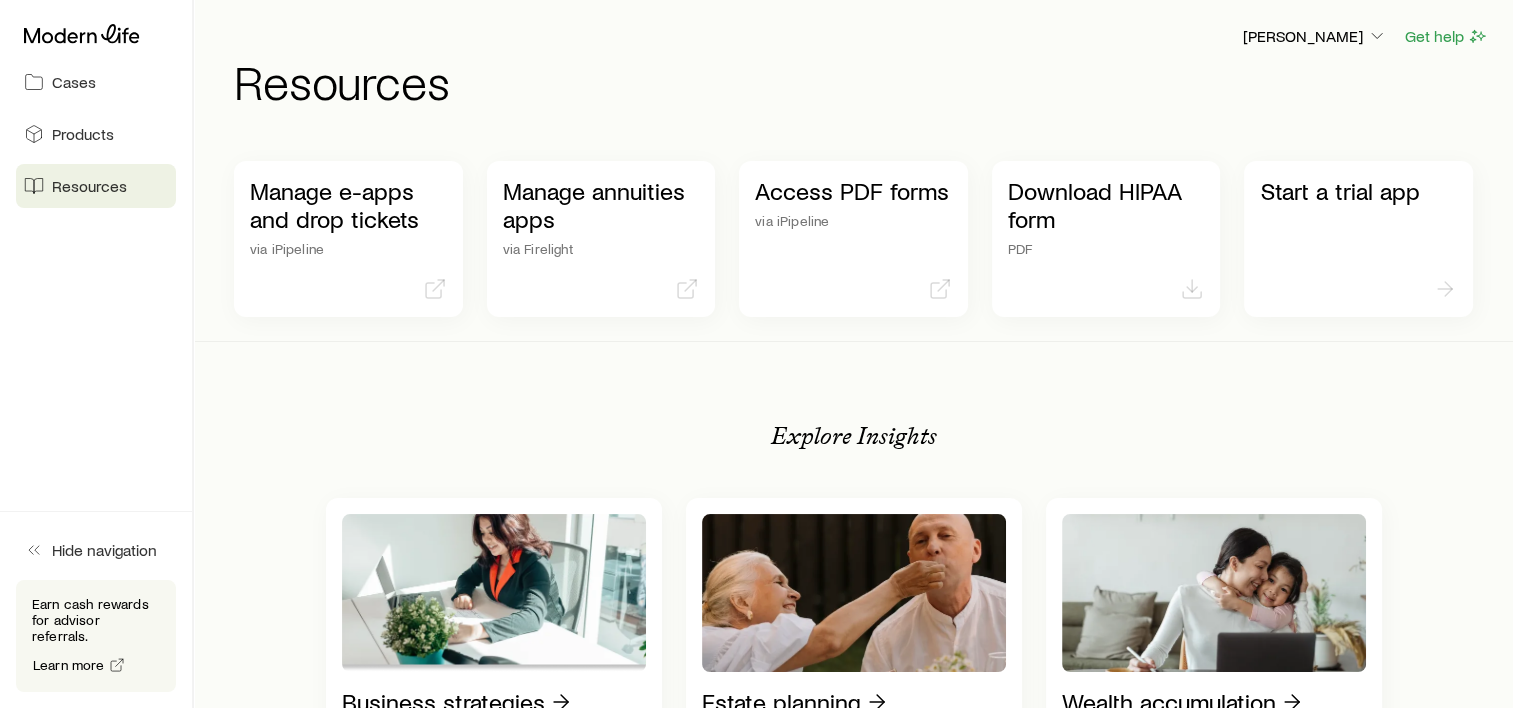 click on "Cases Products Resources Hide navigation Earn cash rewards for advisor referrals. Learn more" at bounding box center (97, 354) 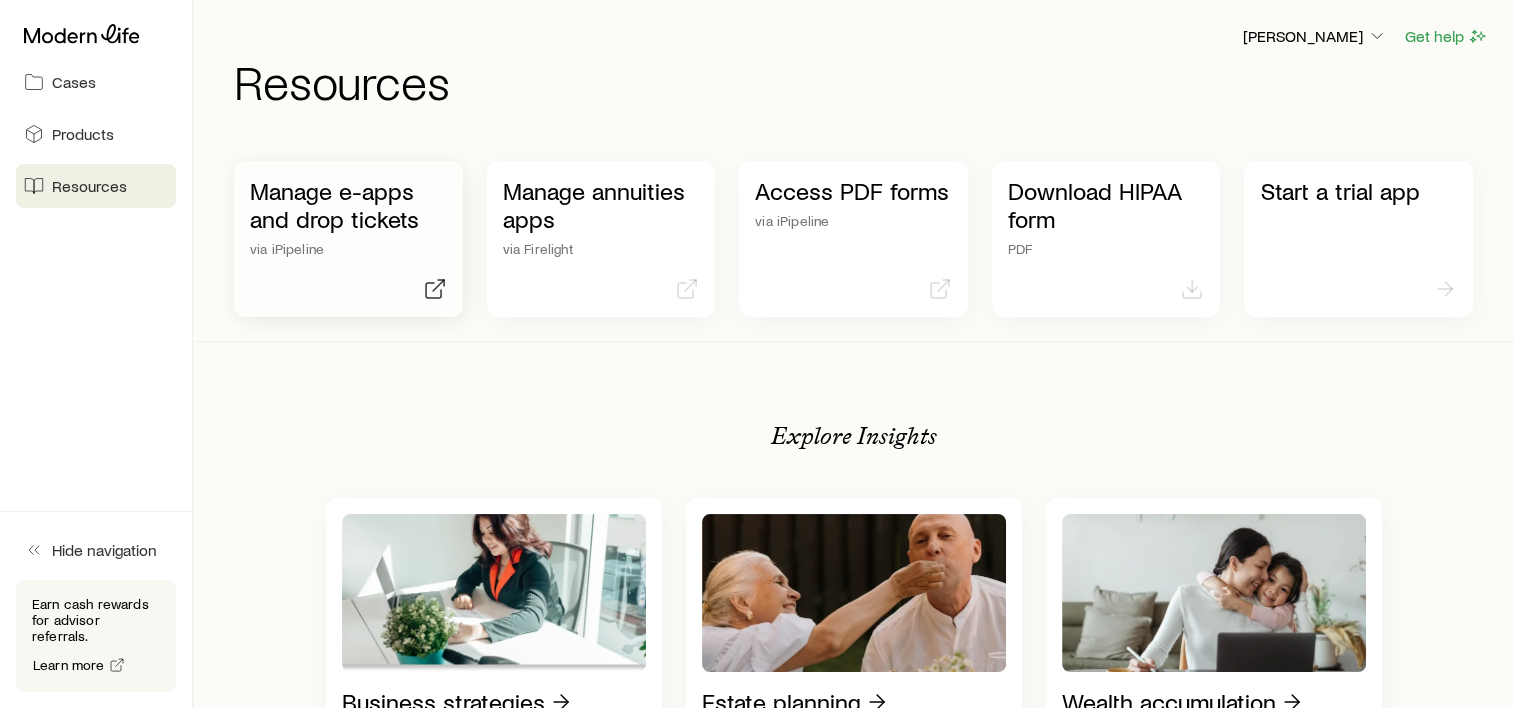 click on "Manage e-apps and drop tickets" at bounding box center (348, 205) 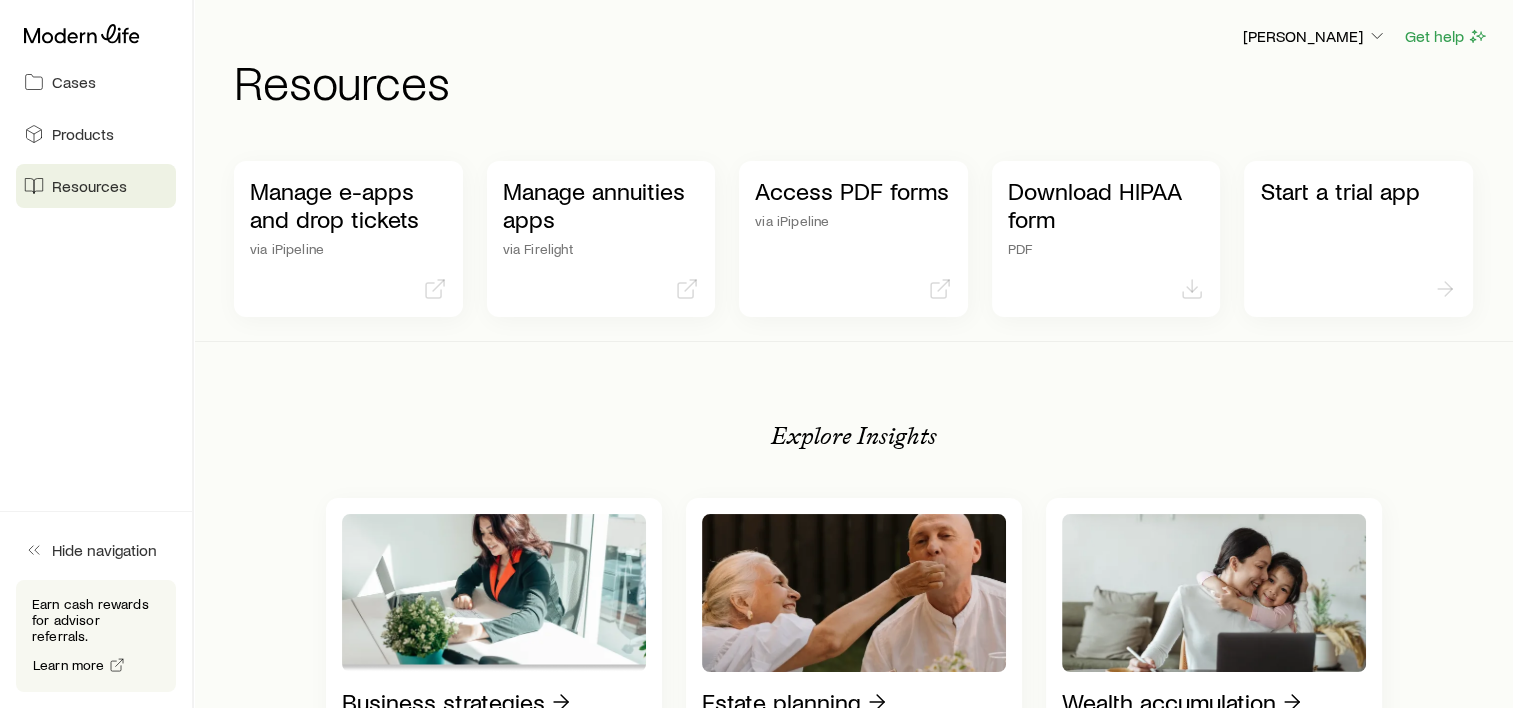 click on "Explore Insights Business strategies Discover methods to enhance enterprise growth and stability. Estate planning Plan early for an efficient asset transfer. Wealth accumulation Support goals and aspirations with proven tactics. Retirement Navigate the complexities of saving for the long term. Charitable giving Take a values-driven approach to financial planning. Product guides Find the right type of coverage for any situation. Underwriting Streamline the process while securing the best available coverage. News Stay ahead of the curve with the latest updates. Webinars Get a fresh perspective from veteran life insurance and financial planning experts. View all Insights" at bounding box center (854, 1012) 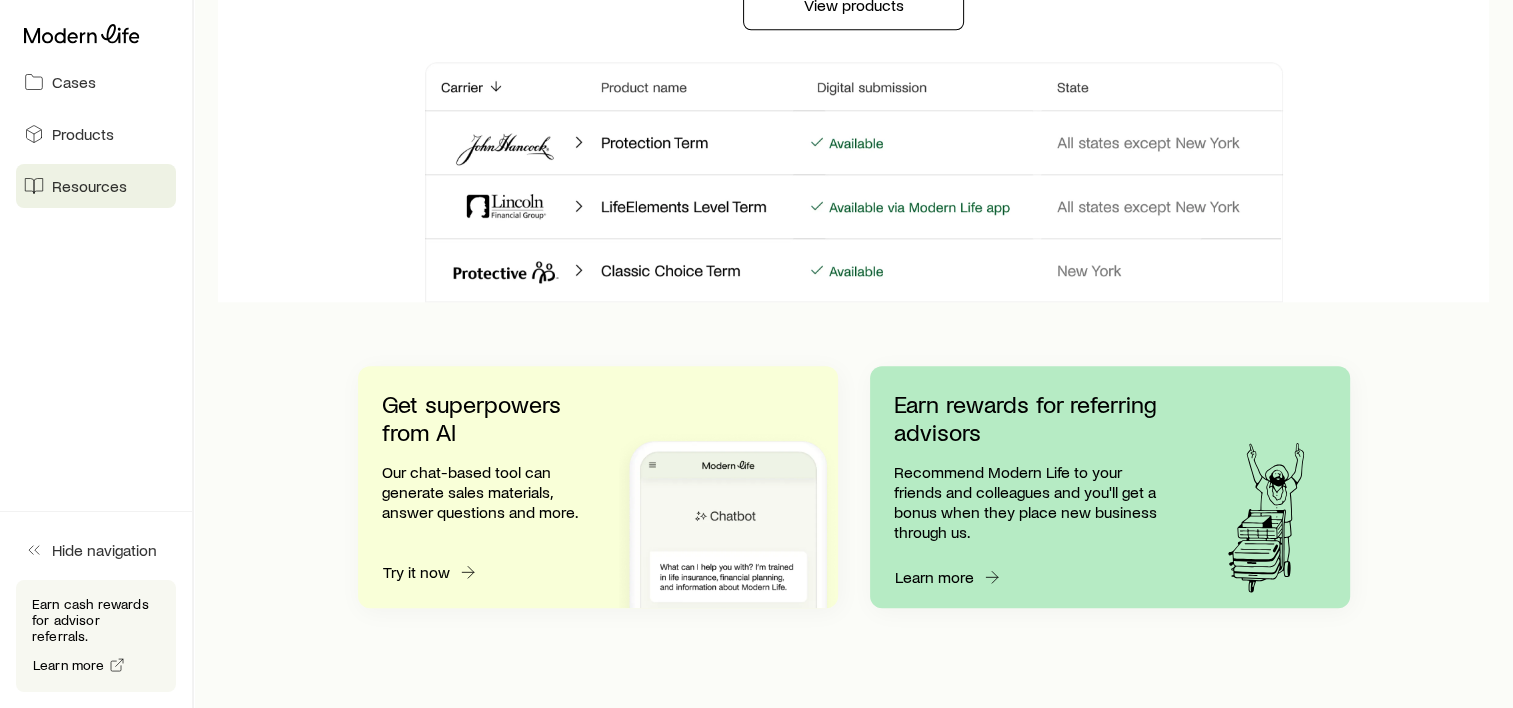 scroll, scrollTop: 1672, scrollLeft: 0, axis: vertical 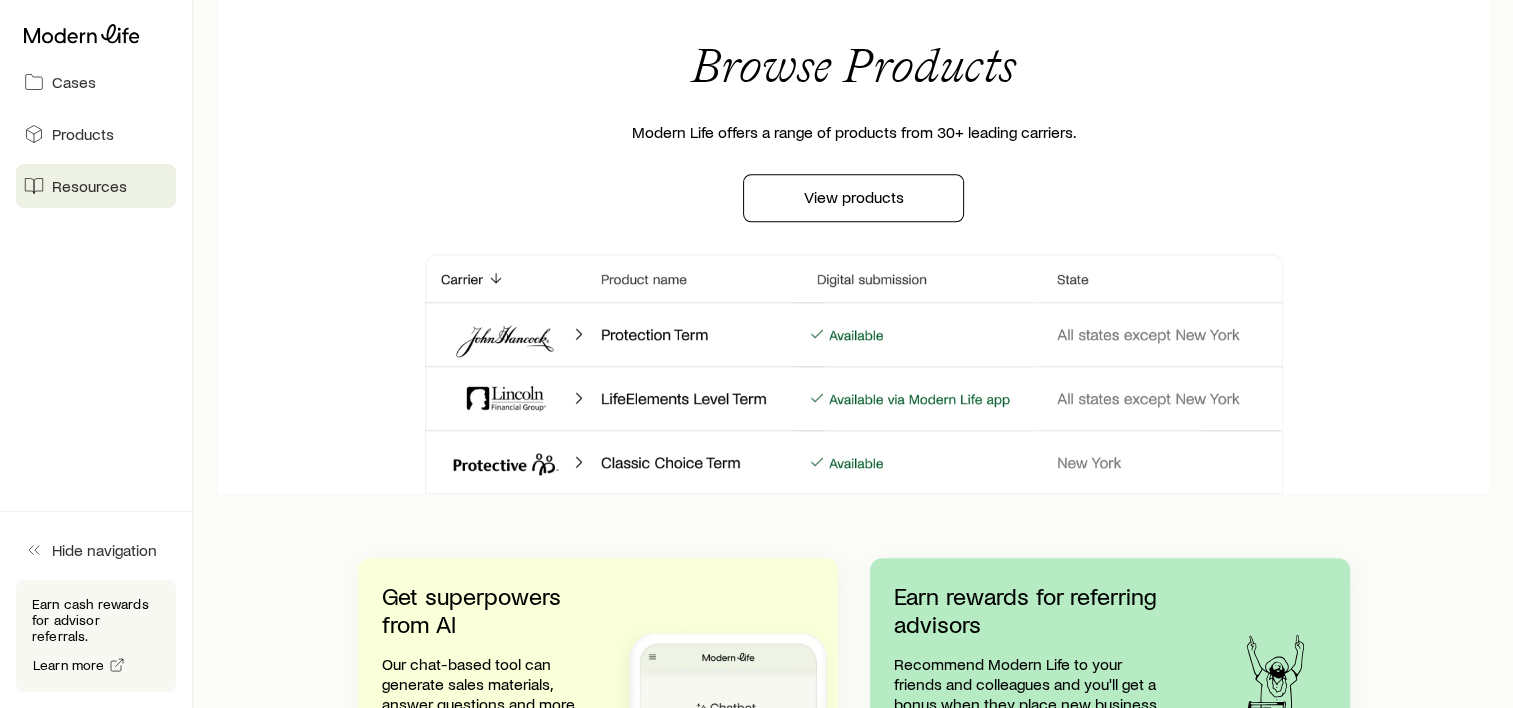 click at bounding box center (854, 374) 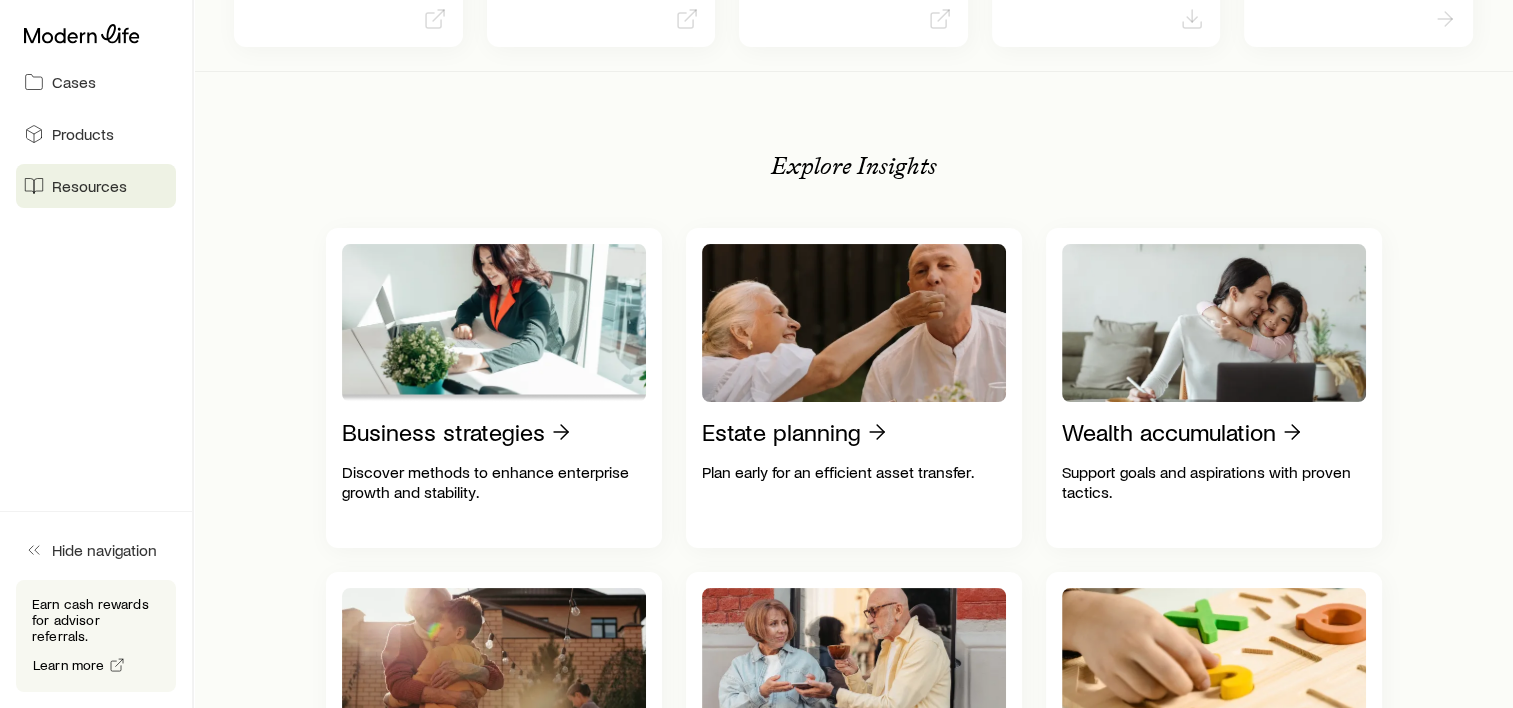 scroll, scrollTop: 0, scrollLeft: 0, axis: both 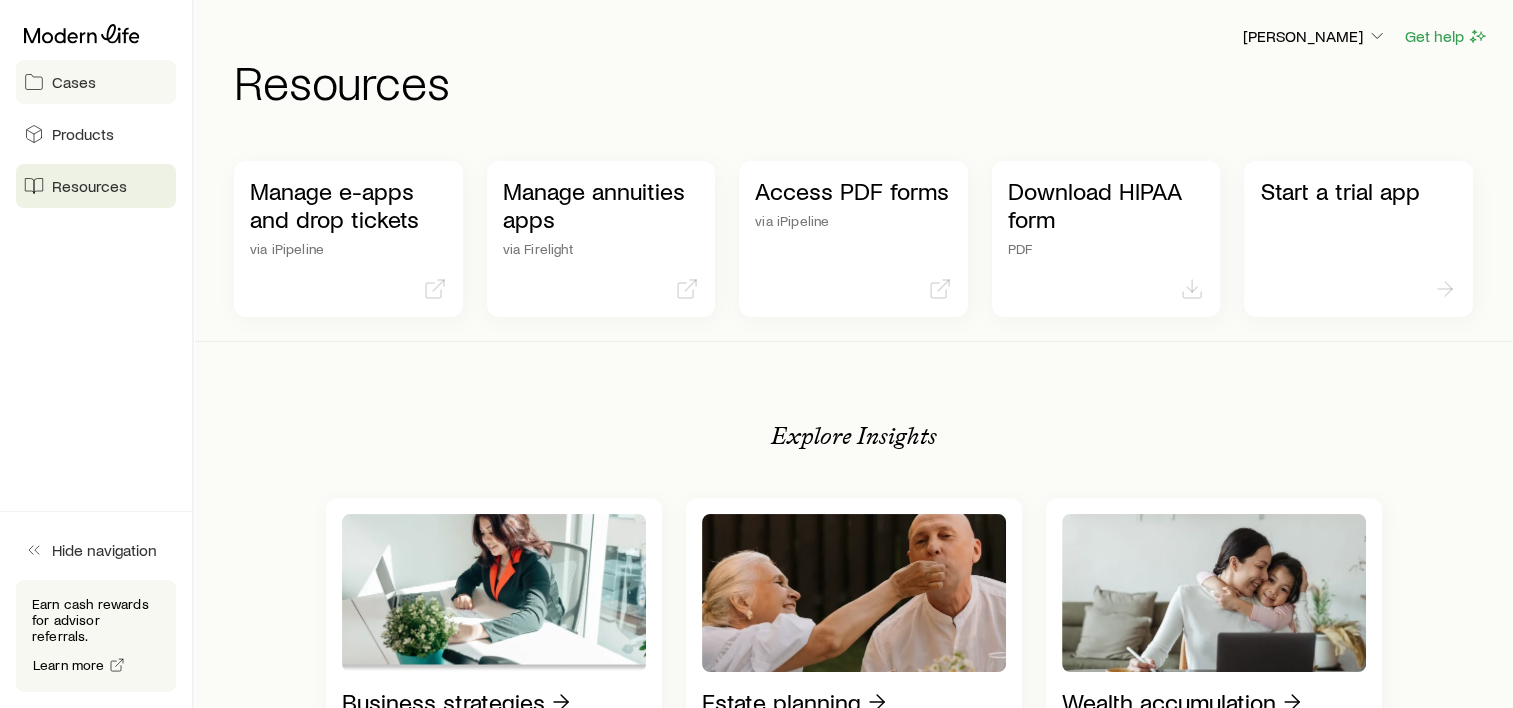click on "Cases" at bounding box center (74, 82) 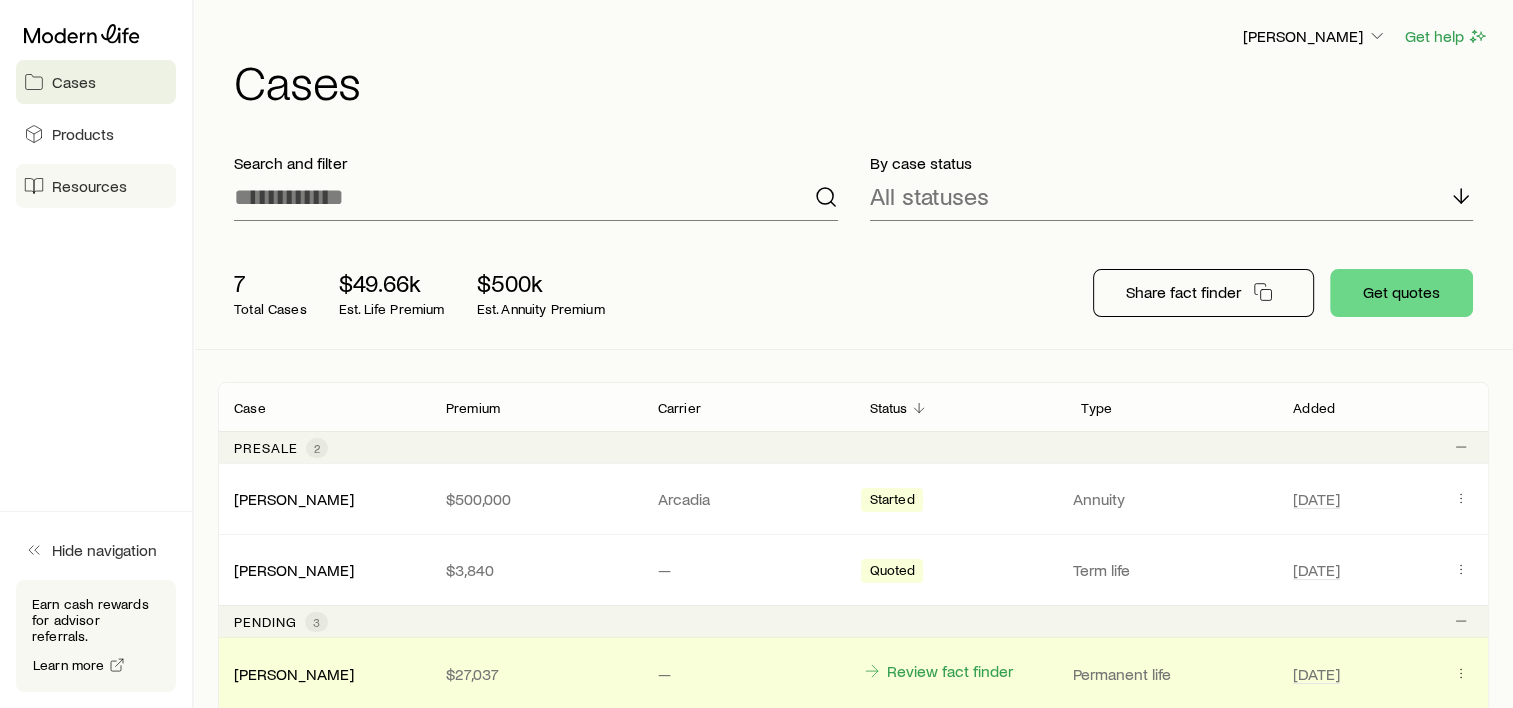 click on "Resources" at bounding box center (89, 186) 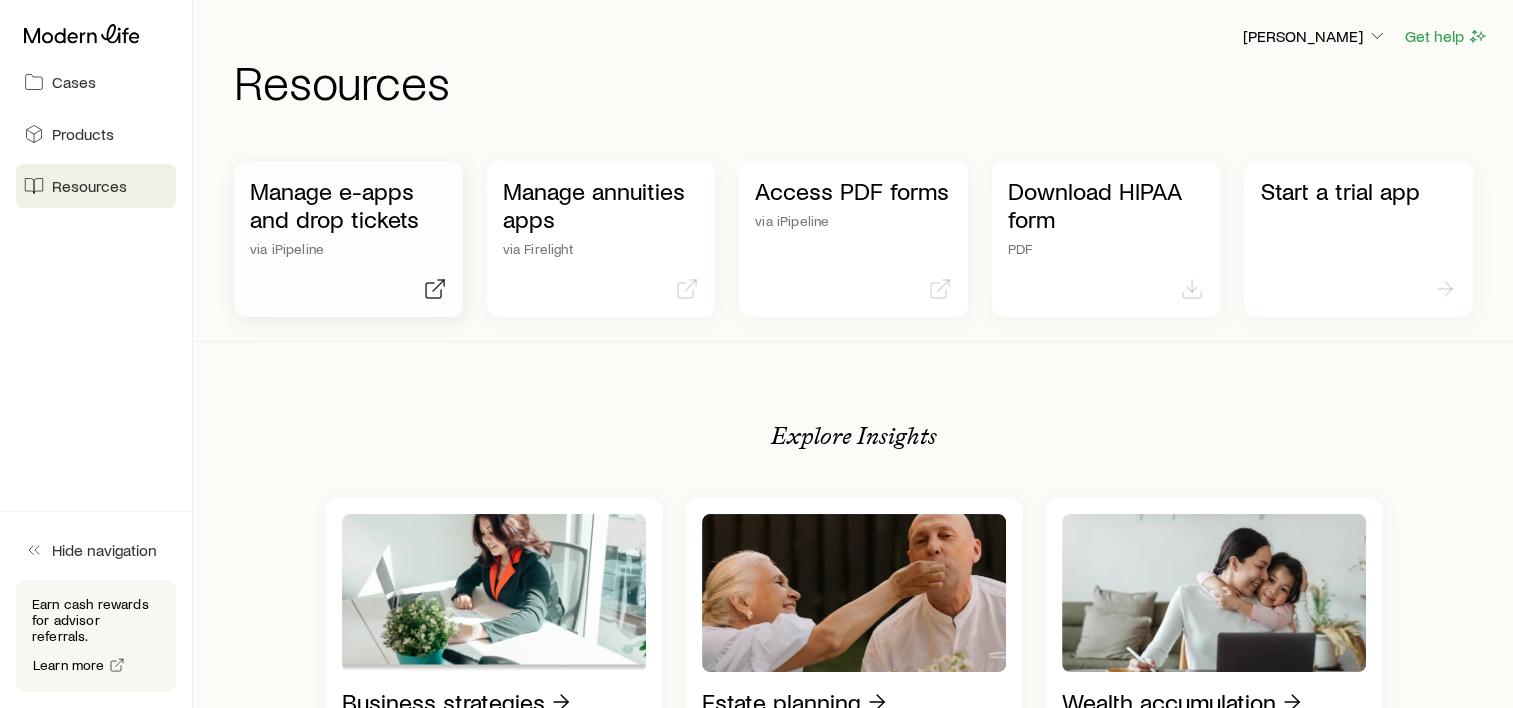 click on "via iPipeline" at bounding box center [348, 249] 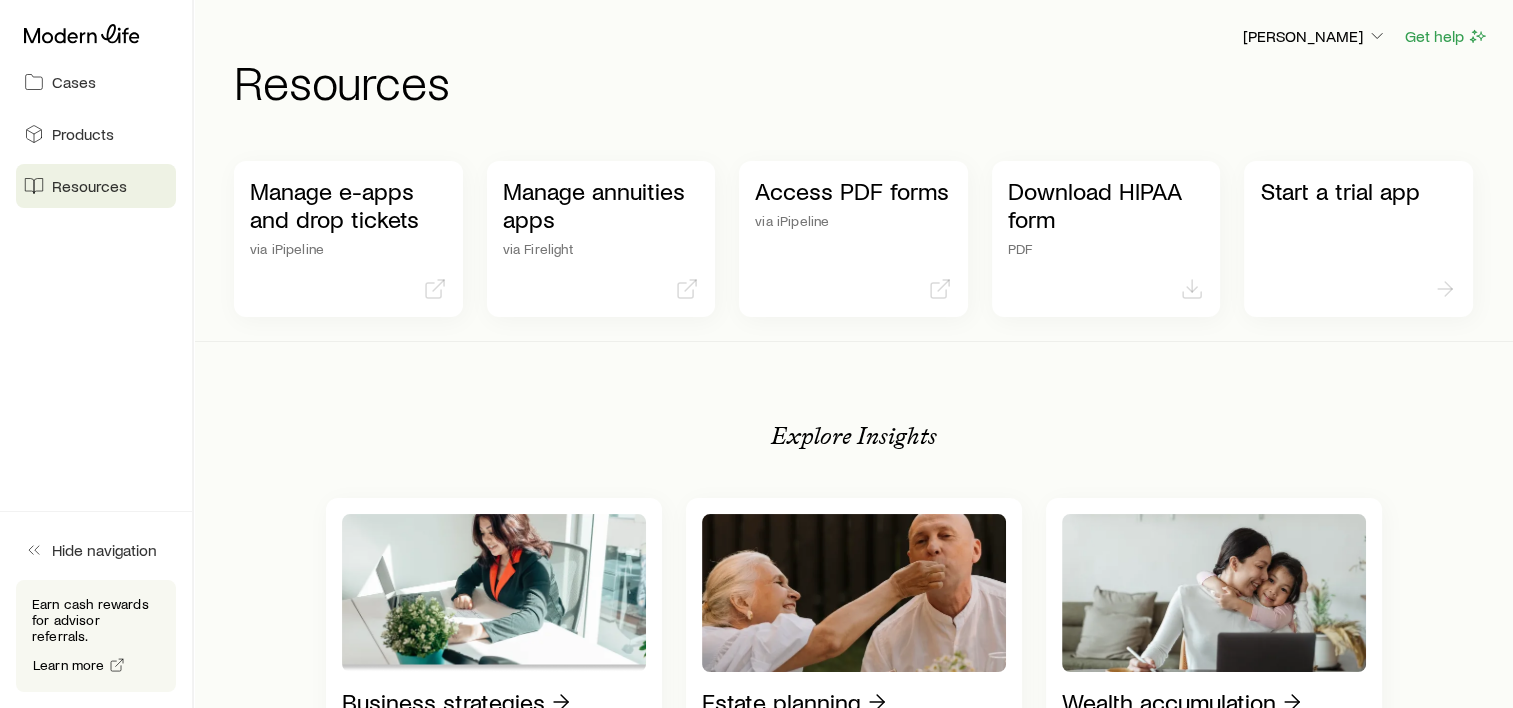 click on "Cases Products Resources Hide navigation Earn cash rewards for advisor referrals. Learn more [PERSON_NAME] Get help Resources Manage e-apps and drop tickets via iPipeline Manage annuities apps via Firelight Access PDF forms via iPipeline Download HIPAA form PDF Start a trial app Explore Insights Business strategies Discover methods to enhance enterprise growth and stability. Estate planning Plan early for an efficient asset transfer. Wealth accumulation Support goals and aspirations with proven tactics. Retirement Navigate the complexities of saving for the long term. Charitable giving Take a values-driven approach to financial planning. Product guides Find the right type of coverage for any situation. Underwriting Streamline the process while securing the best available coverage. News Stay ahead of the curve with the latest updates. Webinars Get a fresh perspective from veteran life insurance and financial planning experts. View all Insights Browse Products View products Get superpowers from AI Try it now ©" at bounding box center [756, 1340] 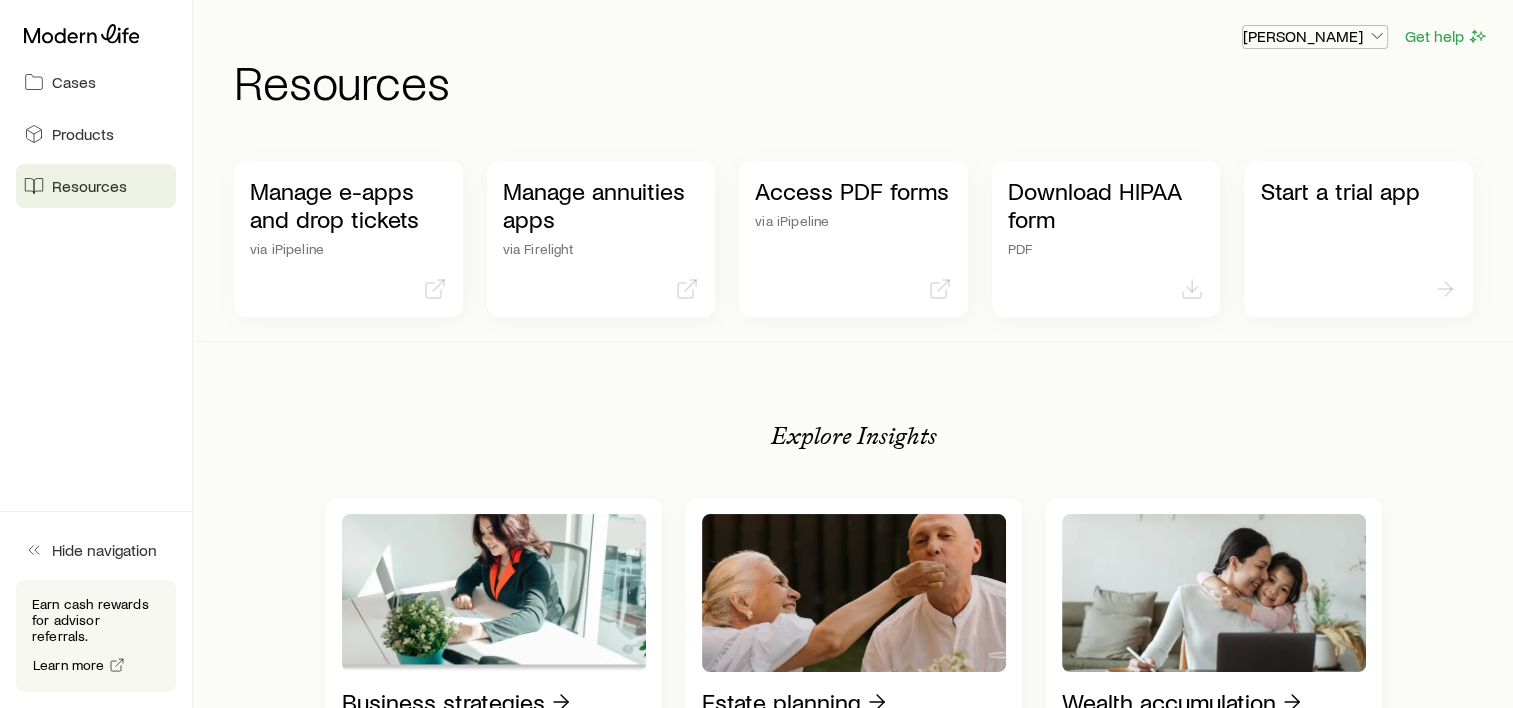 click 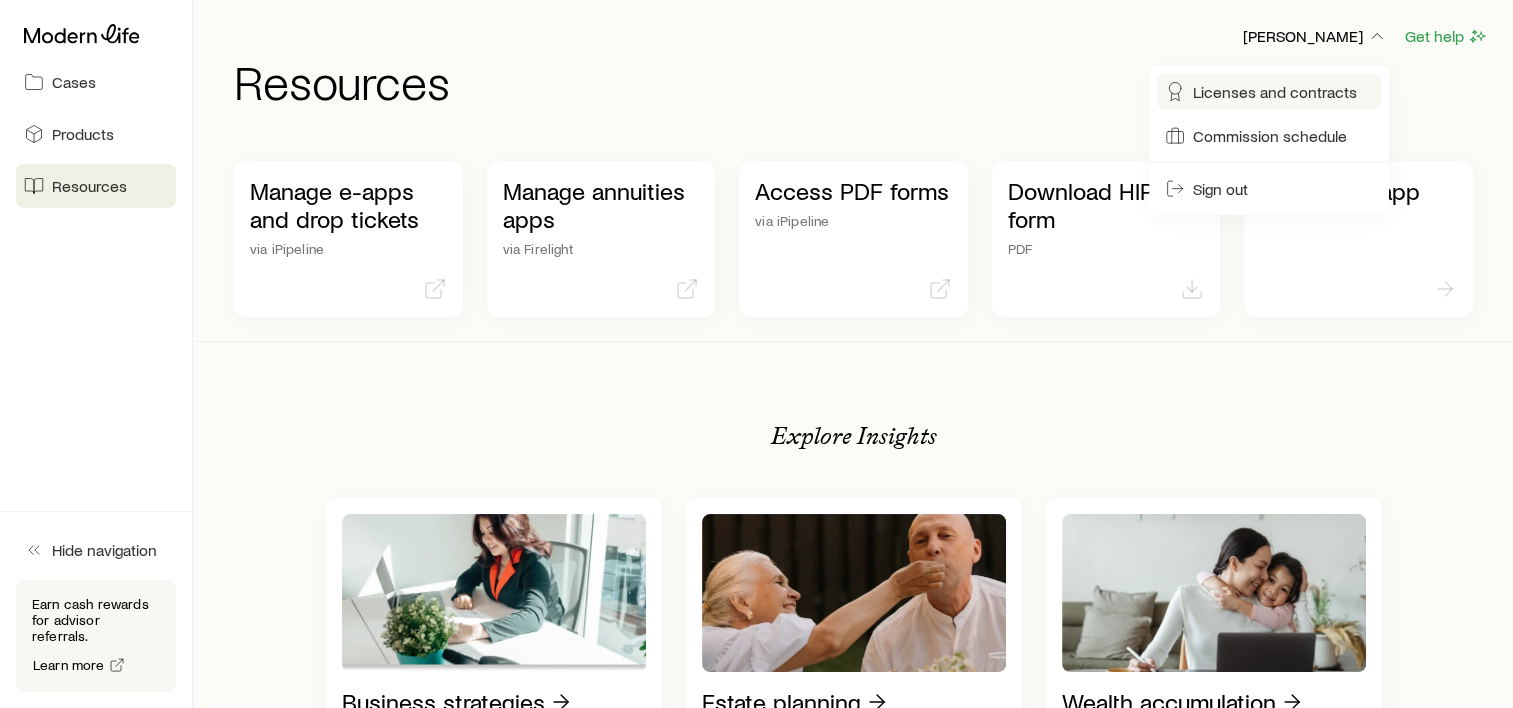 click on "Licenses and contracts" at bounding box center (1275, 92) 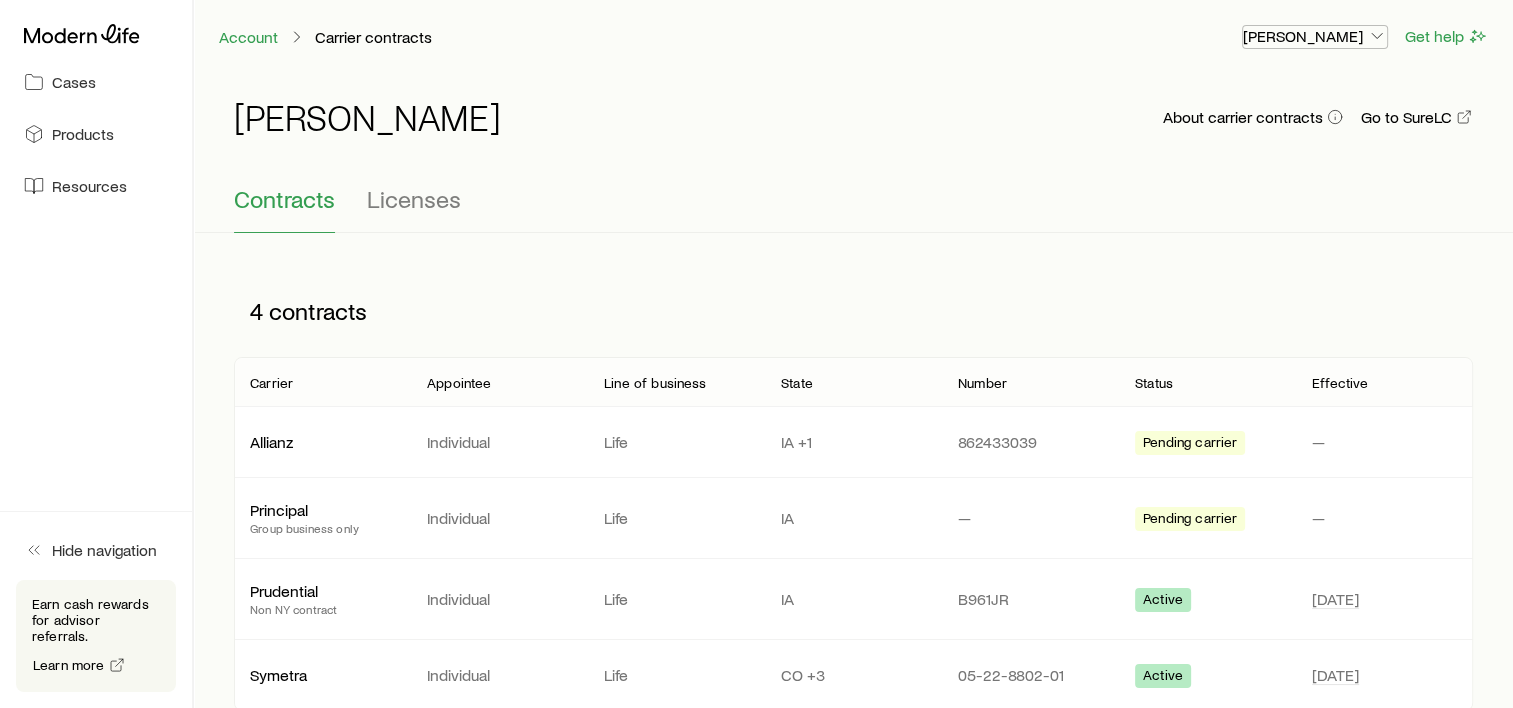 click 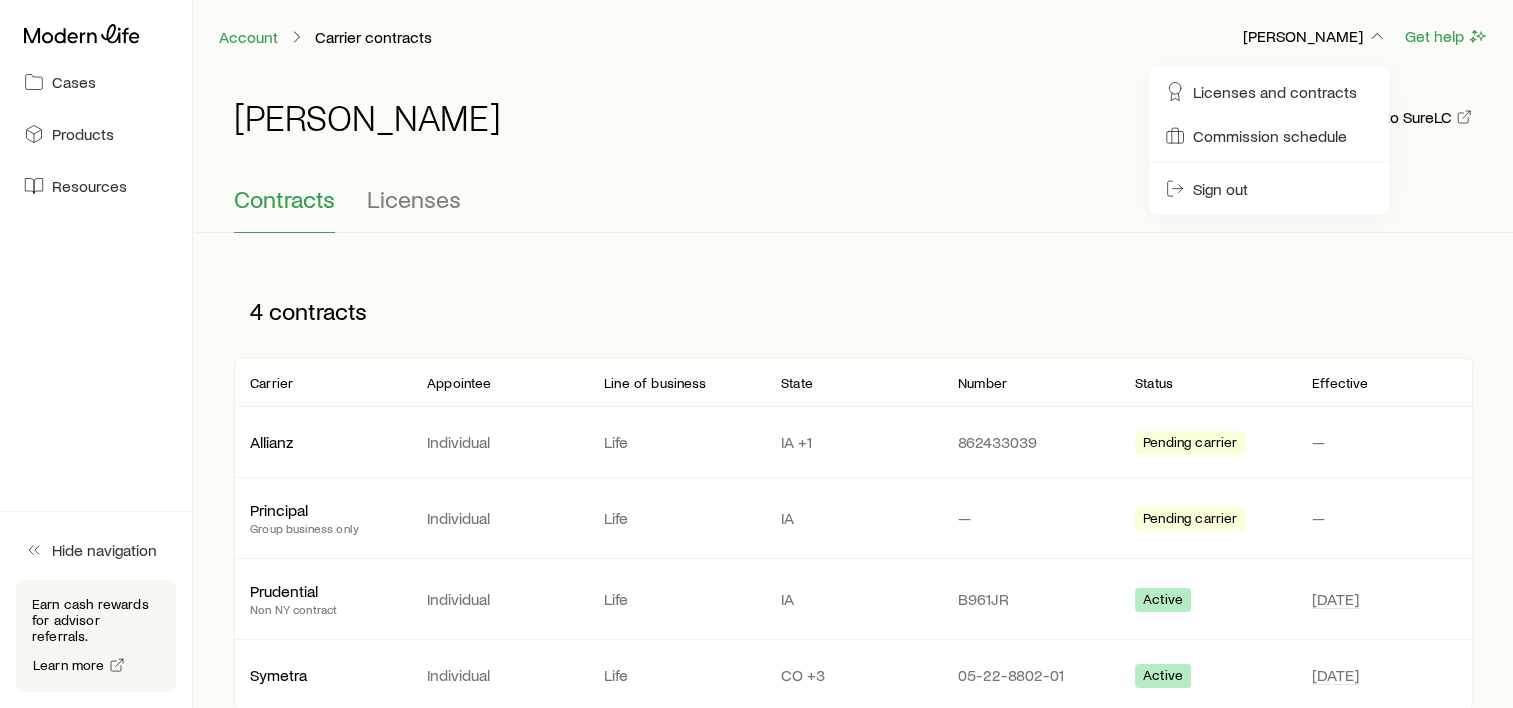 click on "[PERSON_NAME] About carrier contracts Go to SureLC" at bounding box center (853, 129) 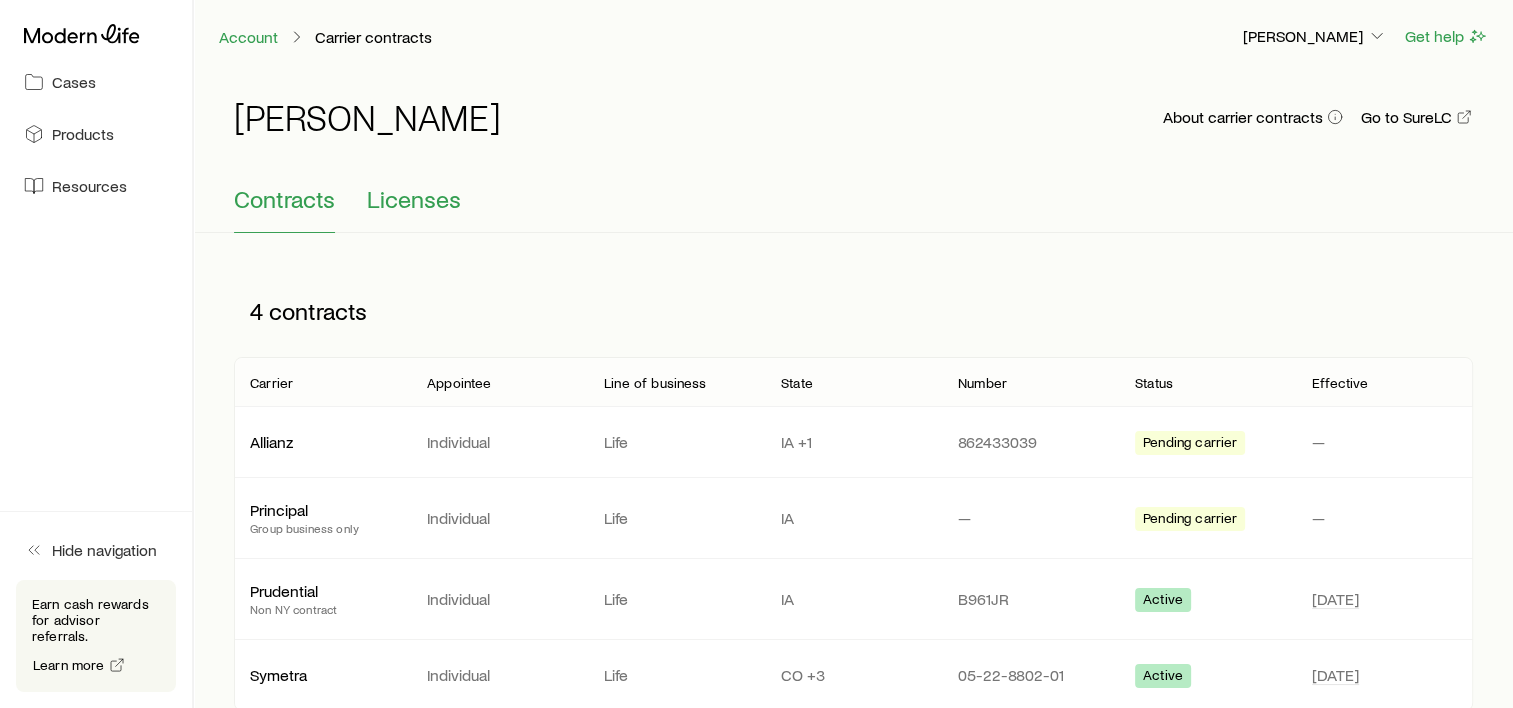 click on "Licenses" at bounding box center (414, 199) 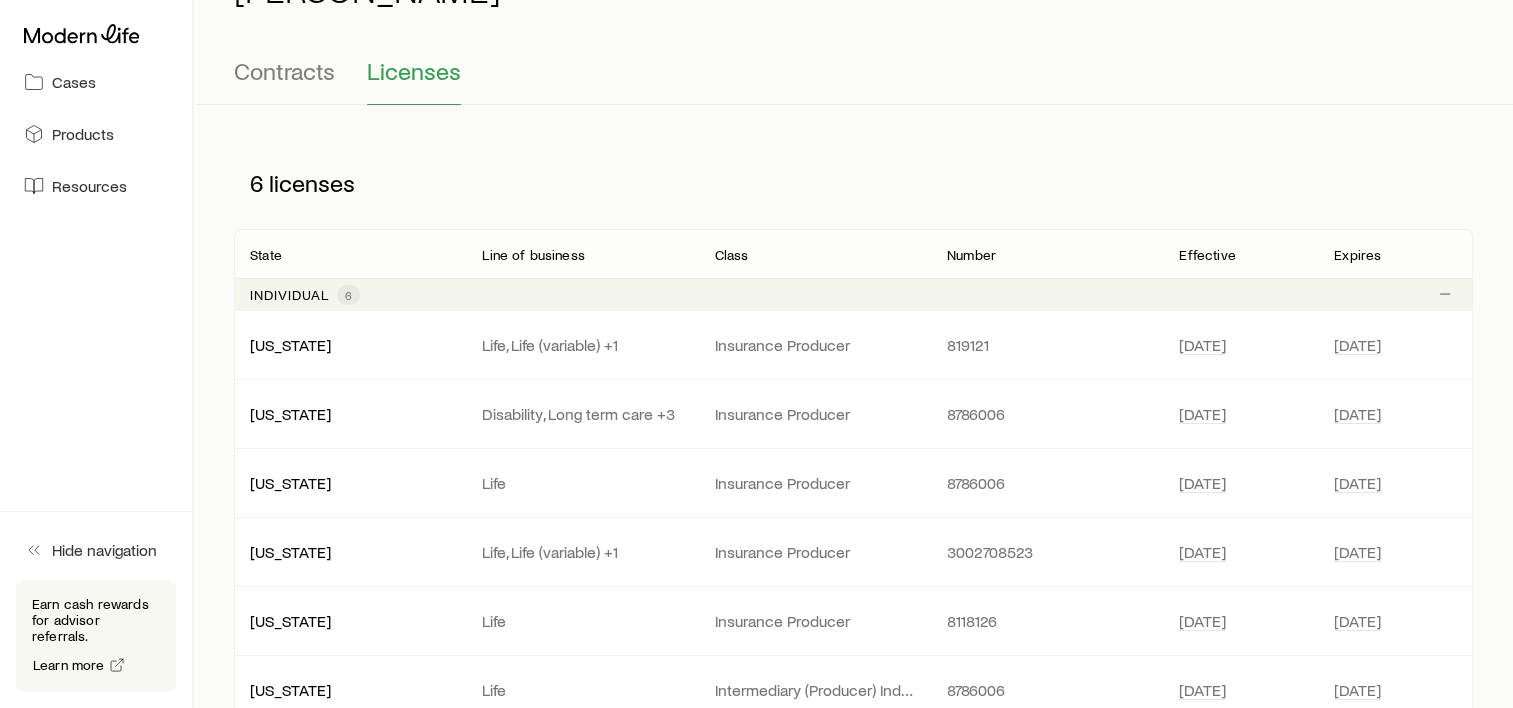 scroll, scrollTop: 100, scrollLeft: 0, axis: vertical 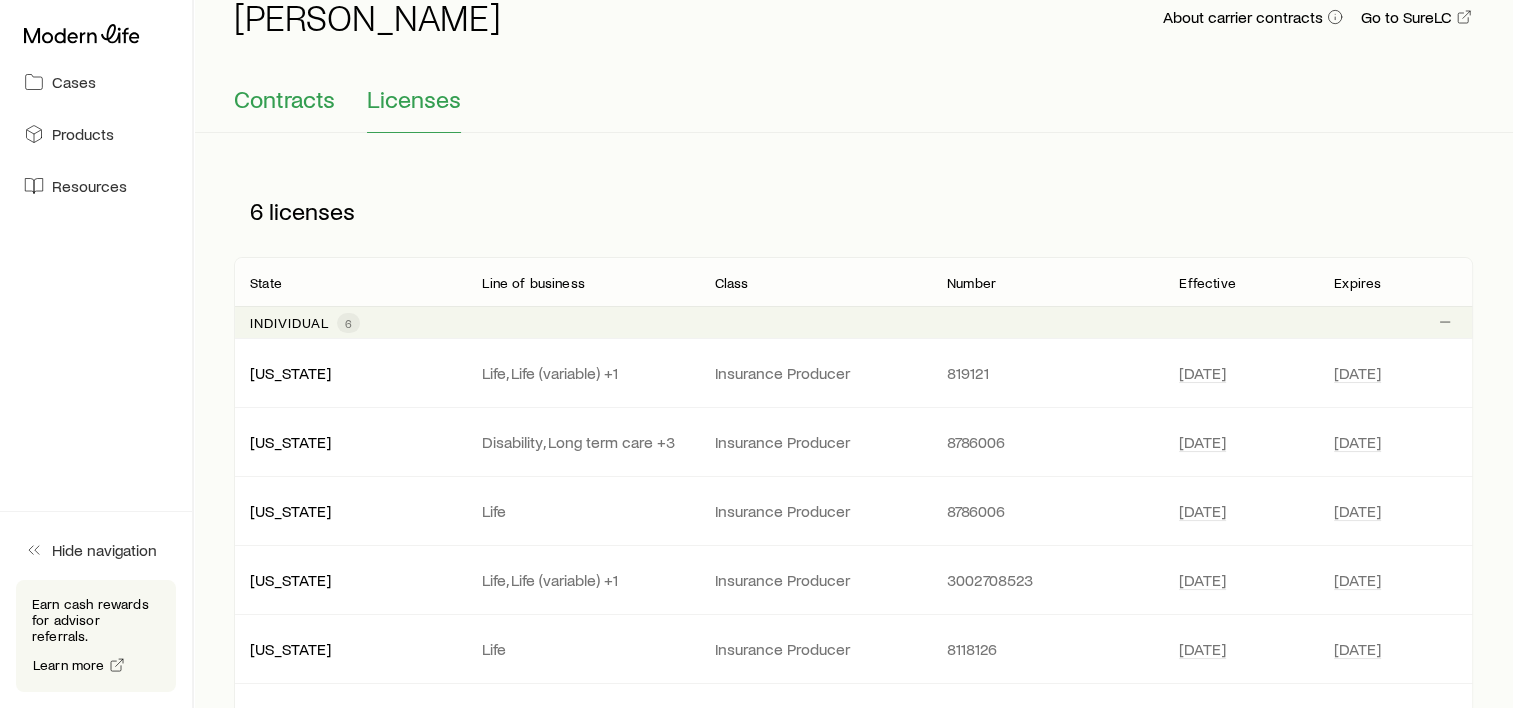 click on "Contracts" at bounding box center [284, 99] 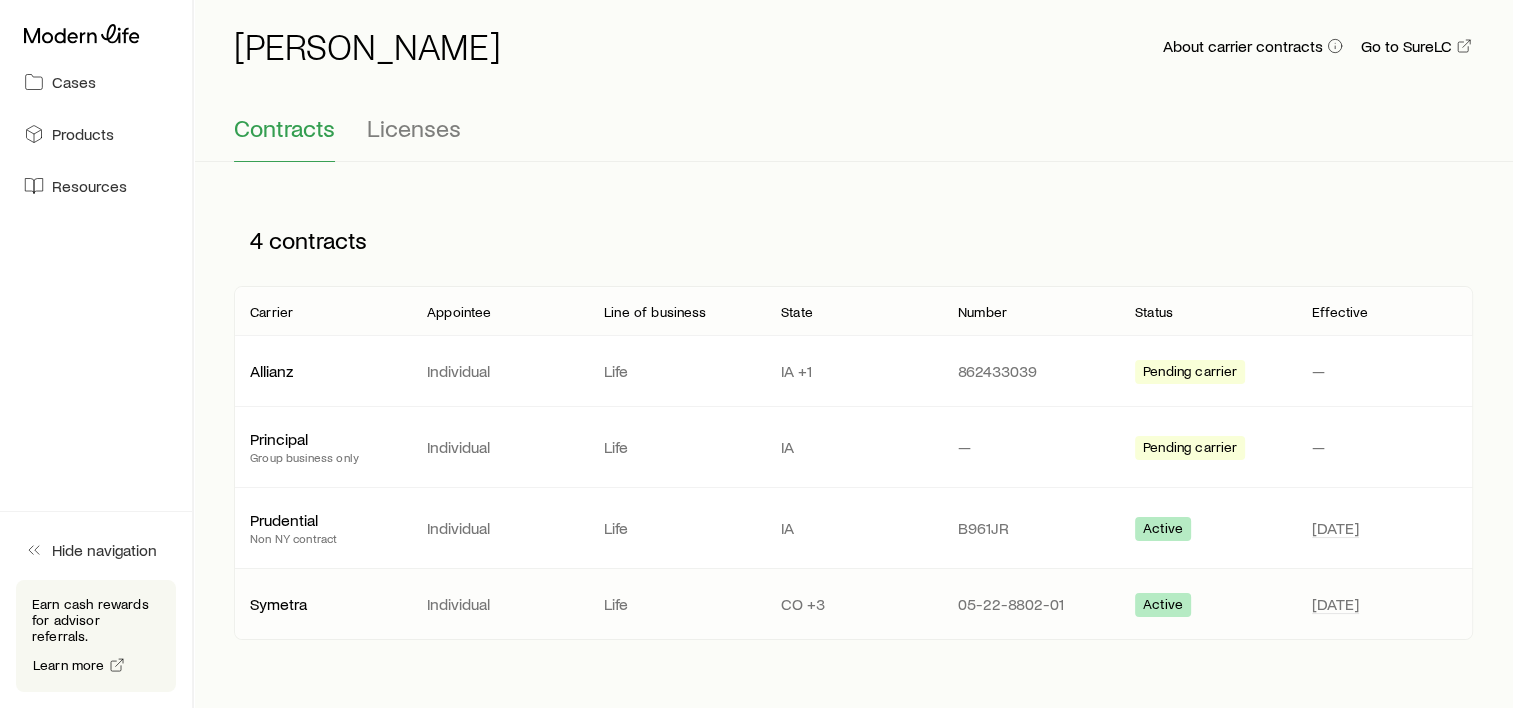 scroll, scrollTop: 100, scrollLeft: 0, axis: vertical 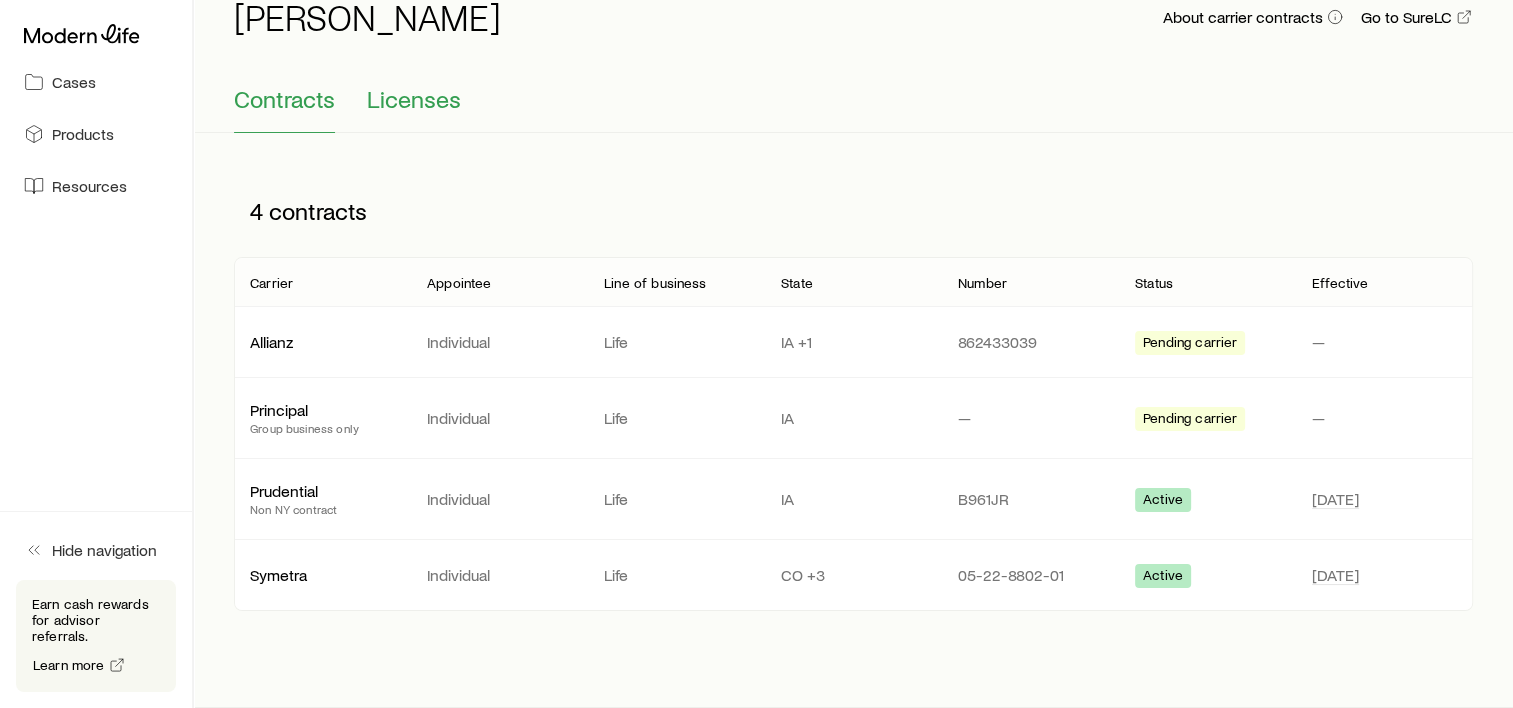 click on "Licenses" at bounding box center (414, 109) 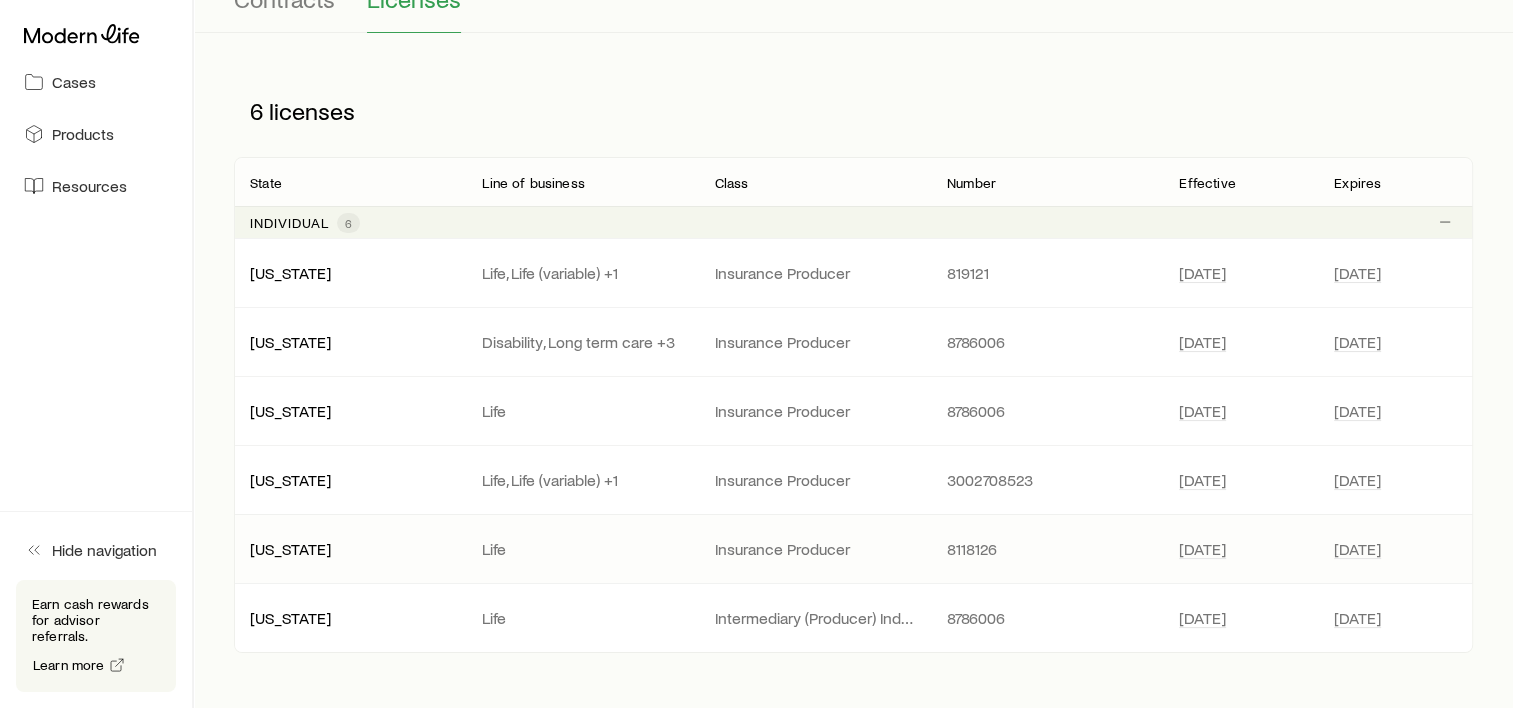 scroll, scrollTop: 288, scrollLeft: 0, axis: vertical 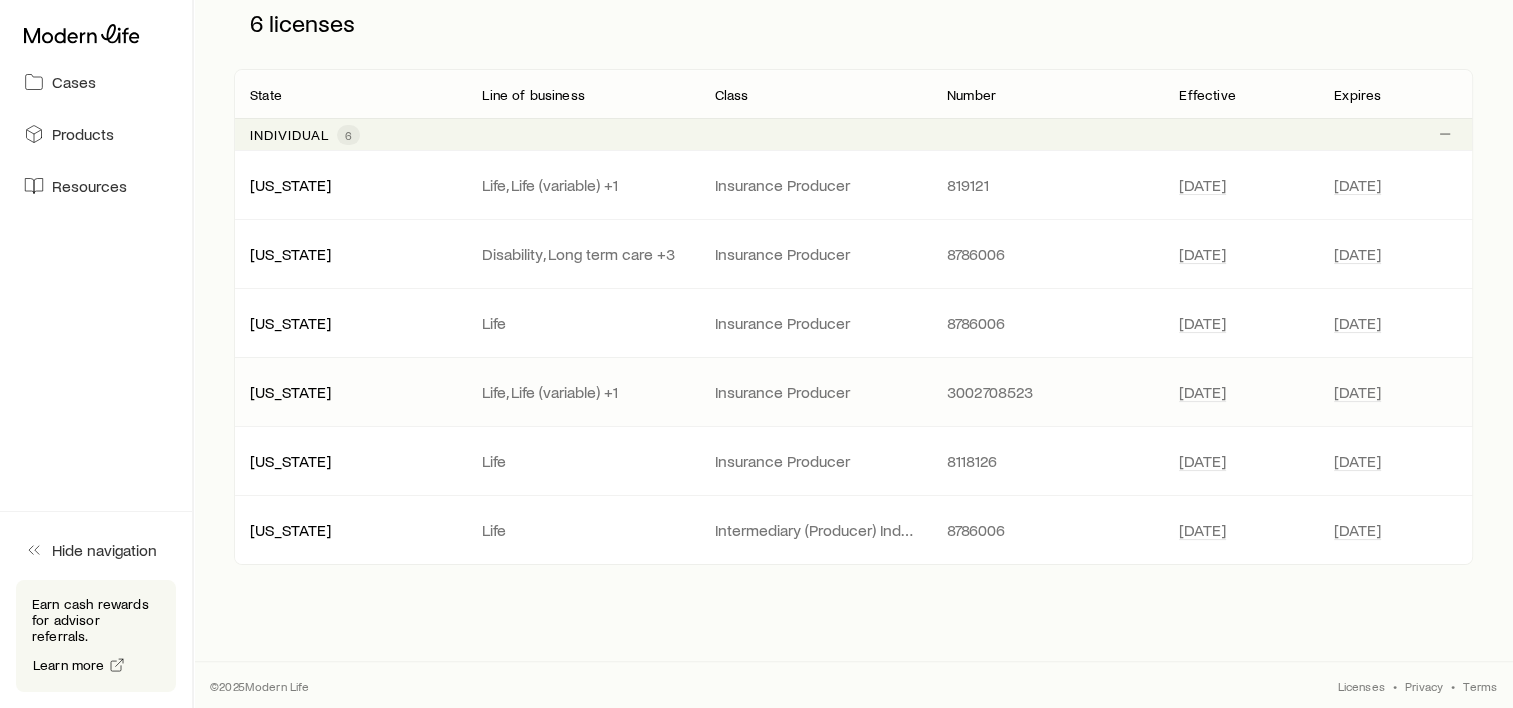 click on "Life, Life (variable) +1" at bounding box center (582, 392) 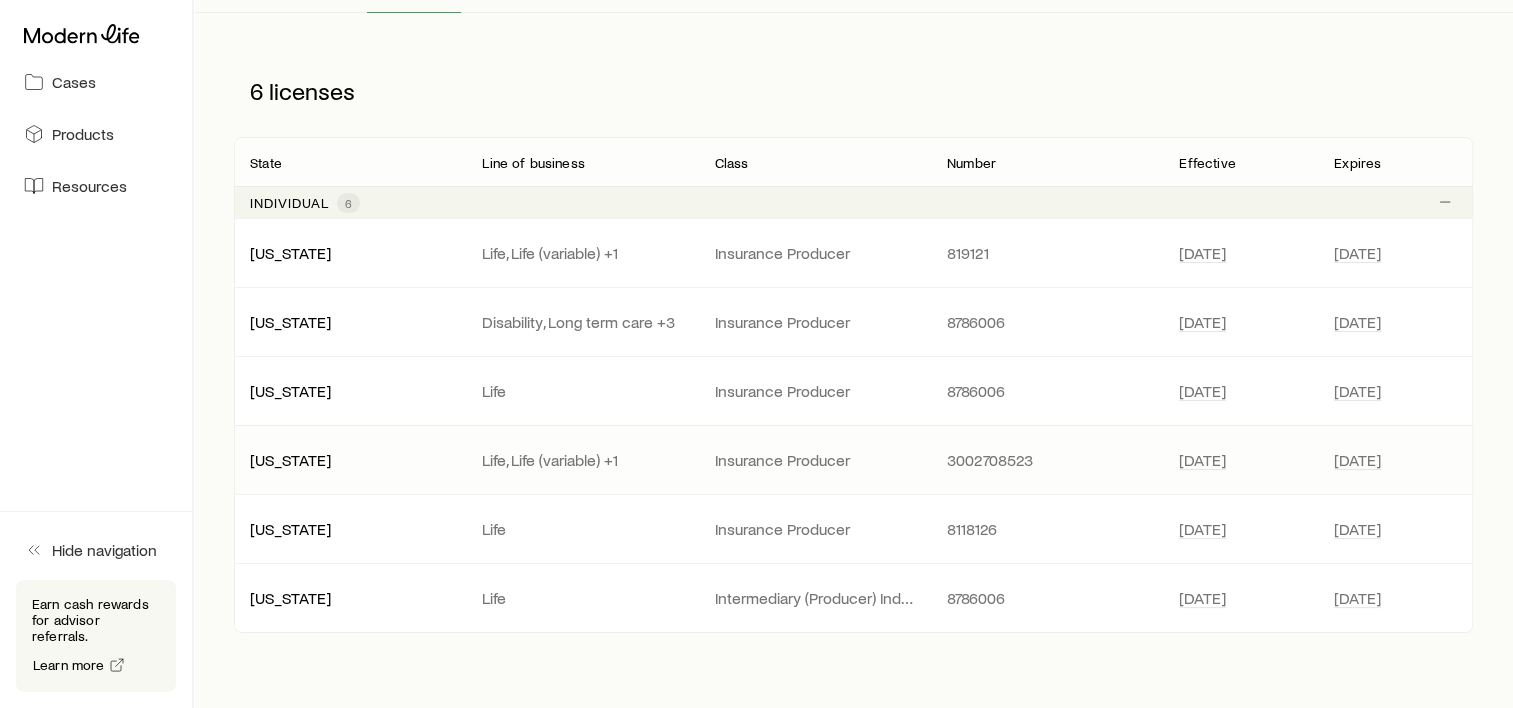 scroll, scrollTop: 188, scrollLeft: 0, axis: vertical 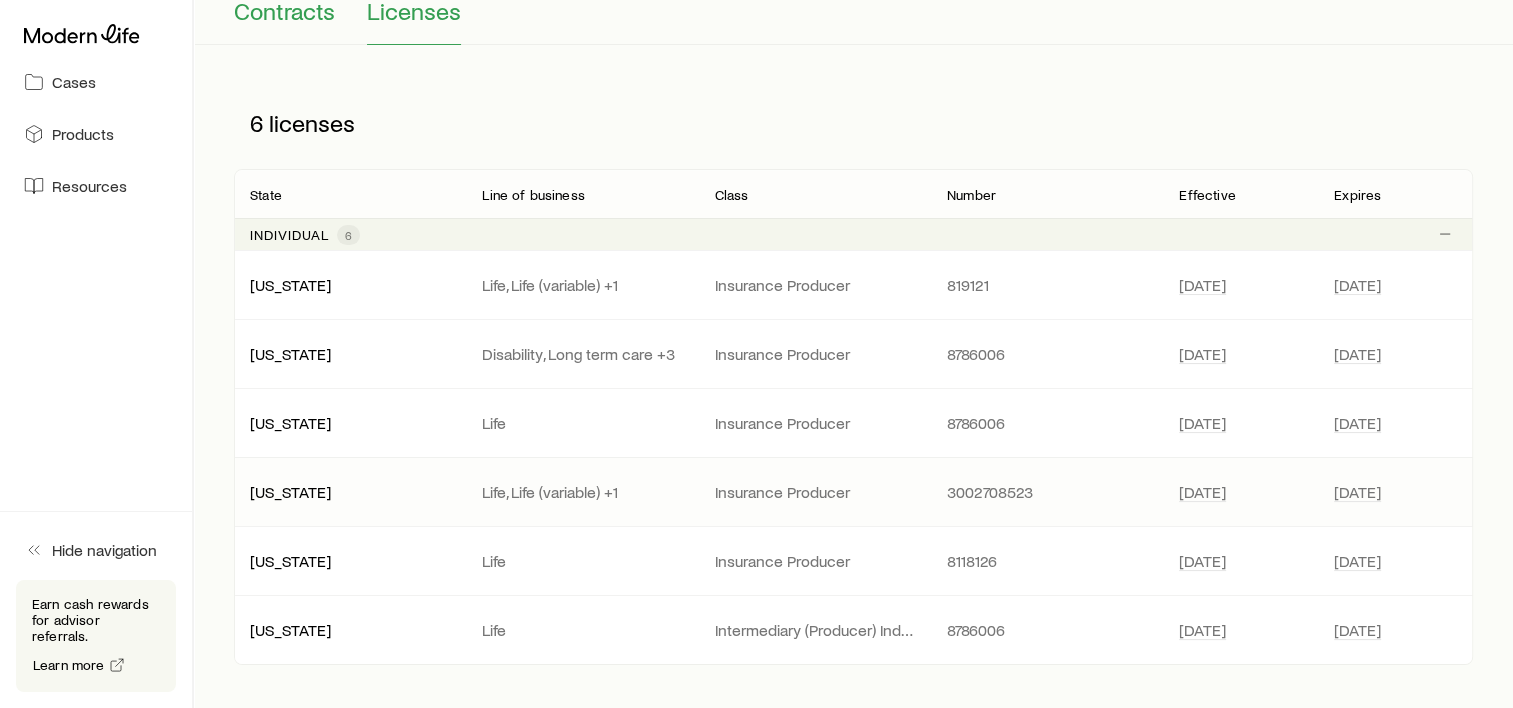 click on "Contracts" at bounding box center [284, 21] 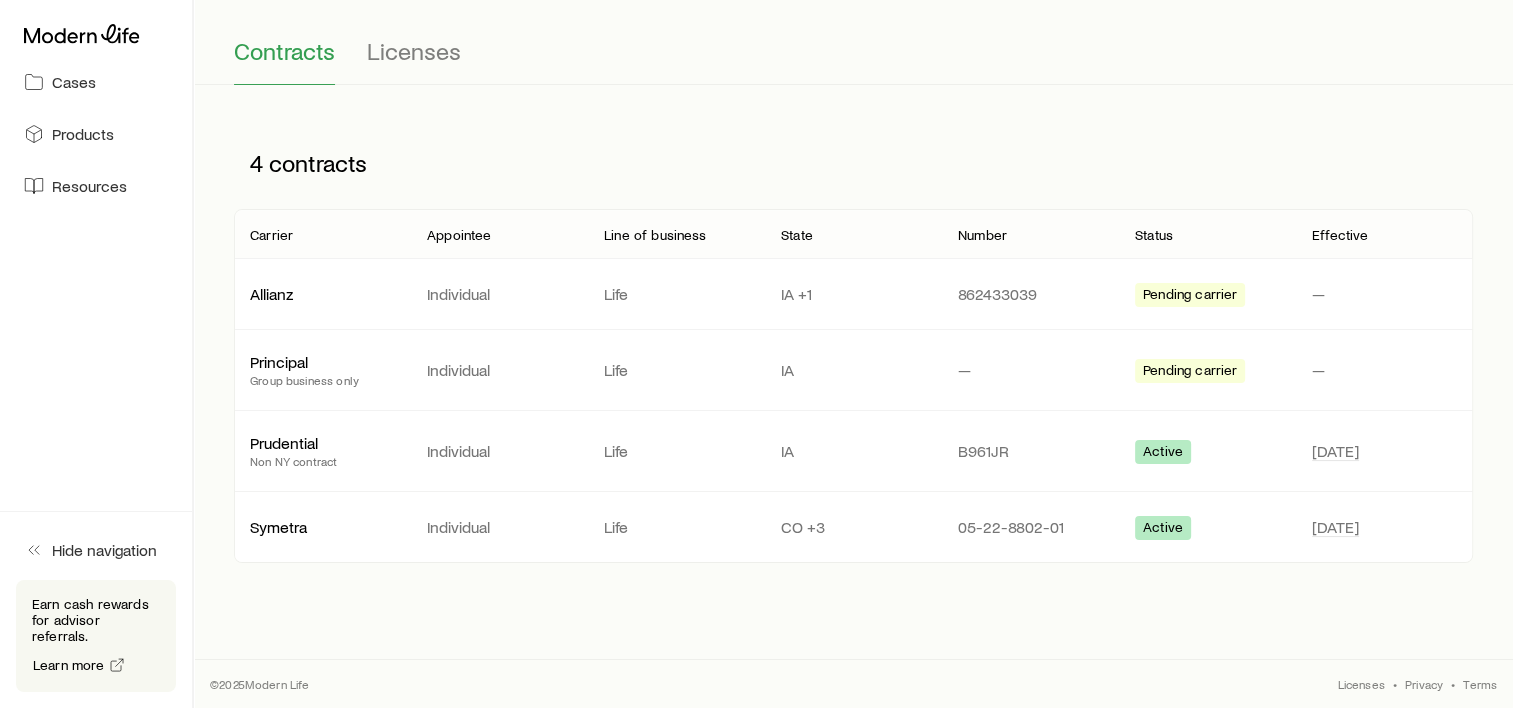 scroll, scrollTop: 146, scrollLeft: 0, axis: vertical 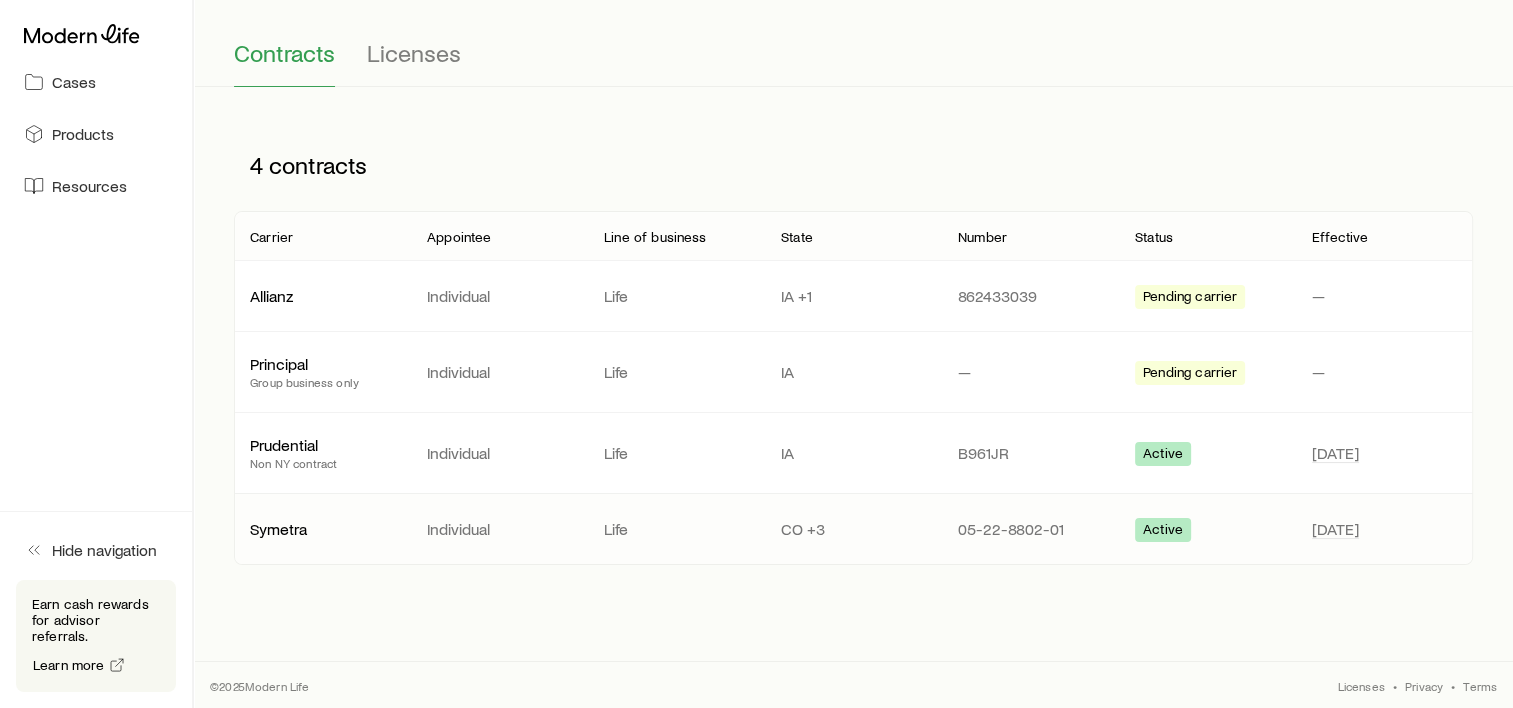 click on "CO +3" at bounding box center (853, 529) 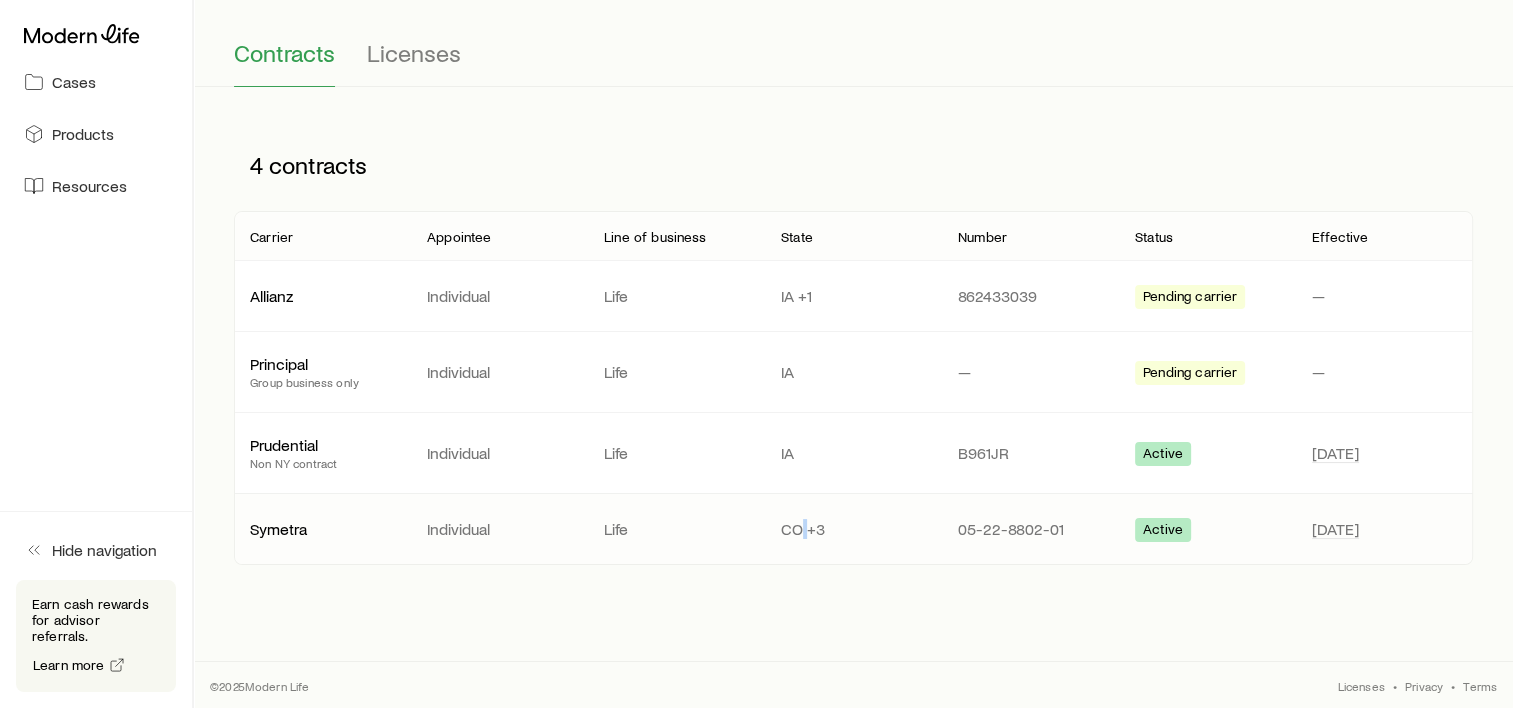 click on "CO +3" at bounding box center (853, 529) 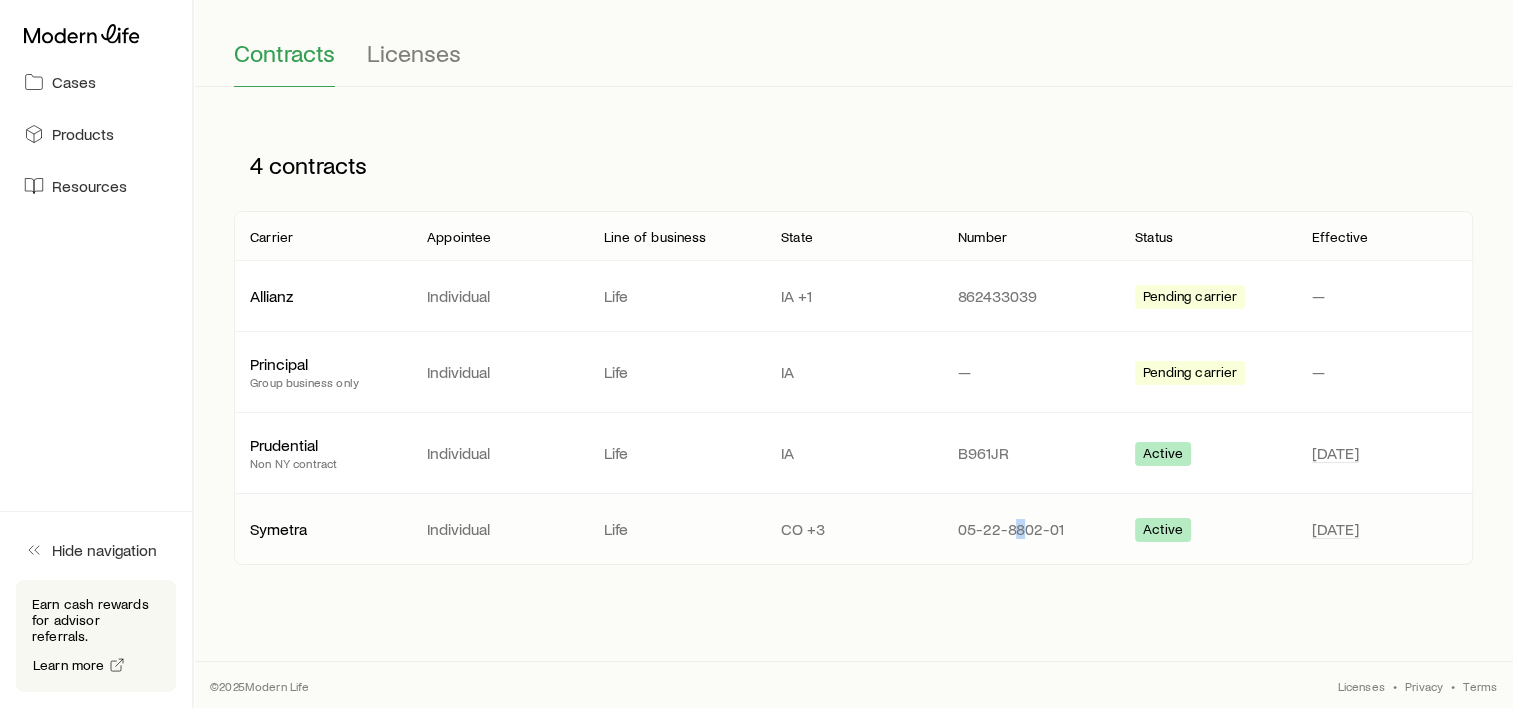 click on "05-22-8802-01" at bounding box center [1030, 529] 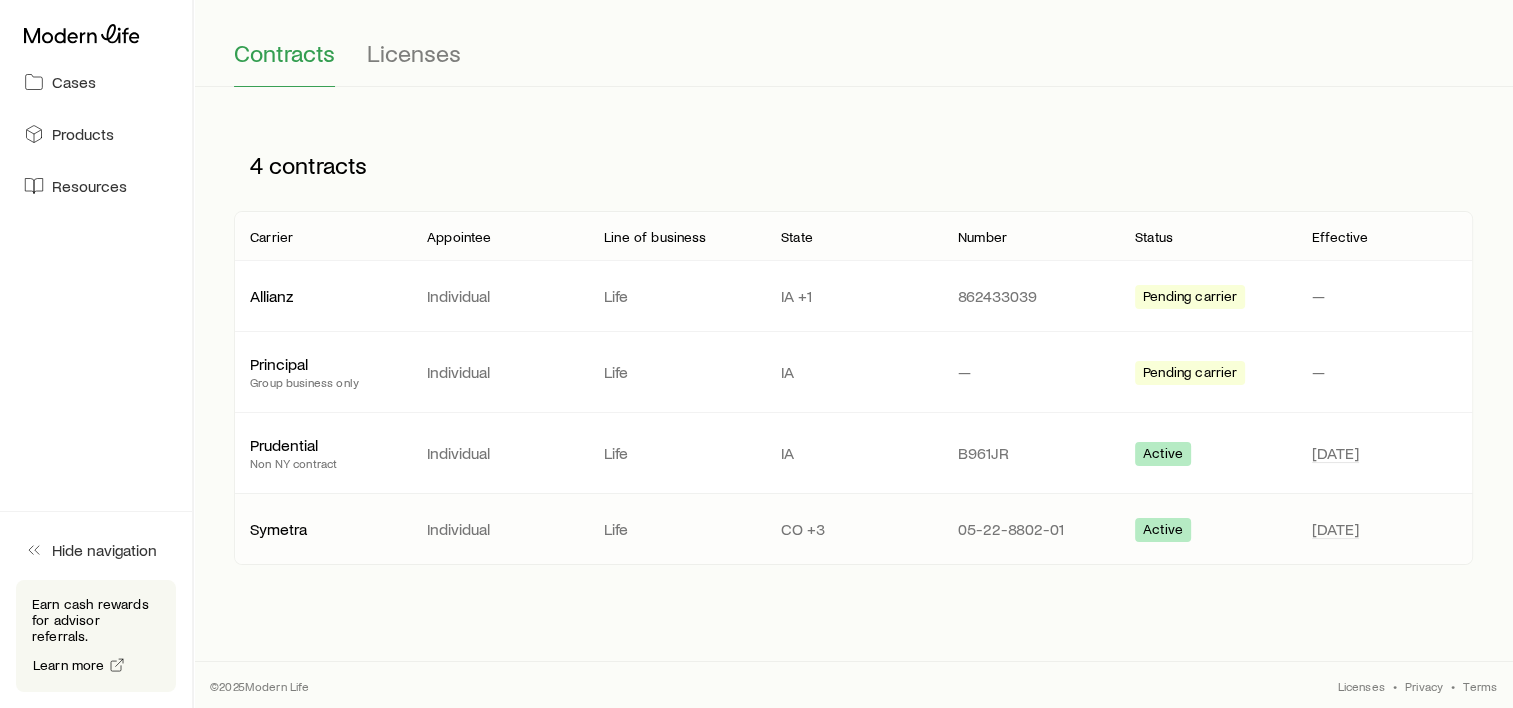 drag, startPoint x: 1019, startPoint y: 528, endPoint x: 806, endPoint y: 528, distance: 213 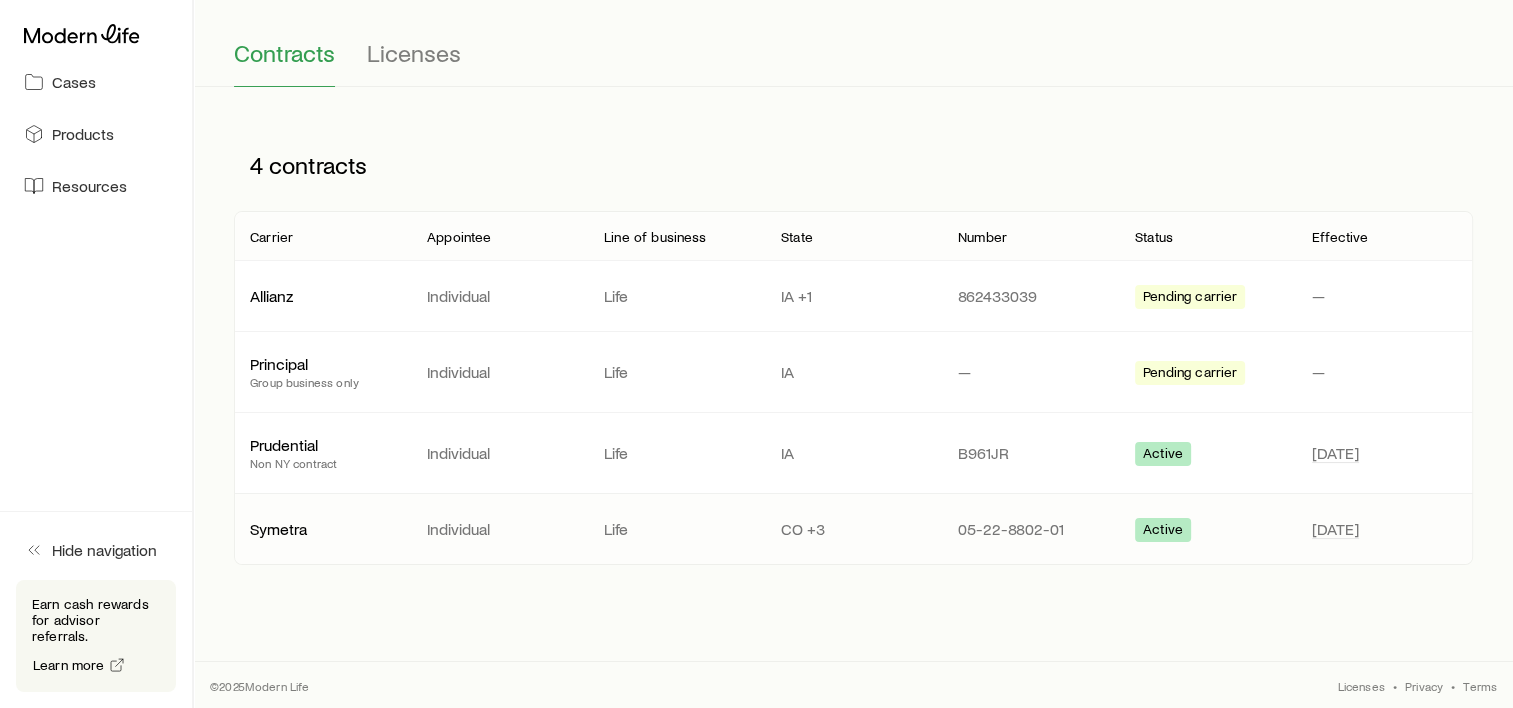 click on "Symetra Individual Life CO [PHONE_NUMBER] Active [DATE]" at bounding box center (853, 529) 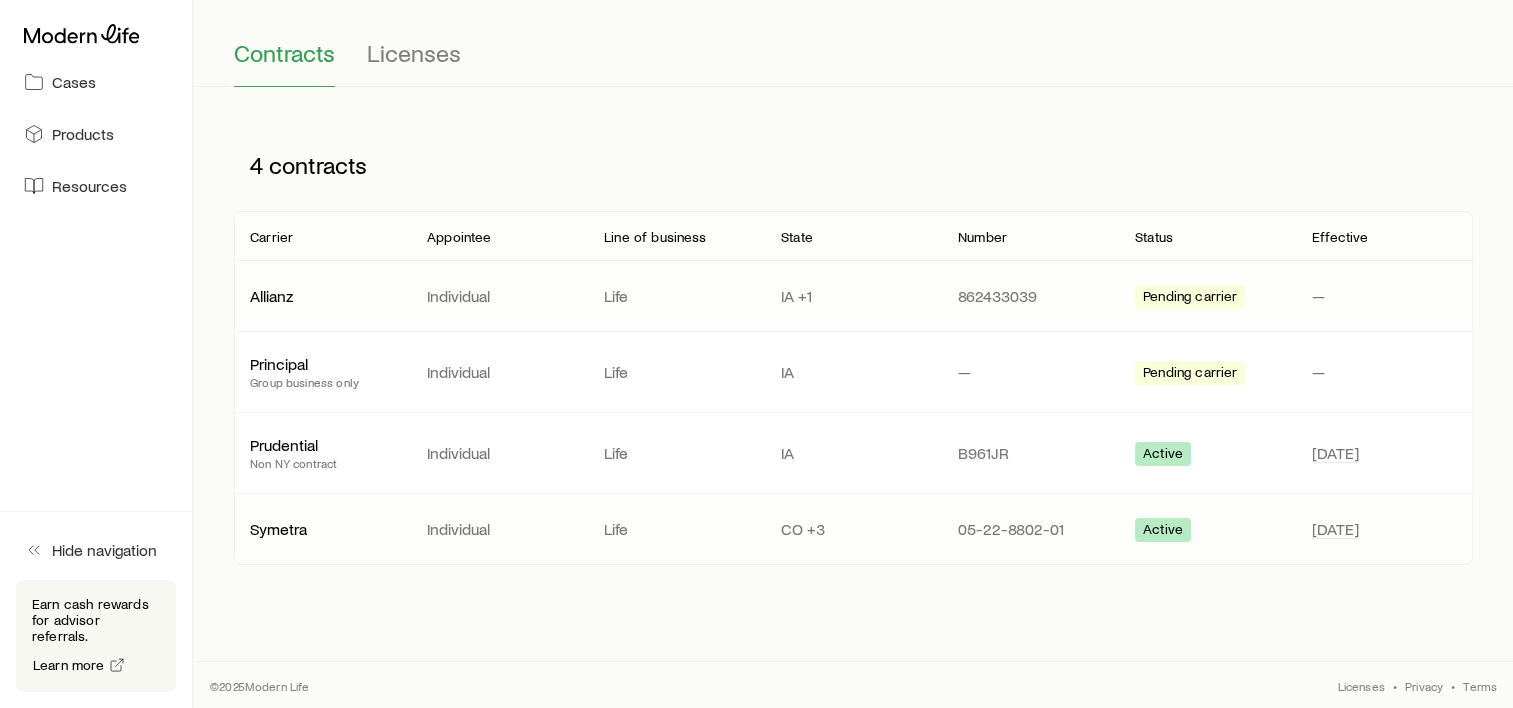 click on "IA +1" at bounding box center (853, 296) 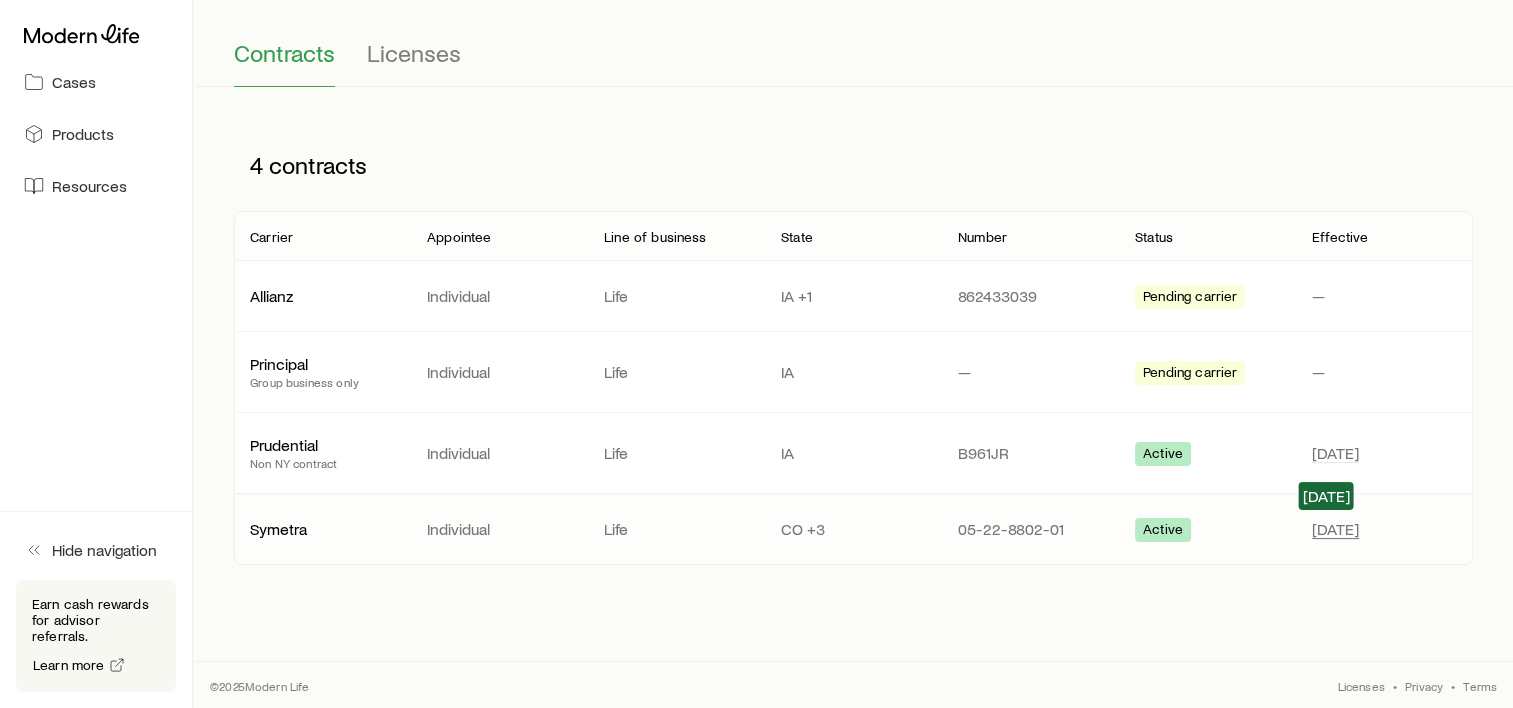 click on "[DATE]" at bounding box center [1335, 529] 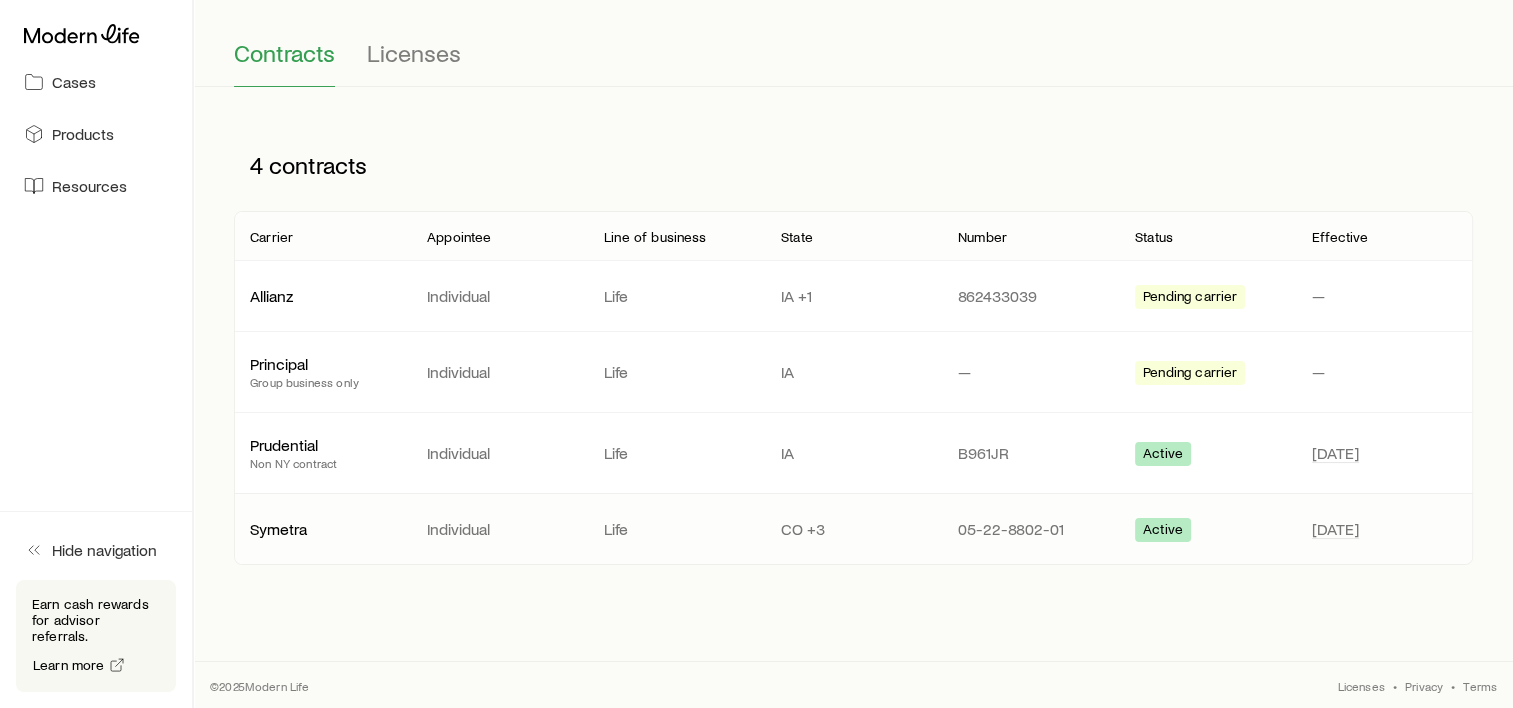 click on "Active" at bounding box center [1163, 531] 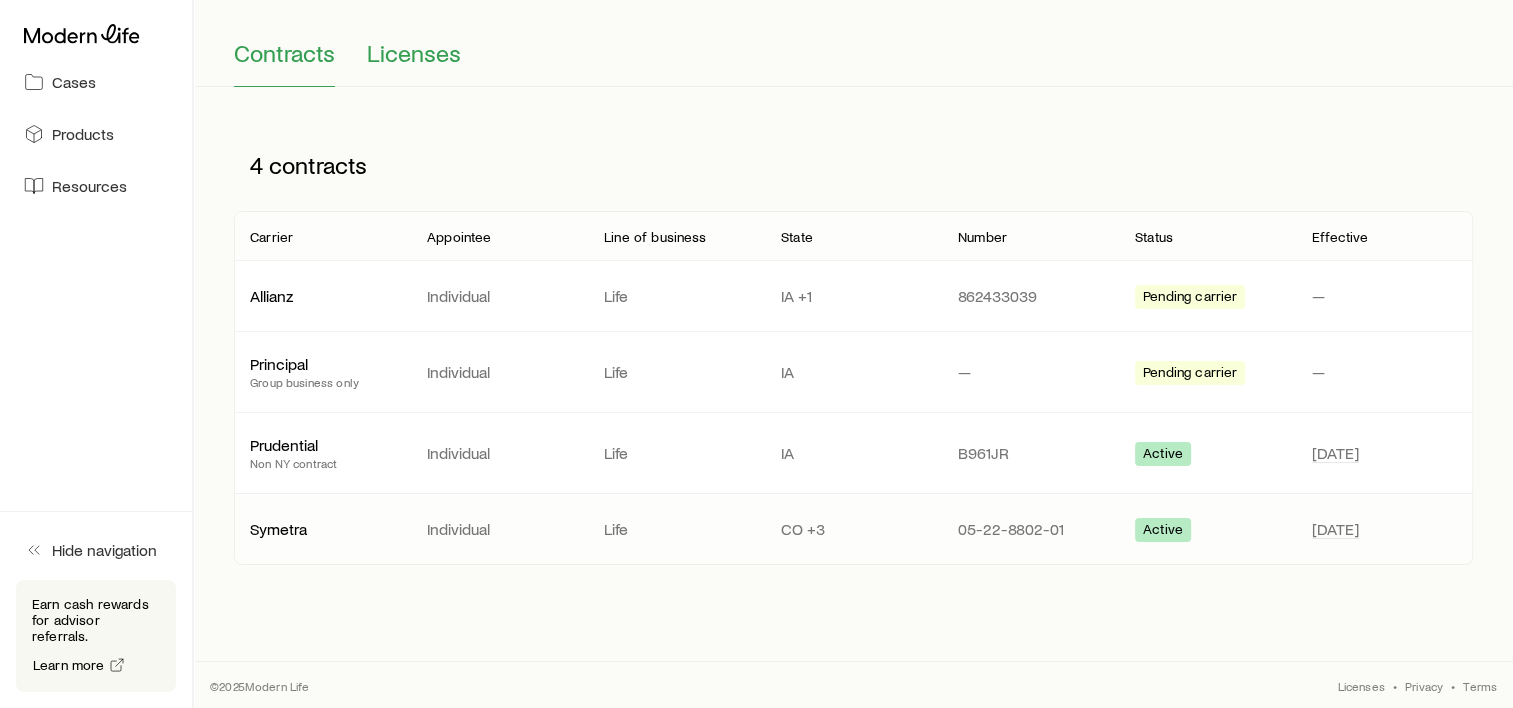 click on "Licenses" at bounding box center (414, 63) 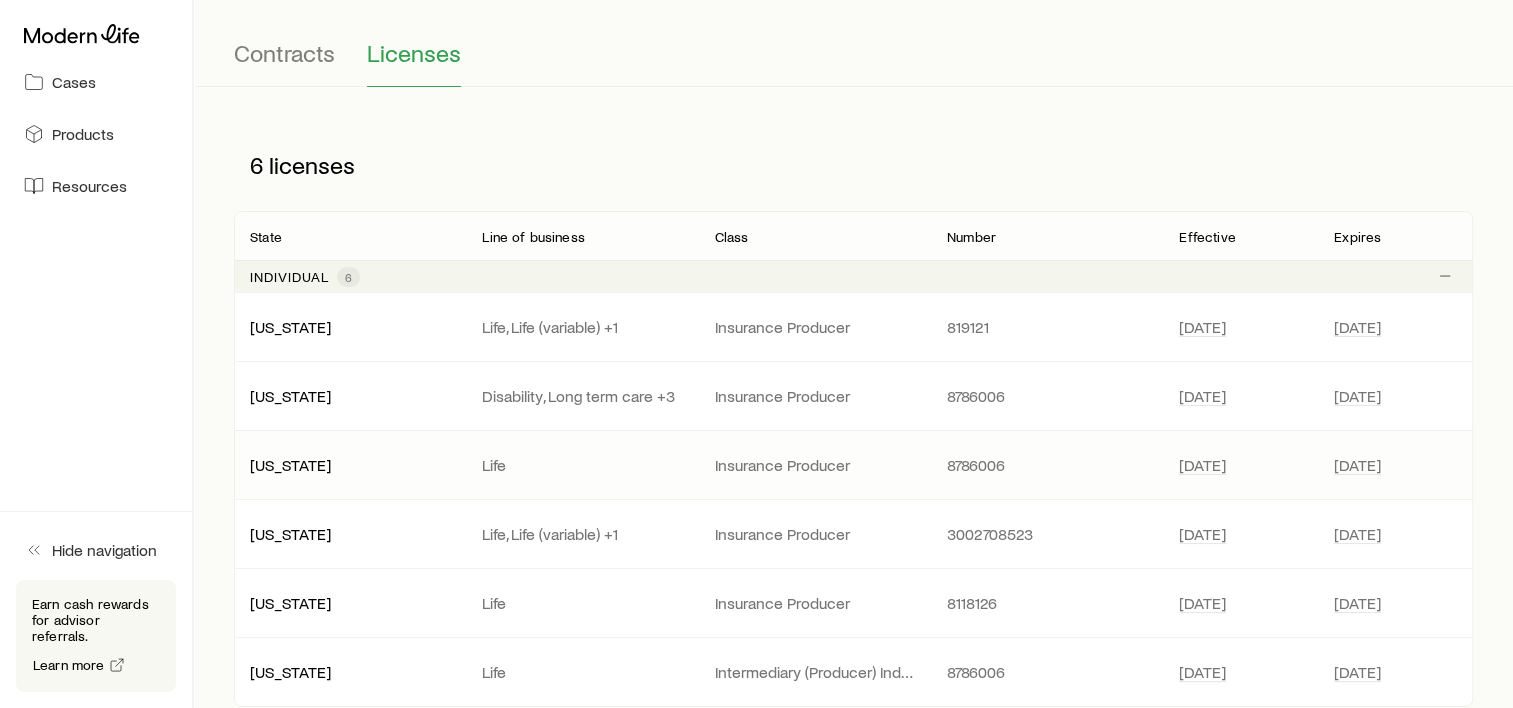 scroll, scrollTop: 288, scrollLeft: 0, axis: vertical 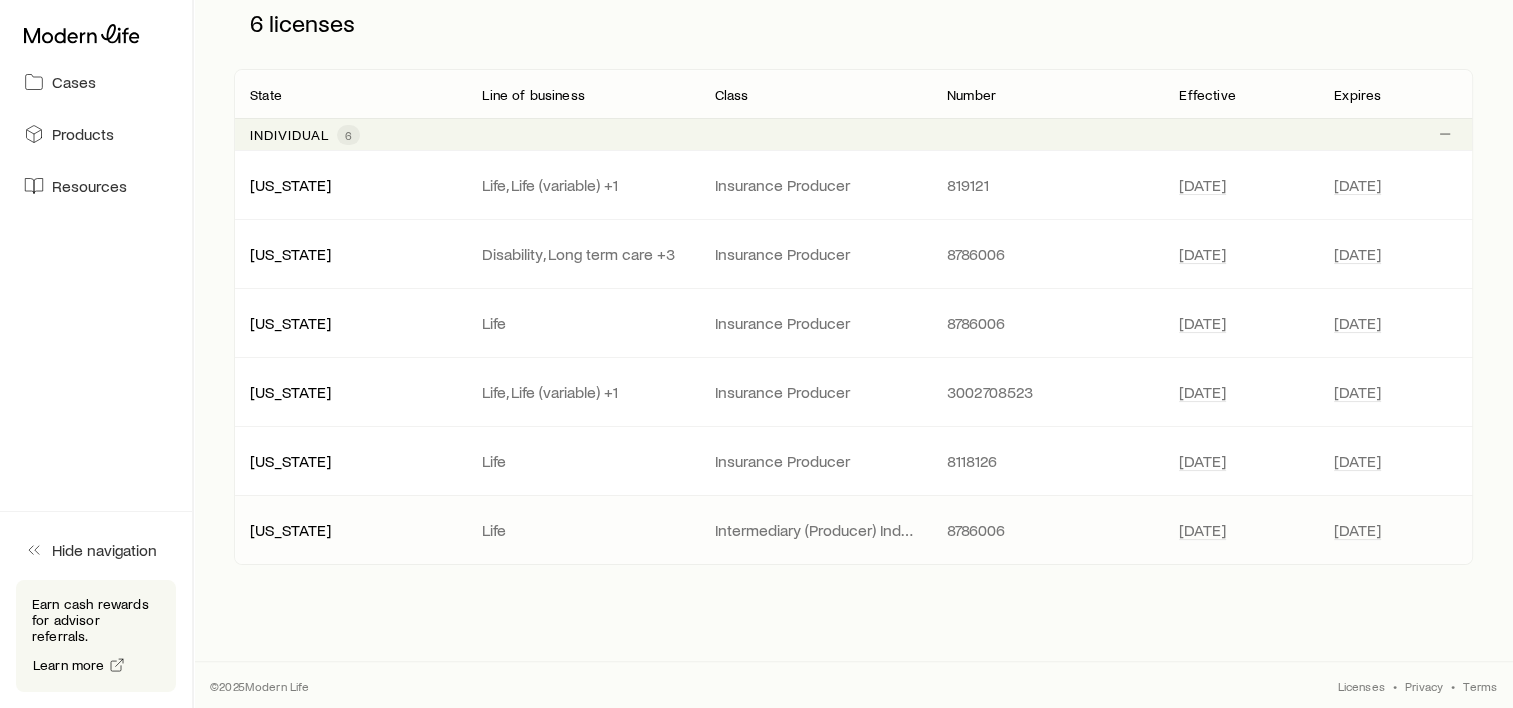click on "[DATE]" at bounding box center (1395, 530) 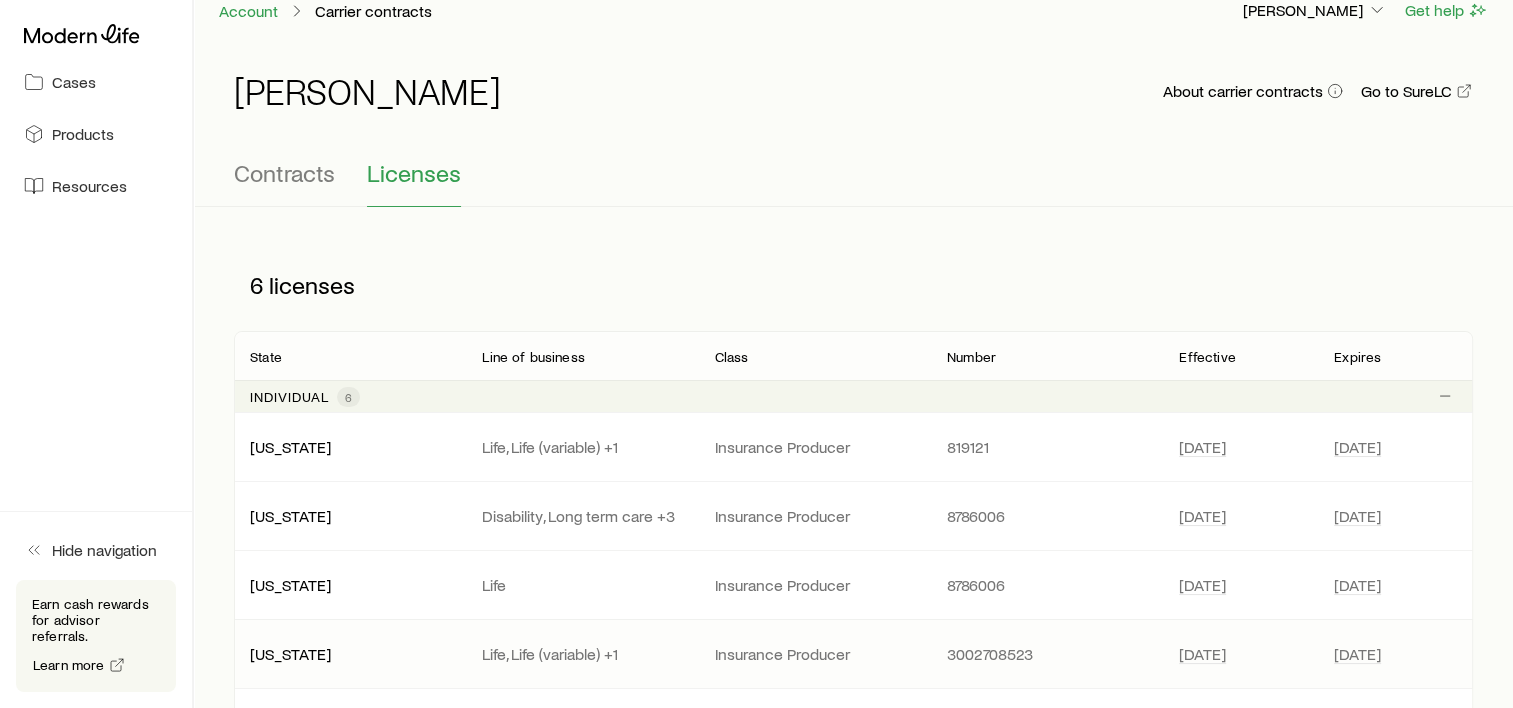 scroll, scrollTop: 0, scrollLeft: 0, axis: both 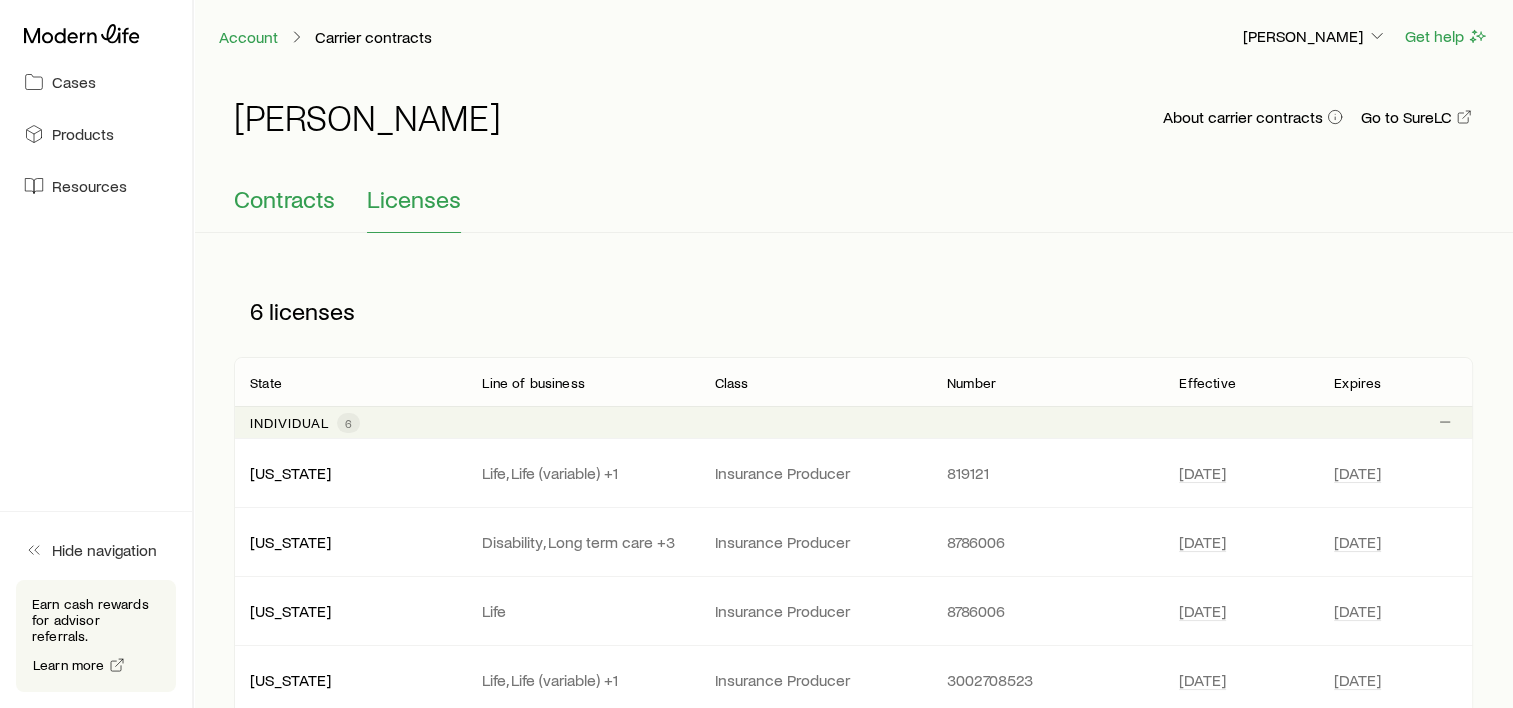 click on "Contracts" at bounding box center (284, 199) 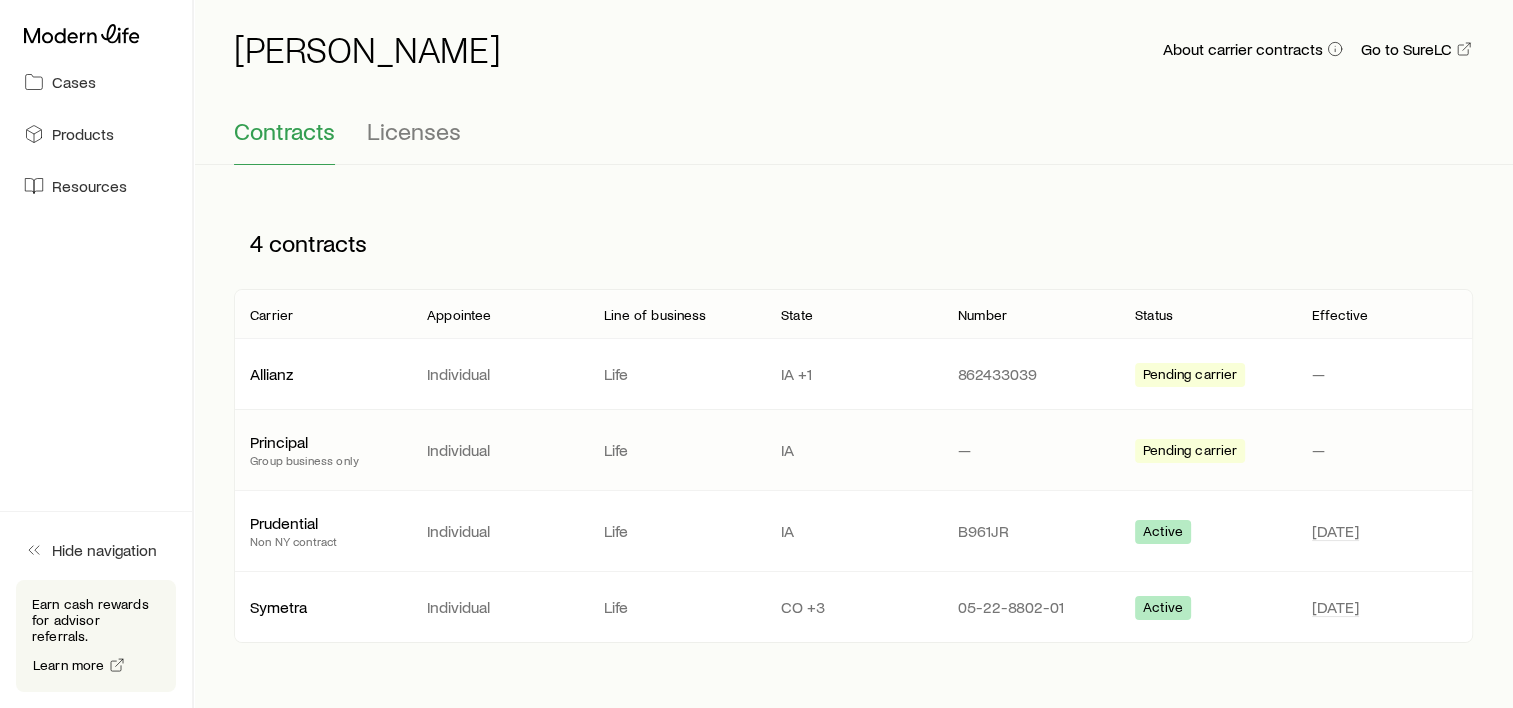 scroll, scrollTop: 146, scrollLeft: 0, axis: vertical 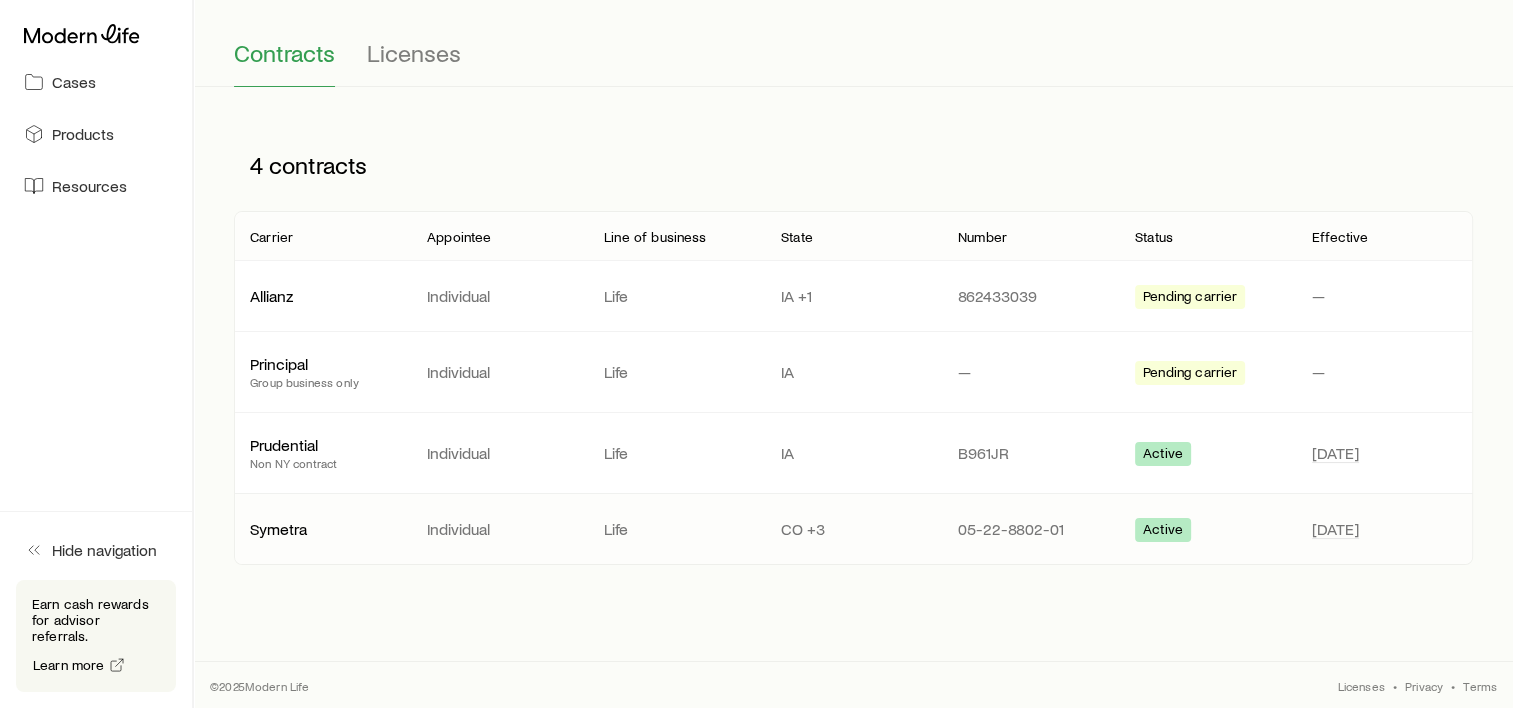 click on "CO +3" at bounding box center (853, 529) 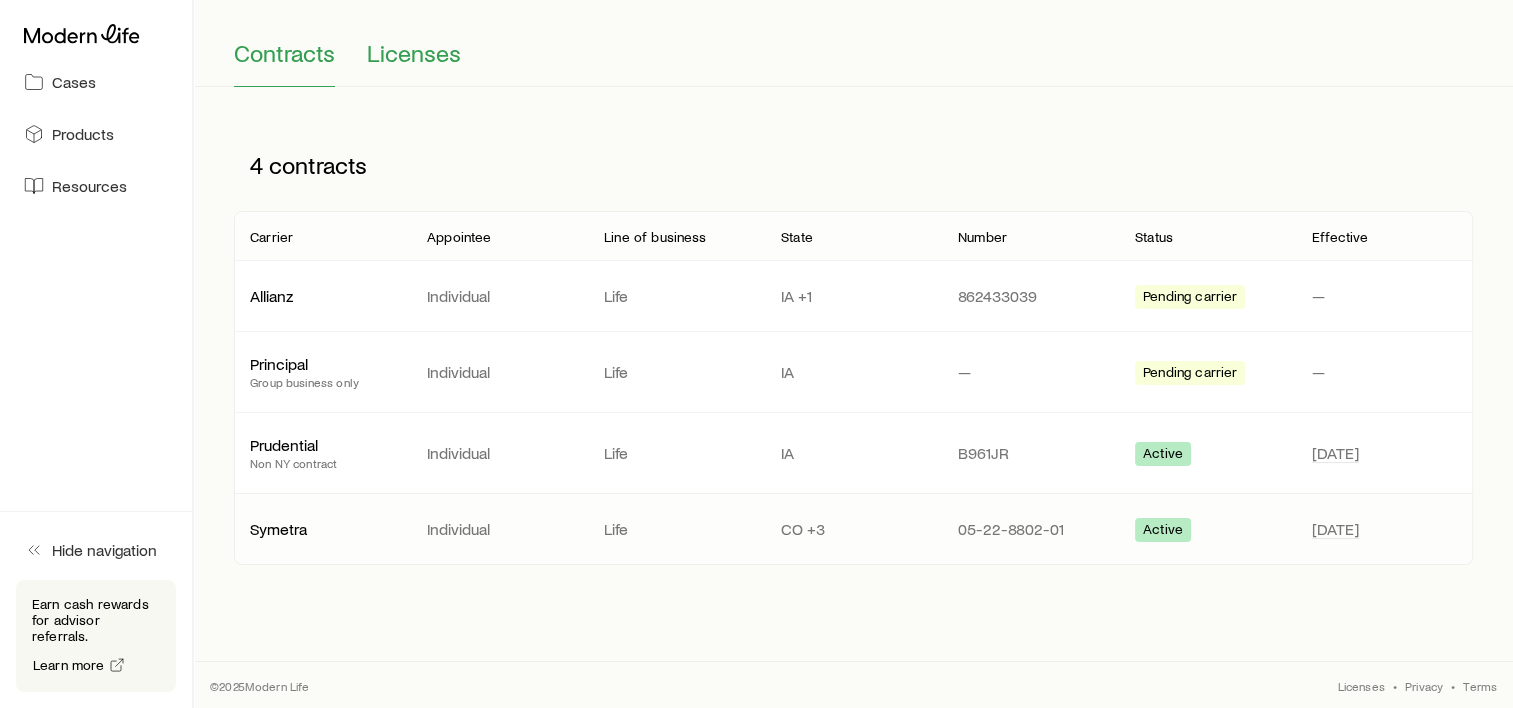 click on "Licenses" at bounding box center [414, 53] 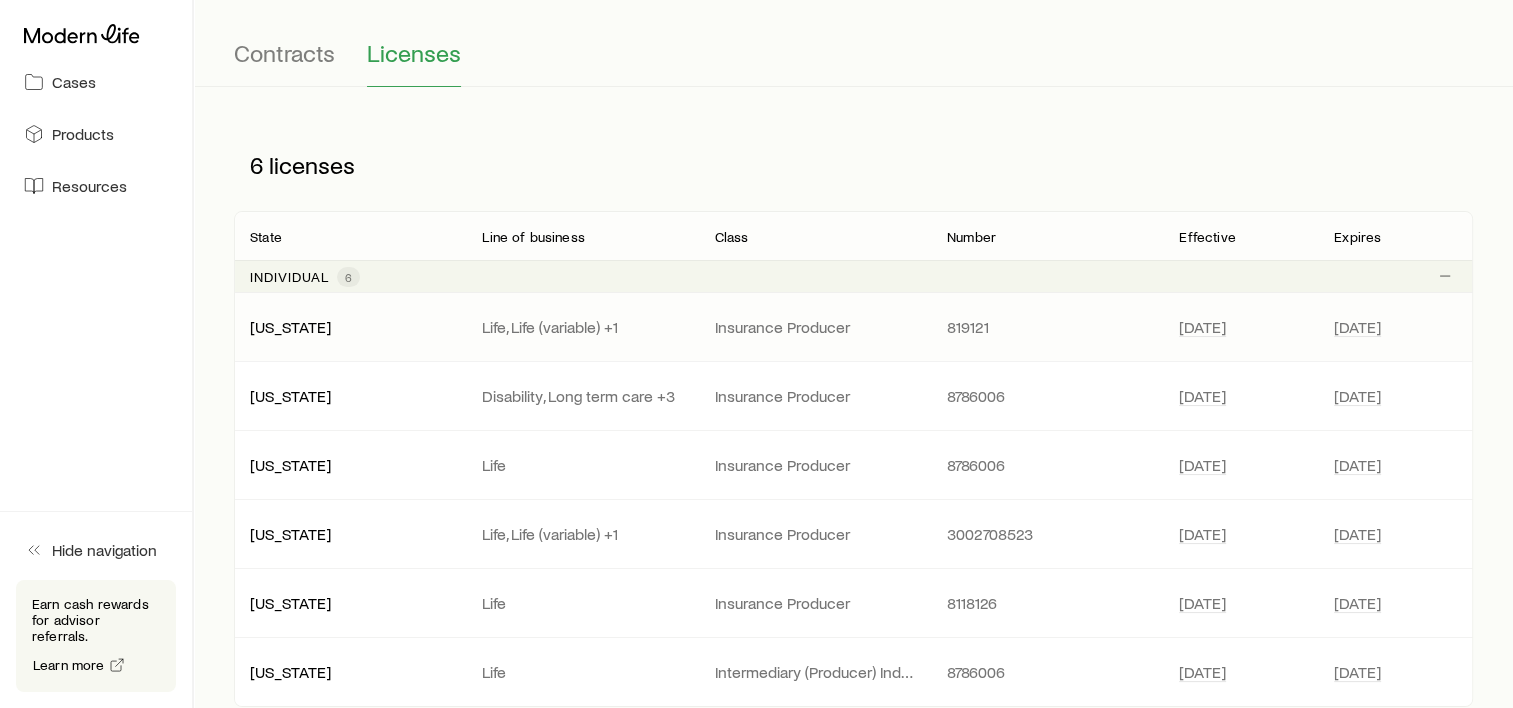 click on "Life, Life (variable) +1" at bounding box center (582, 327) 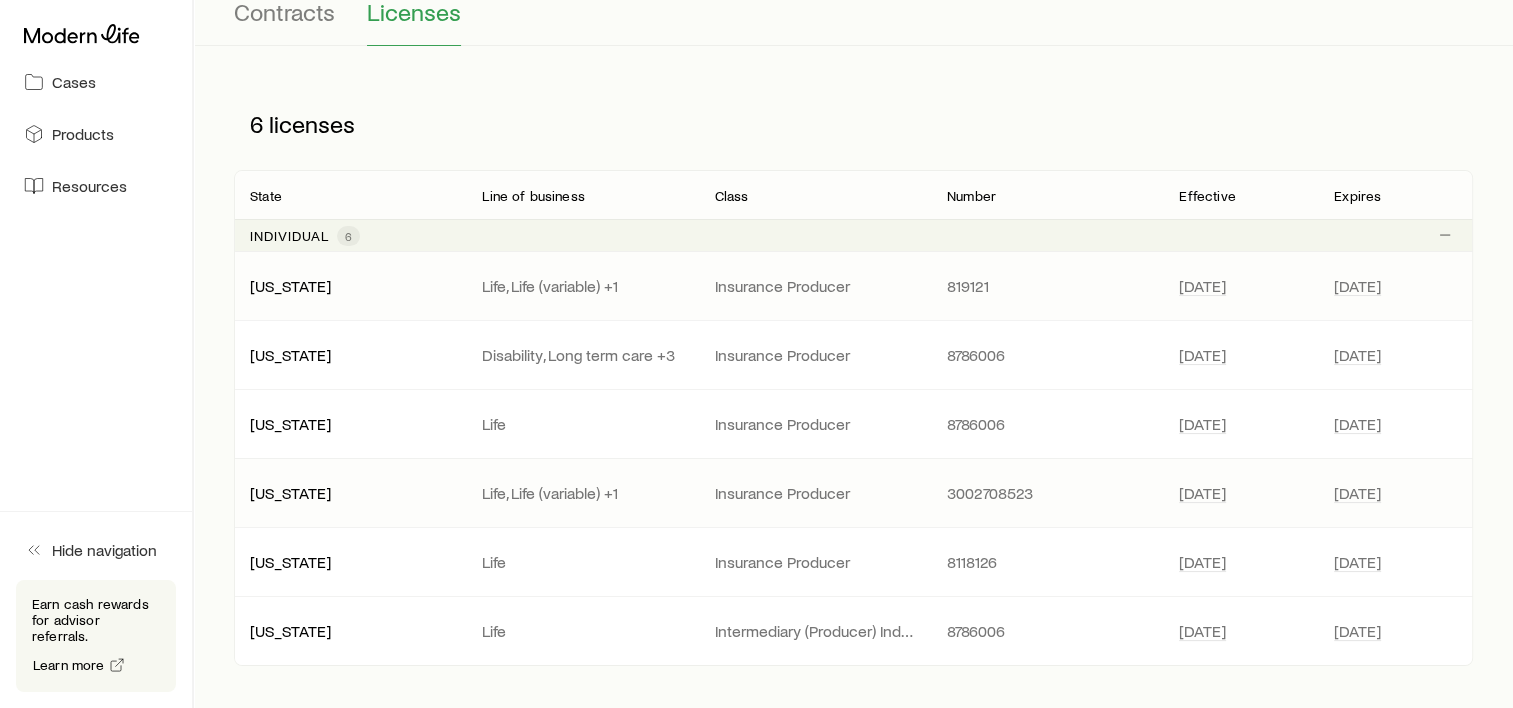 scroll, scrollTop: 0, scrollLeft: 0, axis: both 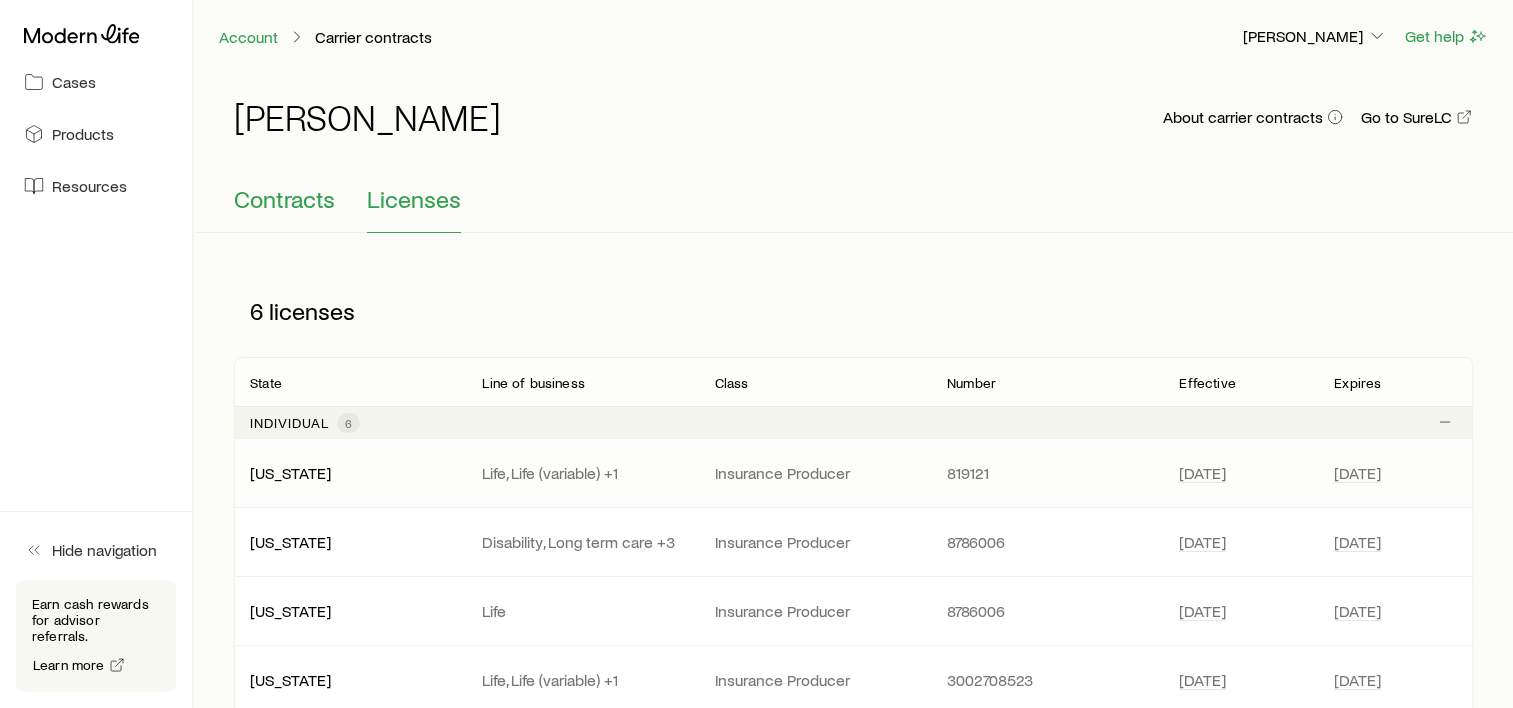 click on "Contracts" at bounding box center [284, 199] 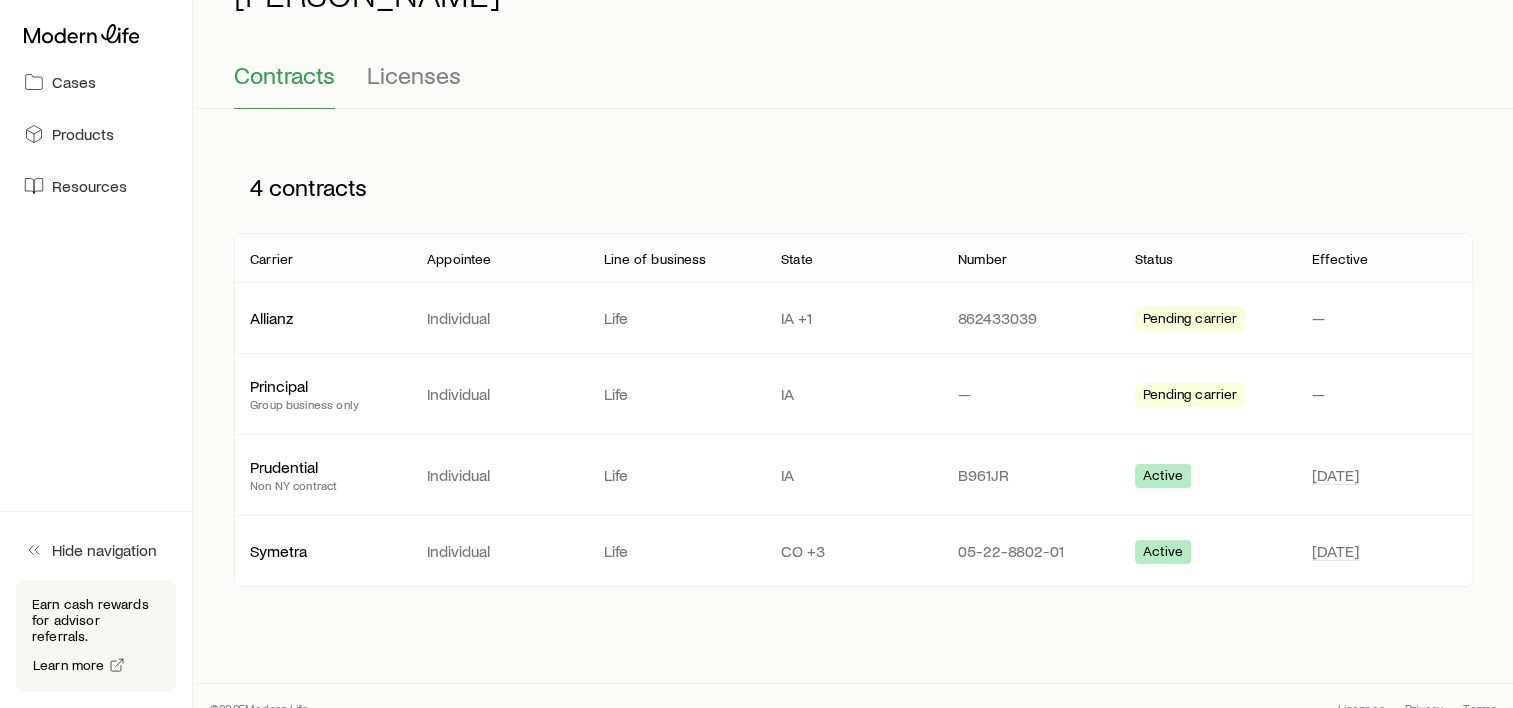 scroll, scrollTop: 146, scrollLeft: 0, axis: vertical 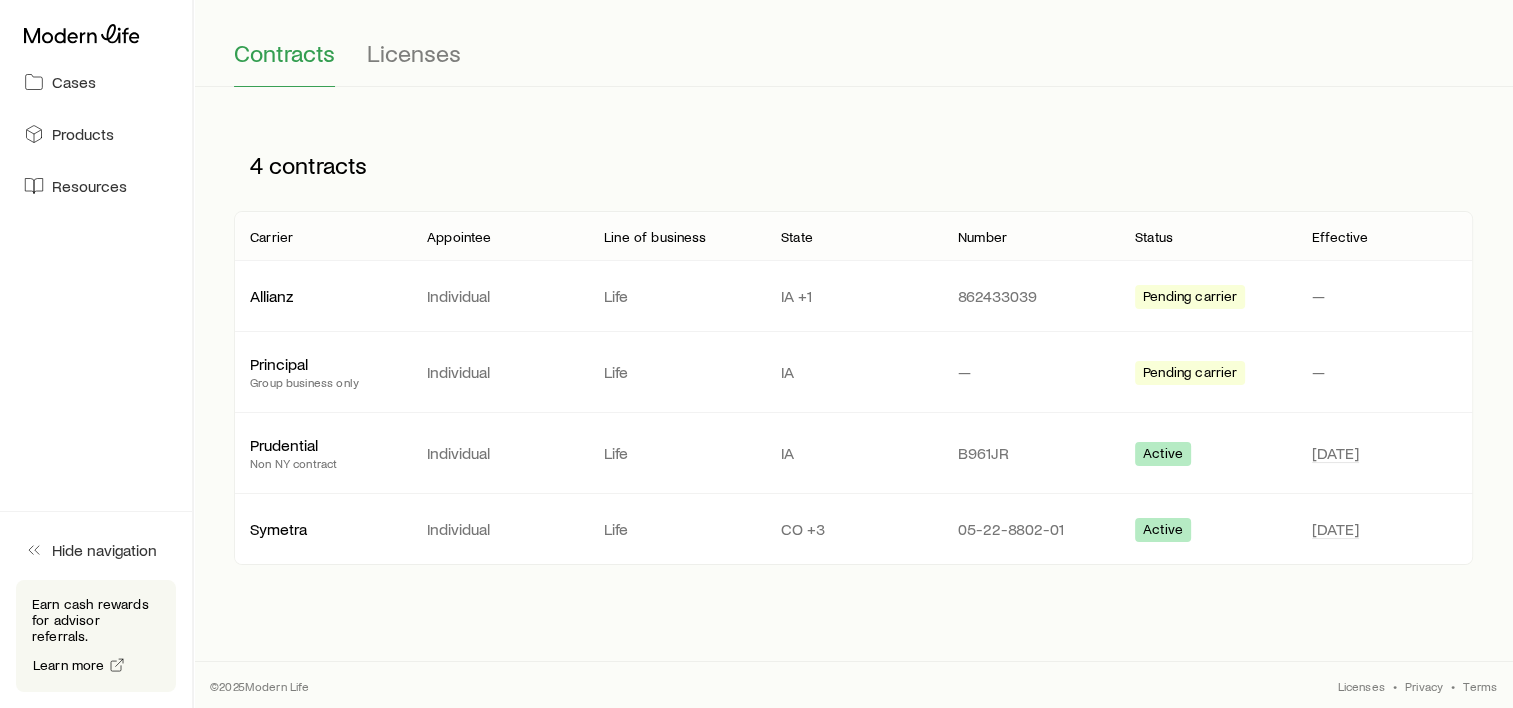 click on "Account Carrier contracts [PERSON_NAME] Get help [PERSON_NAME] About carrier contracts Go to SureLC Contracts Licenses 4 contracts Carrier Appointee Line of business State Number Status Effective Allianz Individual Life IA [PHONE_NUMBER] Pending carrier — Principal Group business only Individual Life IA — Pending carrier — Prudential Non NY contract Individual Life IA B961JR Active [DATE] Symetra Individual Life CO [PHONE_NUMBER] Active [DATE] ©  2025  Modern Life Licenses • Privacy • Terms" at bounding box center (756, 282) 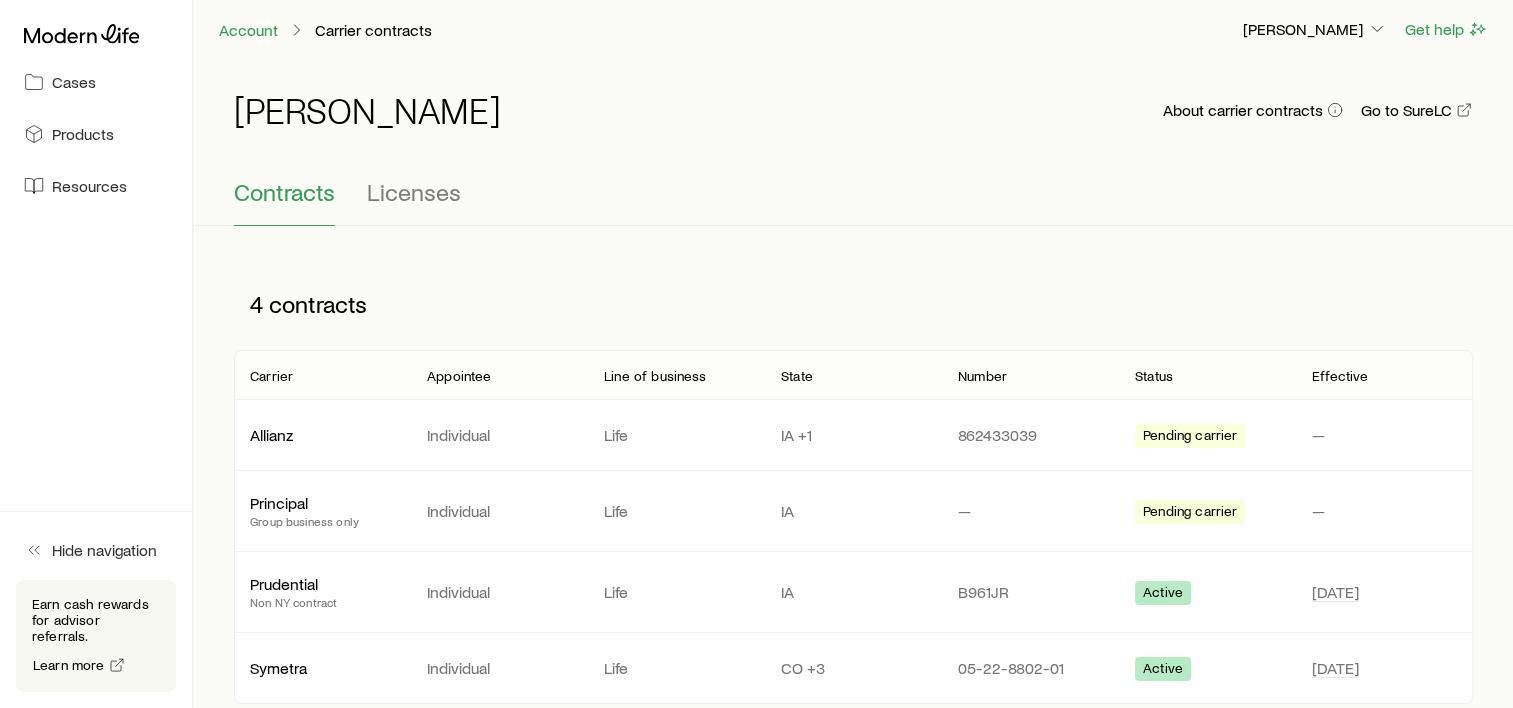 scroll, scrollTop: 0, scrollLeft: 0, axis: both 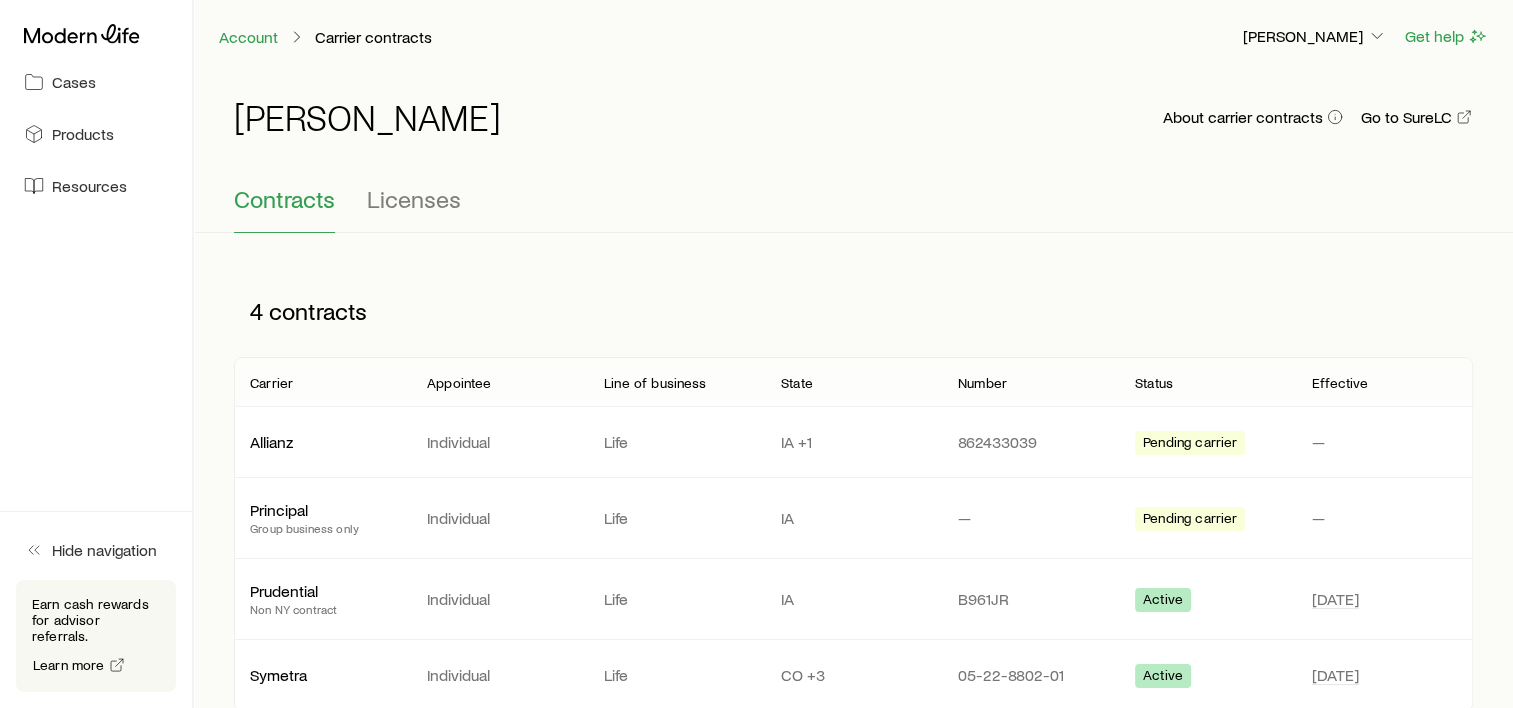 click on "[PERSON_NAME] About carrier contracts Go to SureLC Contracts Licenses 4 contracts Carrier Appointee Line of business State Number Status Effective Allianz Individual Life IA [PHONE_NUMBER] Pending carrier — Principal Group business only Individual Life IA — Pending carrier — Prudential Non NY contract Individual Life IA B961JR Active [DATE] Symetra Individual Life CO [PHONE_NUMBER] Active [DATE]" at bounding box center [853, 408] 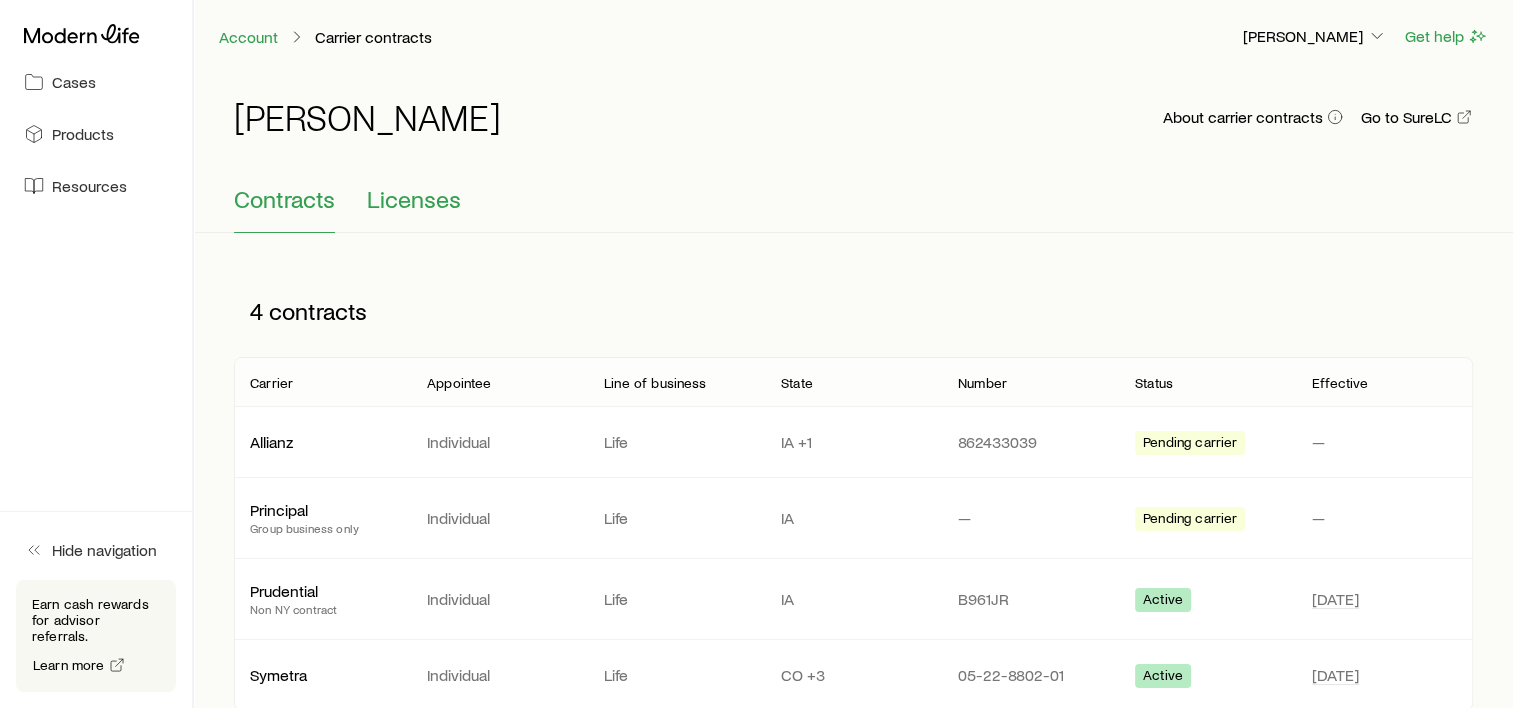 click on "Licenses" at bounding box center (414, 199) 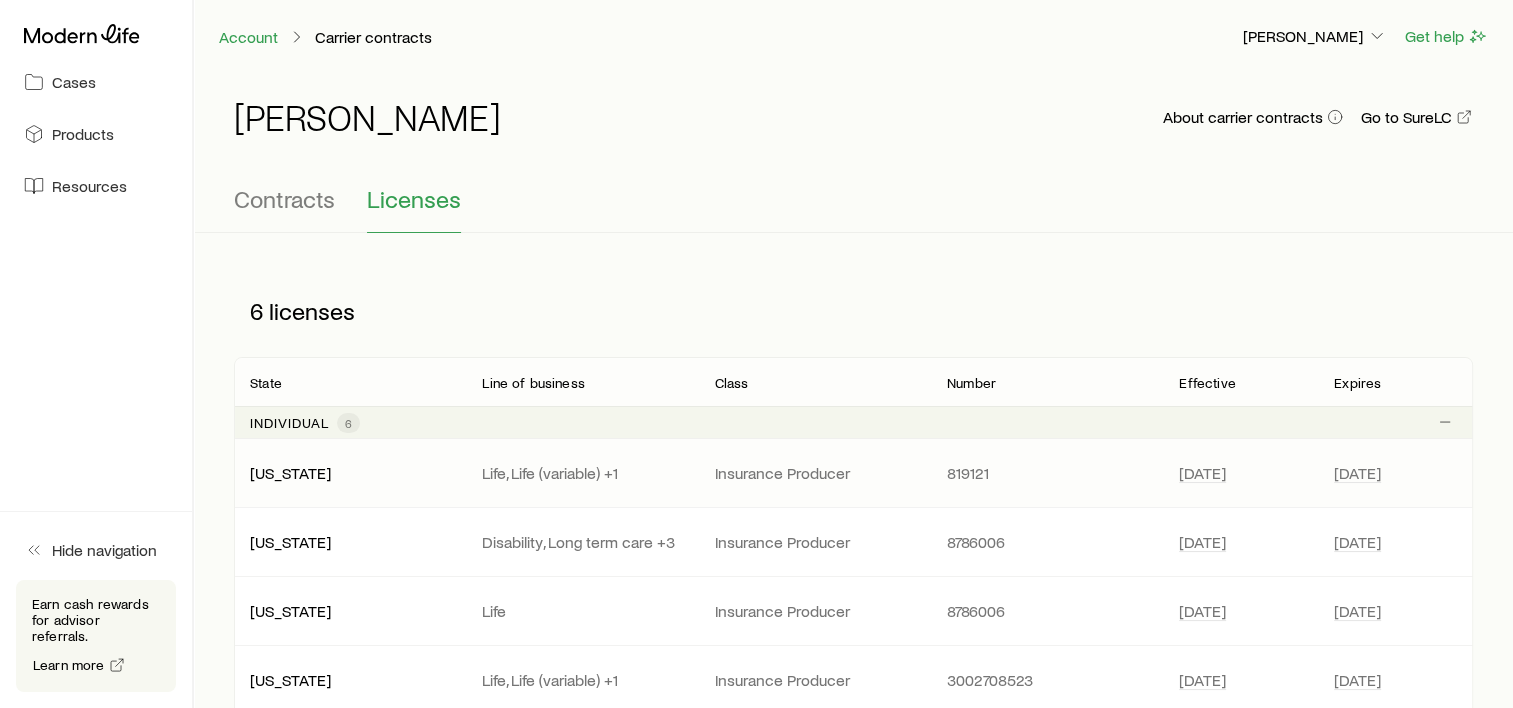 click on "[PERSON_NAME] About carrier contracts Go to SureLC Contracts Licenses 6 licenses State Line of business Class Number Effective Expires Individual 6 [US_STATE] Life, Life (variable) +1 Insurance Producer 819121 [DATE] [DATE] [US_STATE] Disability, Long term care +3 Insurance Producer 8786006 [DATE] [DATE] [US_STATE] Life Insurance Producer 8786006 [DATE] [DATE] [US_STATE] Life, Life (variable) +1 Insurance Producer 3002708523 [DATE] [DATE] [US_STATE] Life Insurance Producer 8118126 [DATE] [DATE] [US_STATE] Life Intermediary (Producer) Individual 8786006 [DATE] [DATE]" at bounding box center (853, 479) 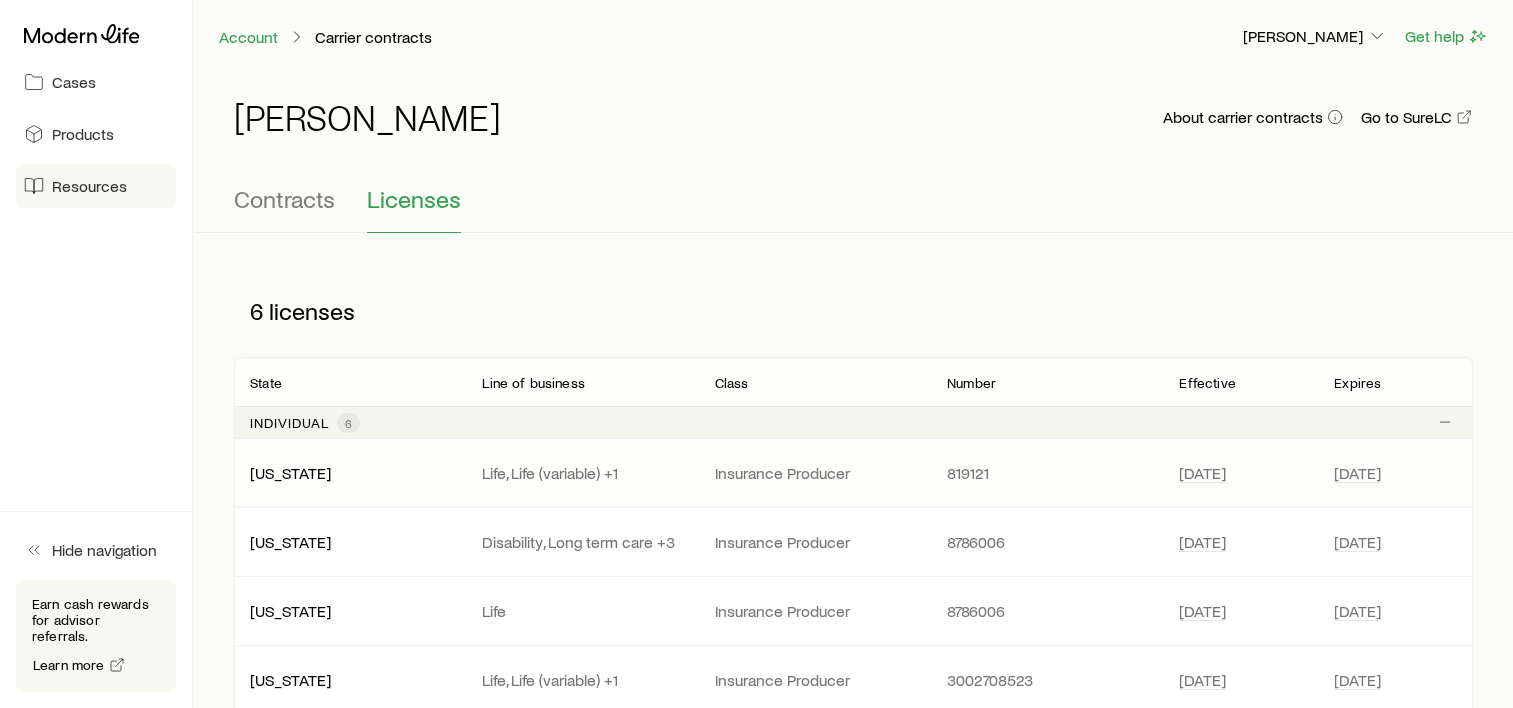 click 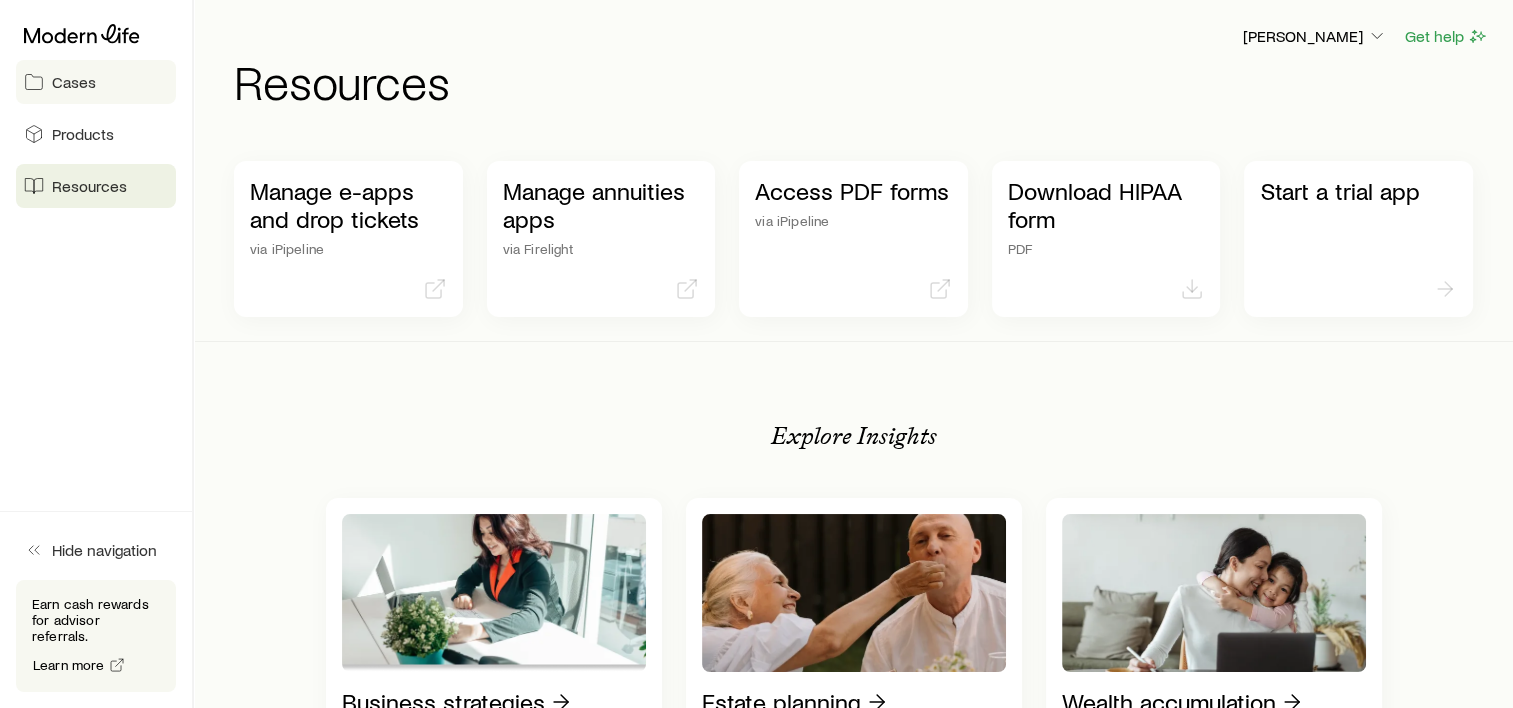 click on "Cases" at bounding box center (96, 82) 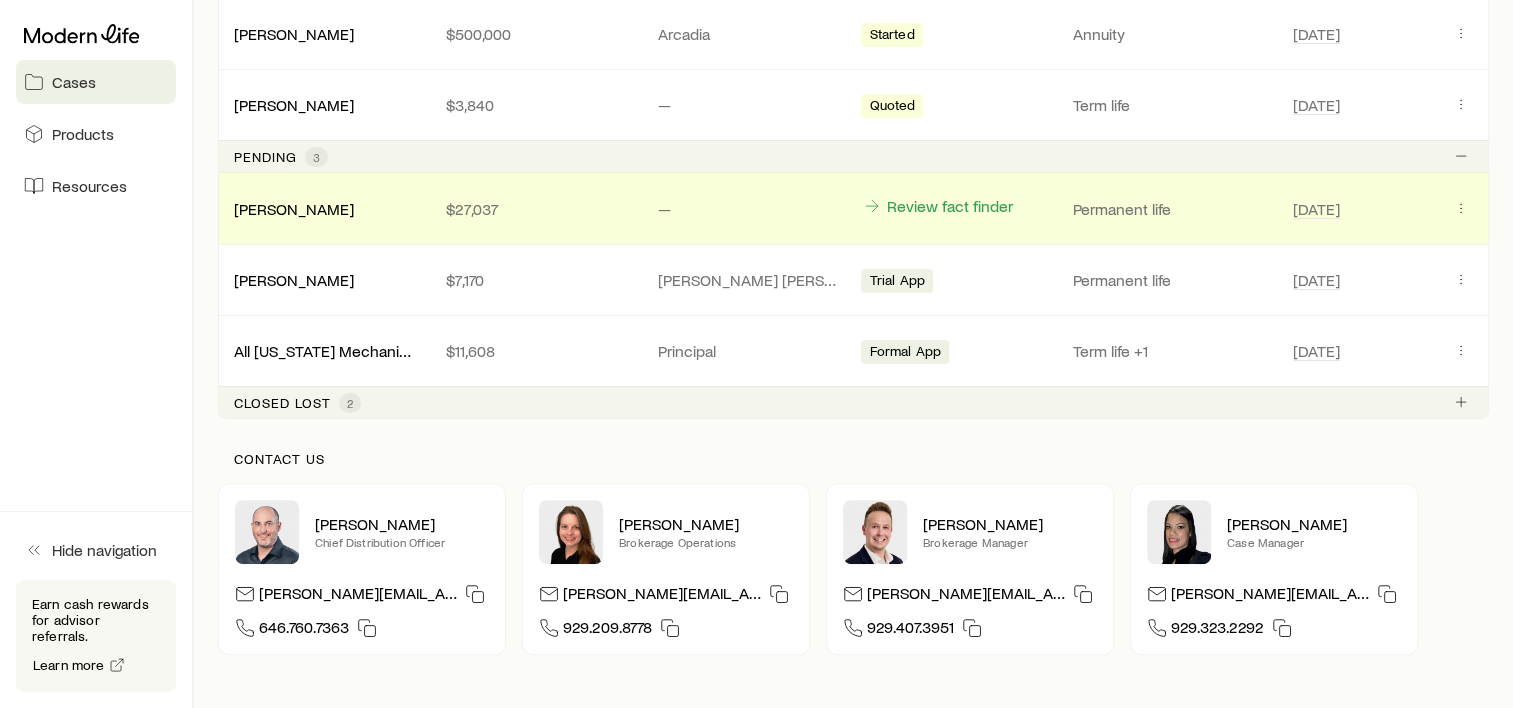 scroll, scrollTop: 500, scrollLeft: 0, axis: vertical 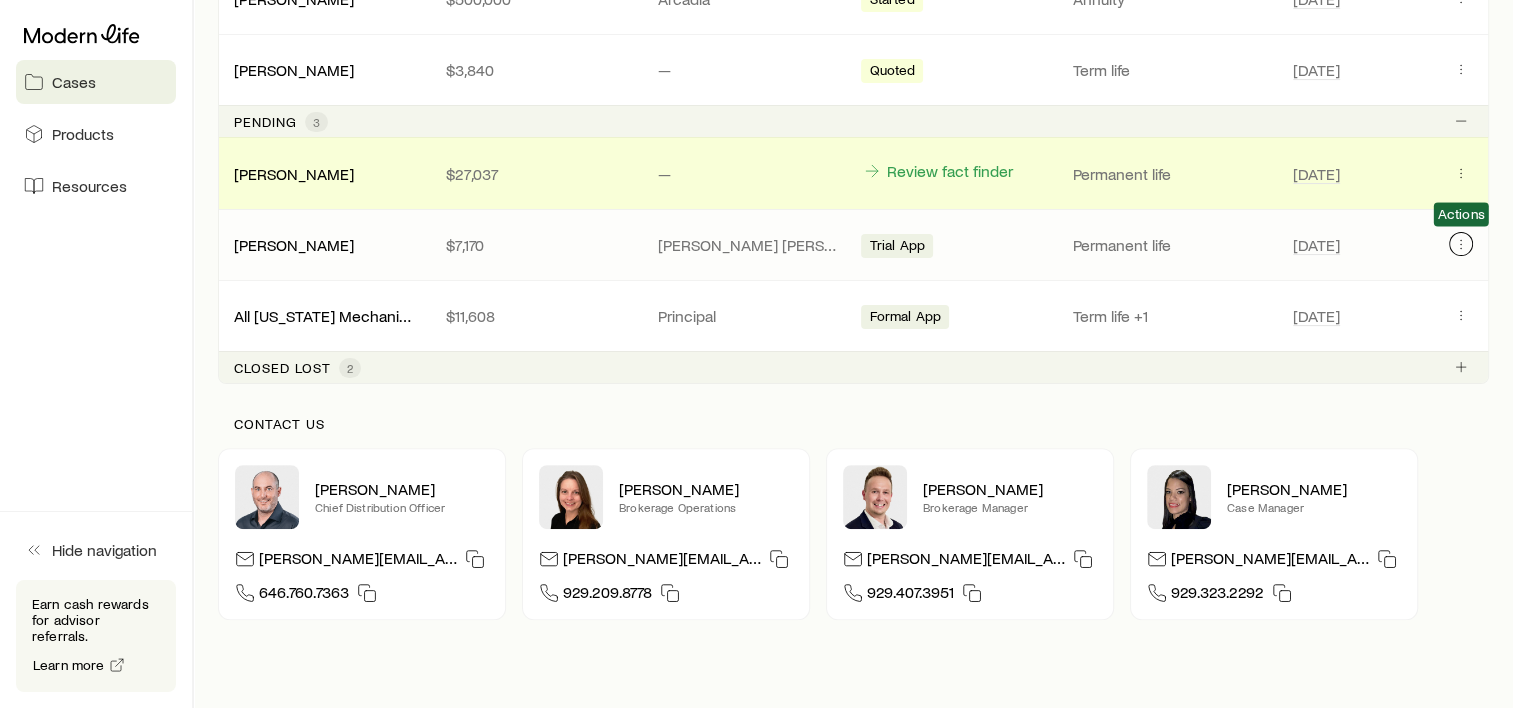 click 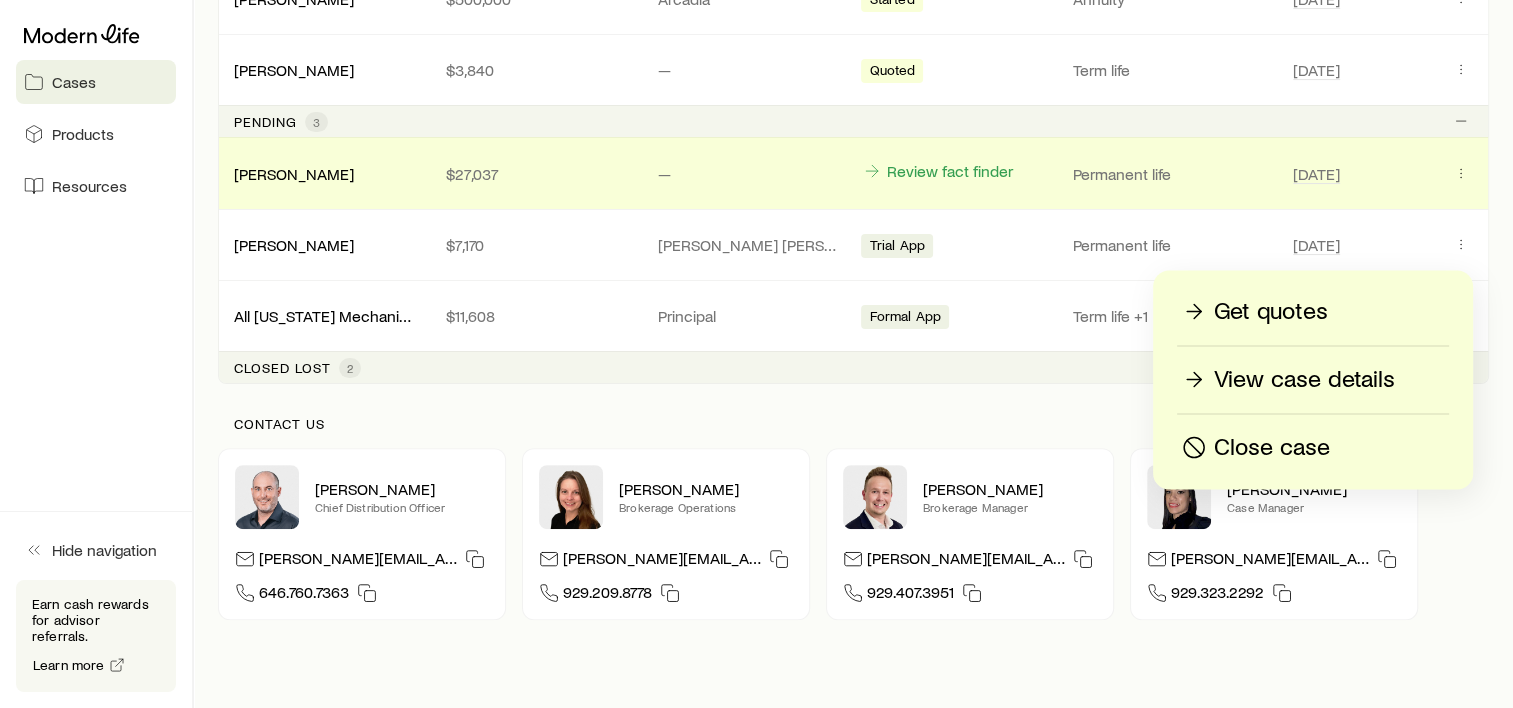 click on "View case details" at bounding box center (1304, 379) 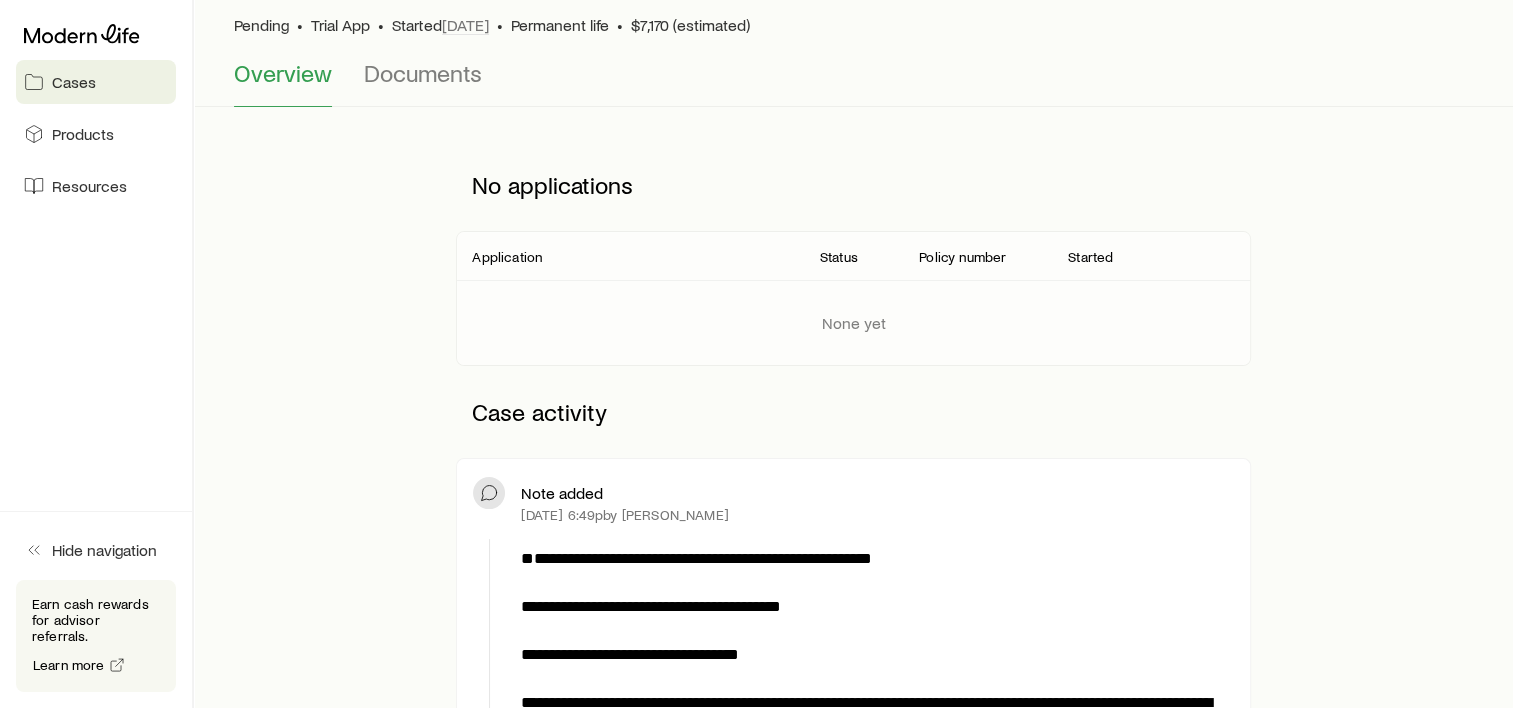 scroll, scrollTop: 200, scrollLeft: 0, axis: vertical 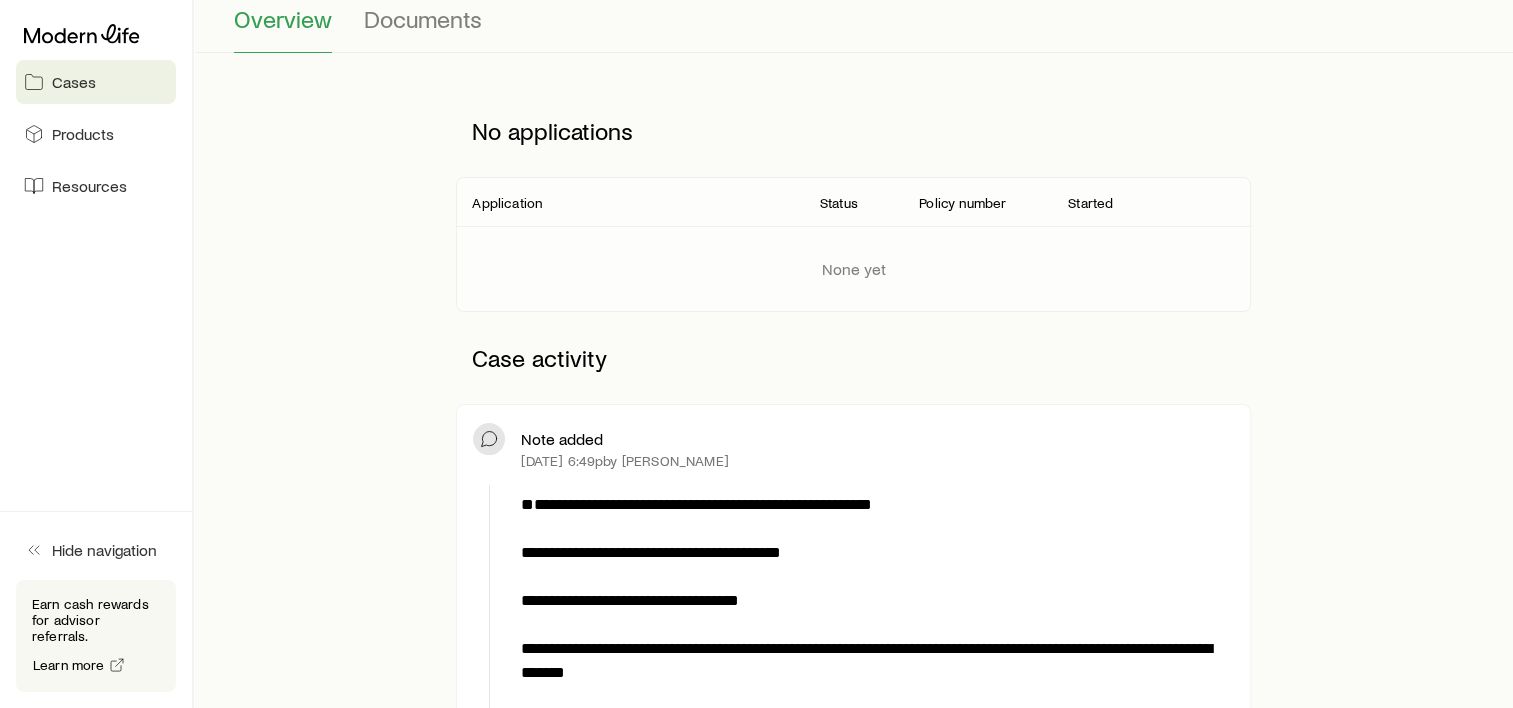 click on "Application" at bounding box center (507, 203) 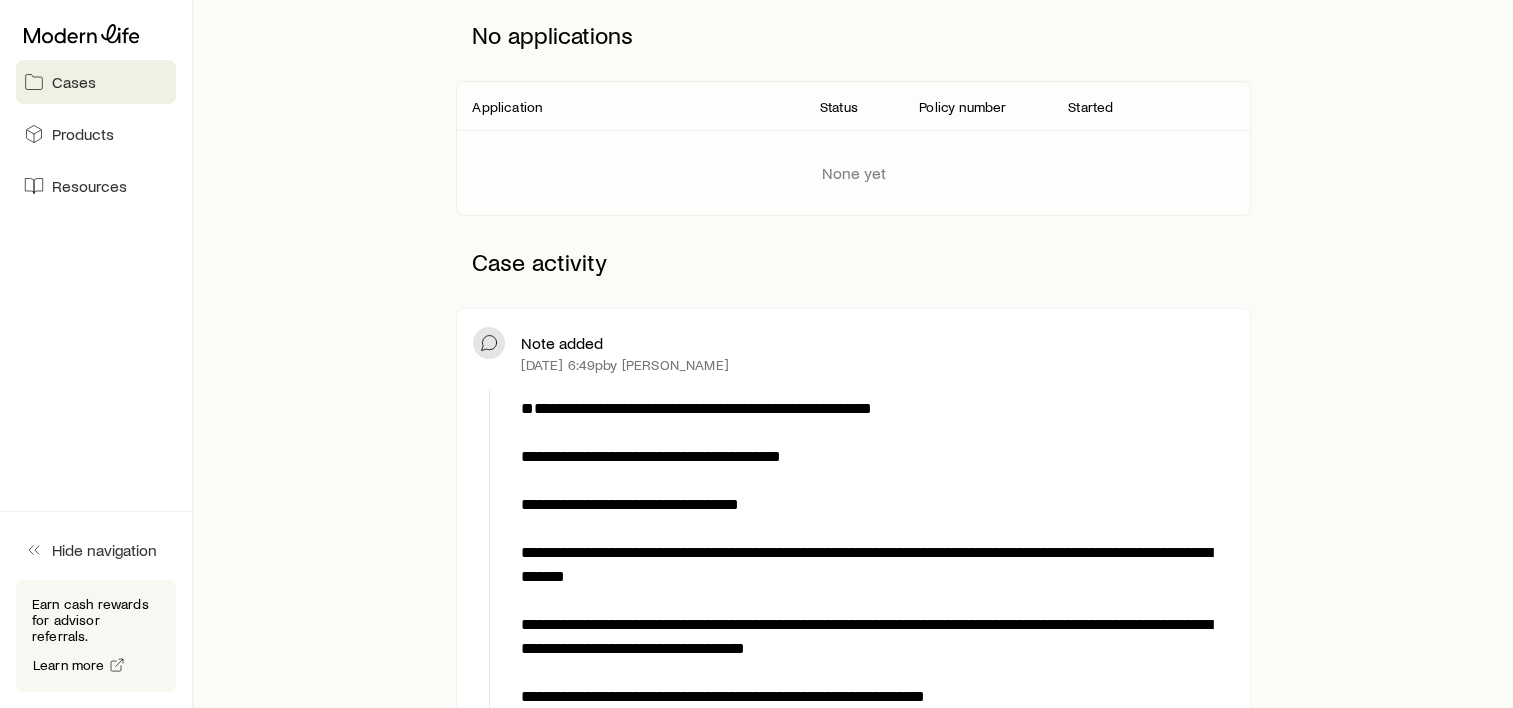 scroll, scrollTop: 0, scrollLeft: 0, axis: both 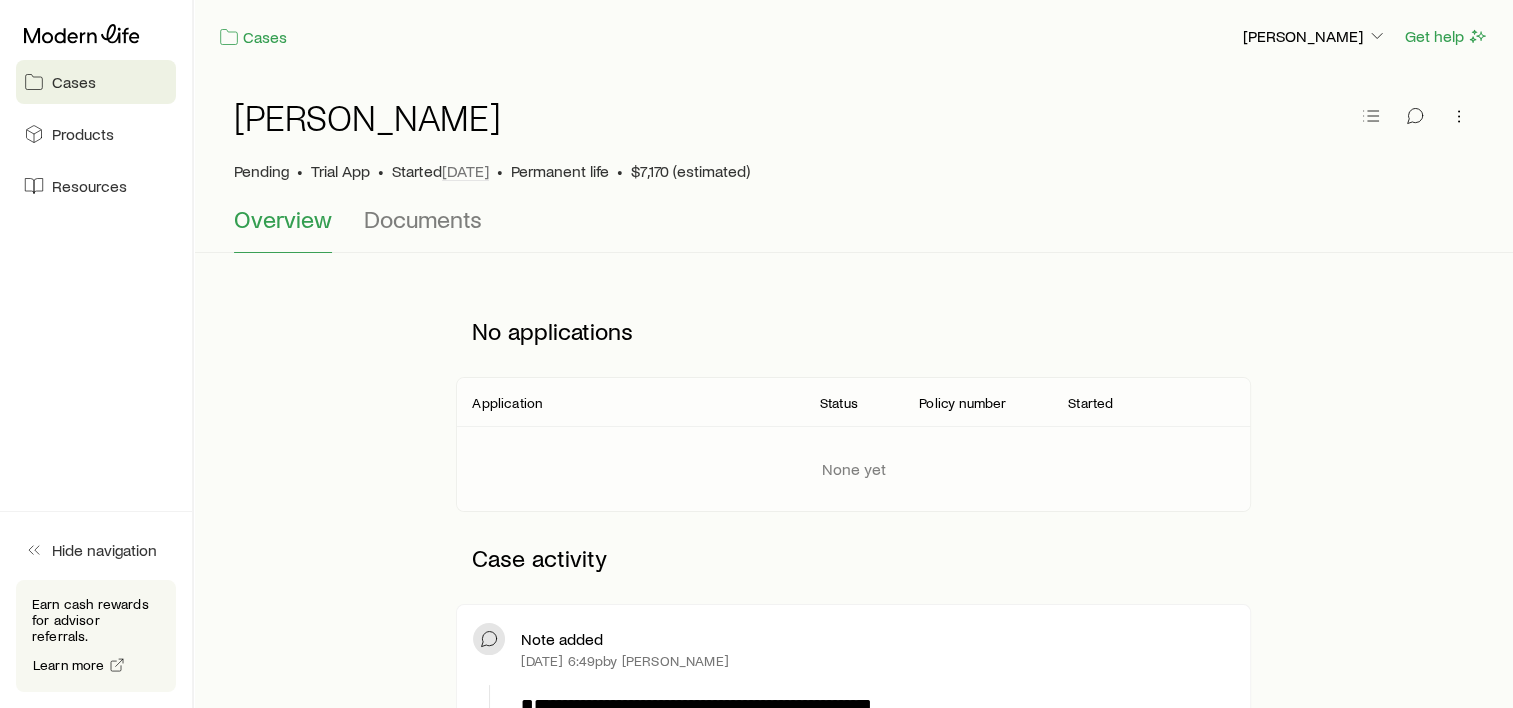 click on "**********" at bounding box center (853, 1010) 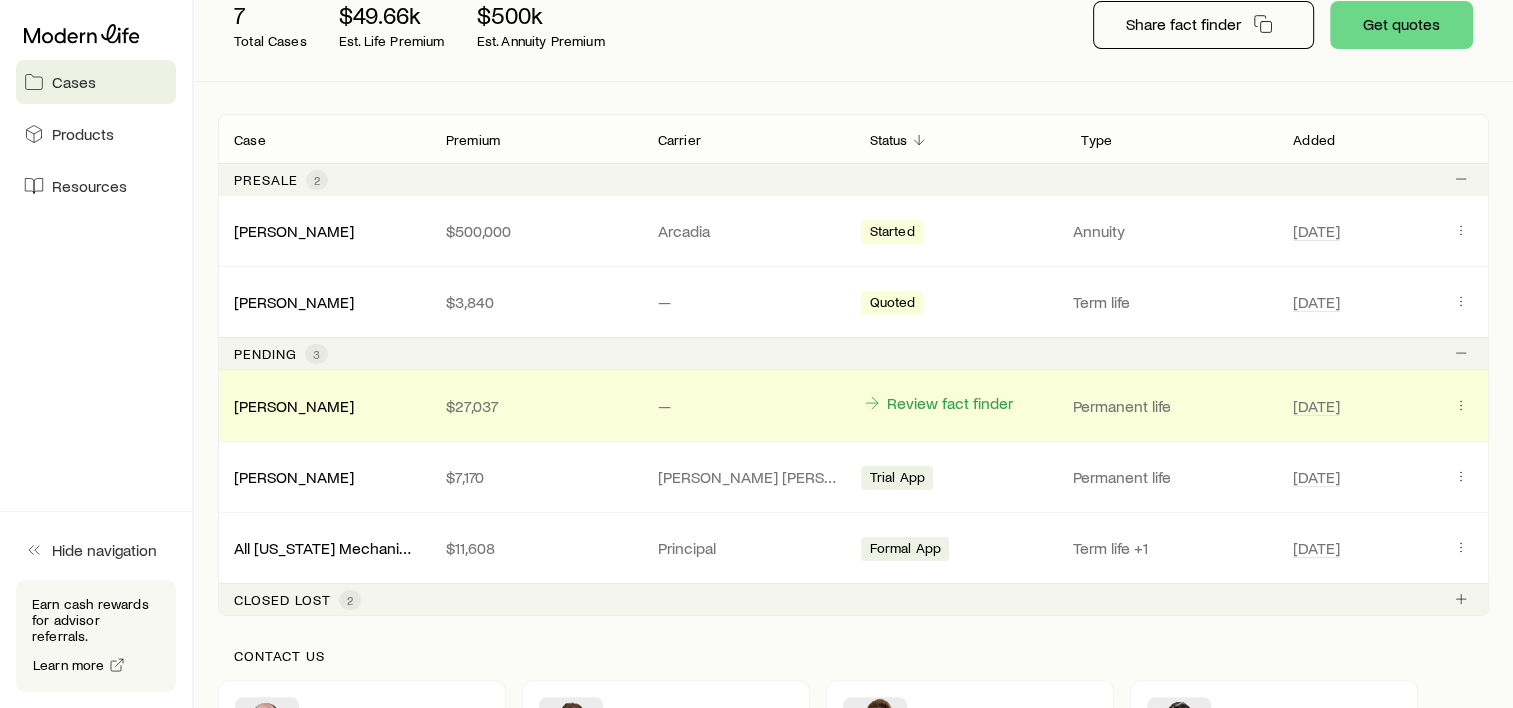 scroll, scrollTop: 300, scrollLeft: 0, axis: vertical 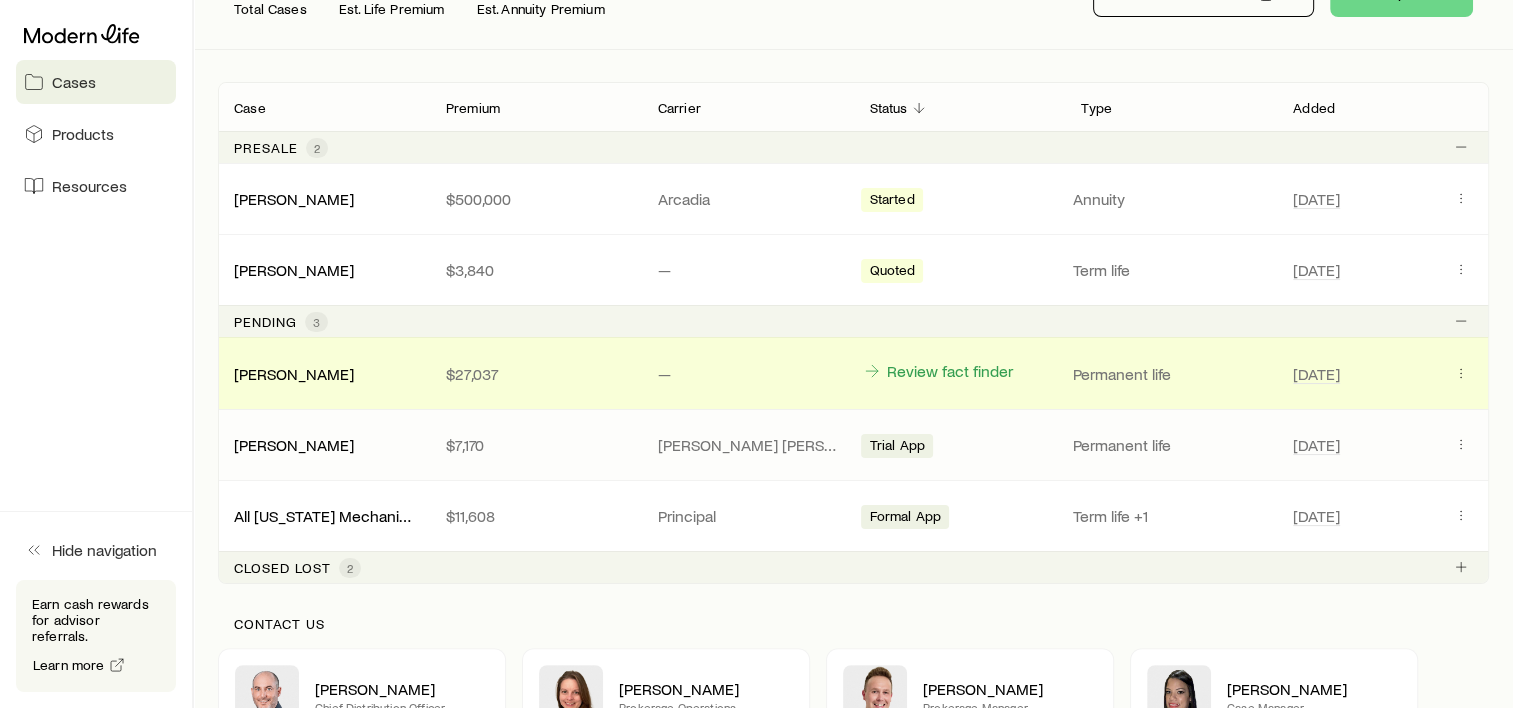 click on "Trial App" at bounding box center [896, 447] 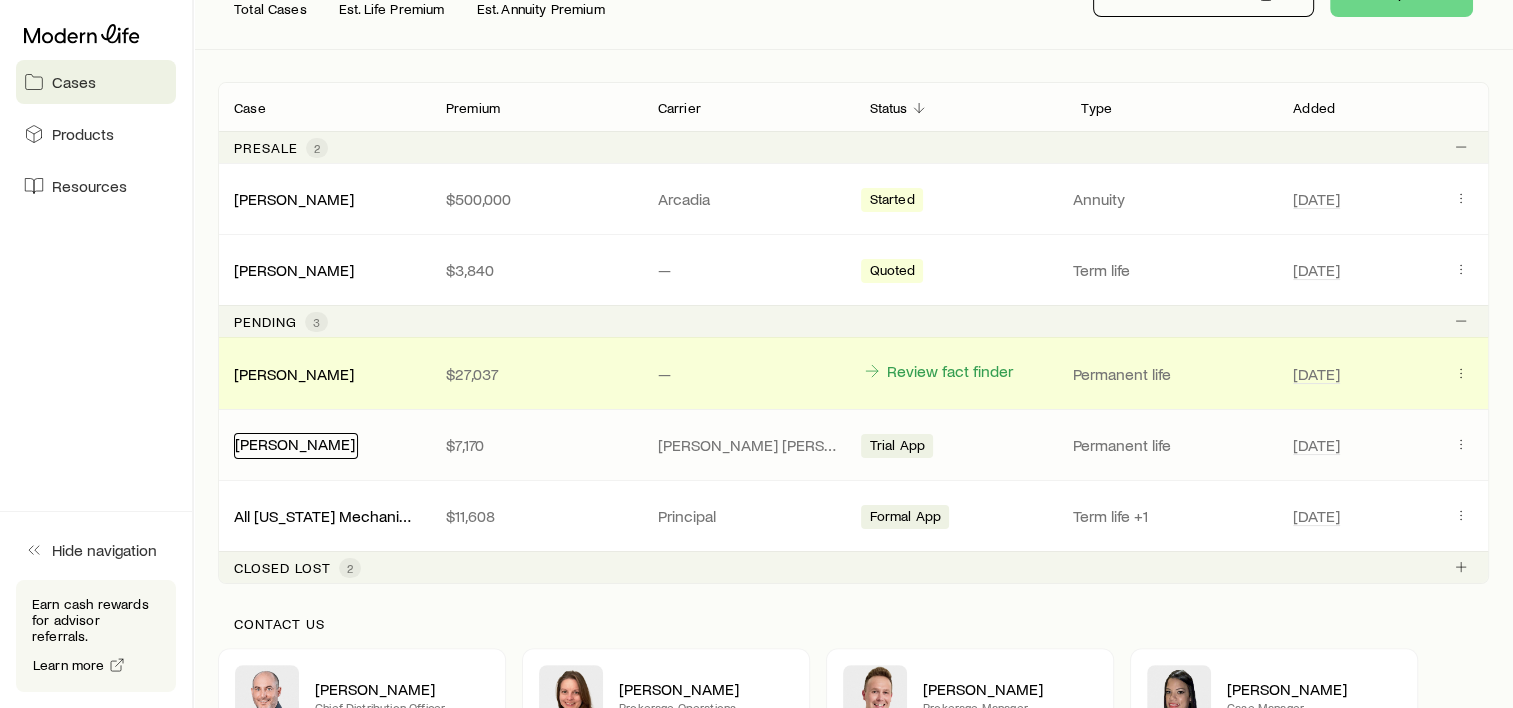 click on "[PERSON_NAME]" at bounding box center [295, 443] 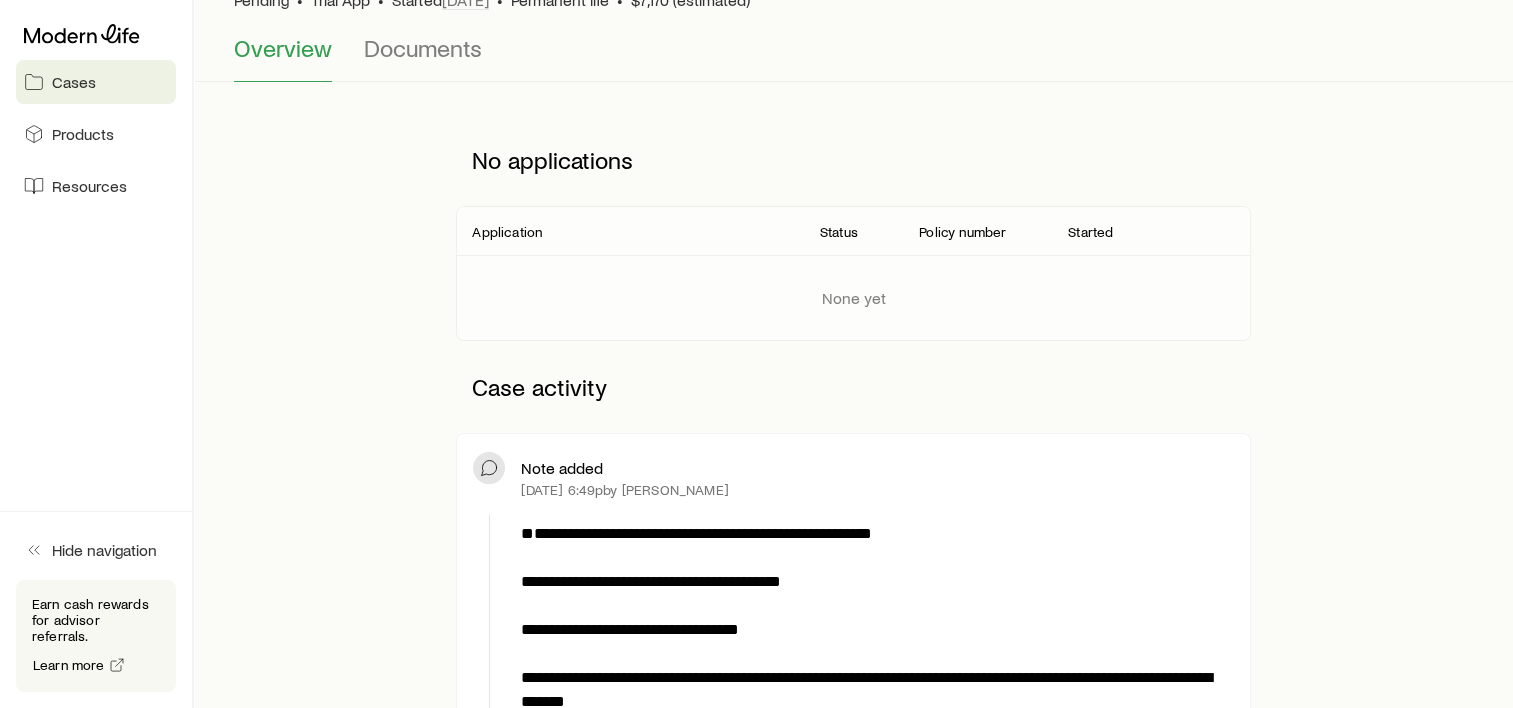 scroll, scrollTop: 0, scrollLeft: 0, axis: both 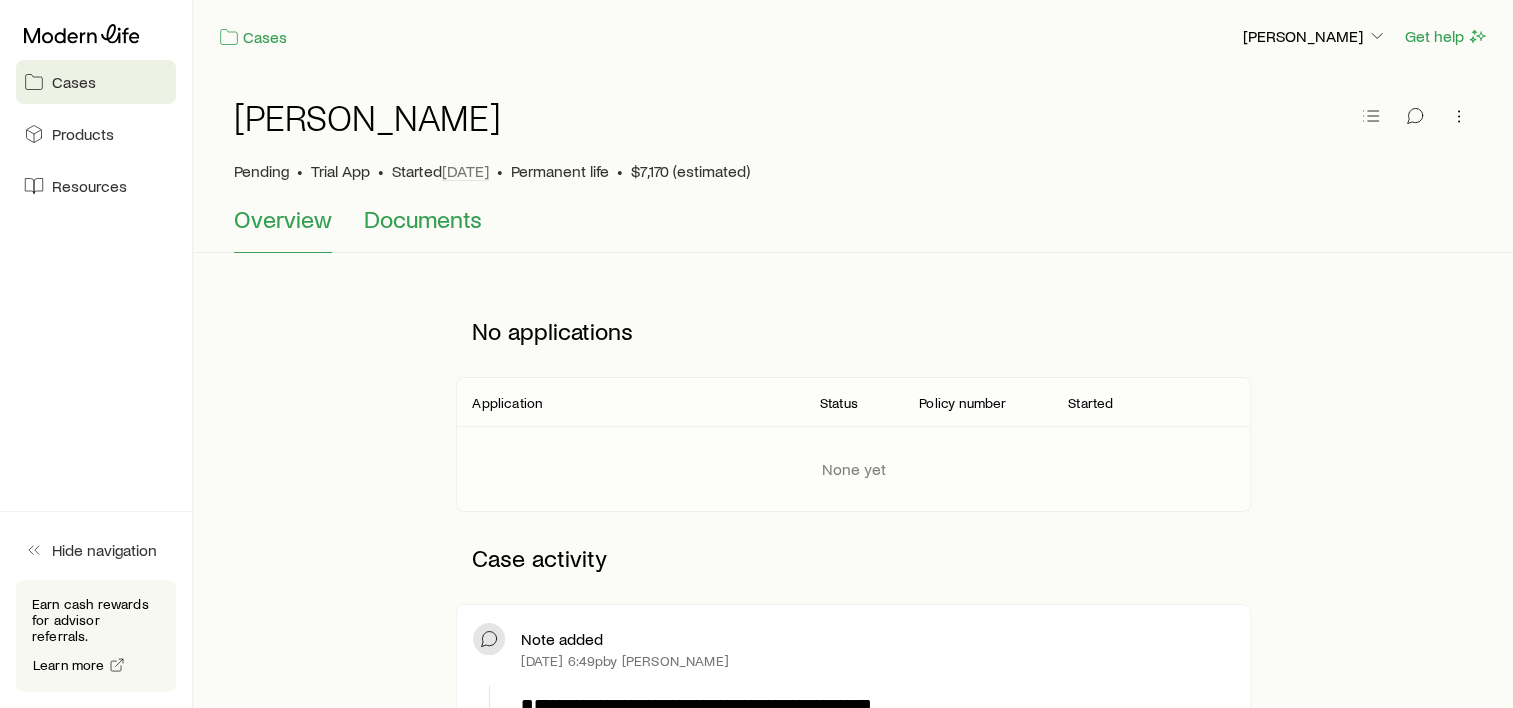 click on "Documents" at bounding box center [423, 219] 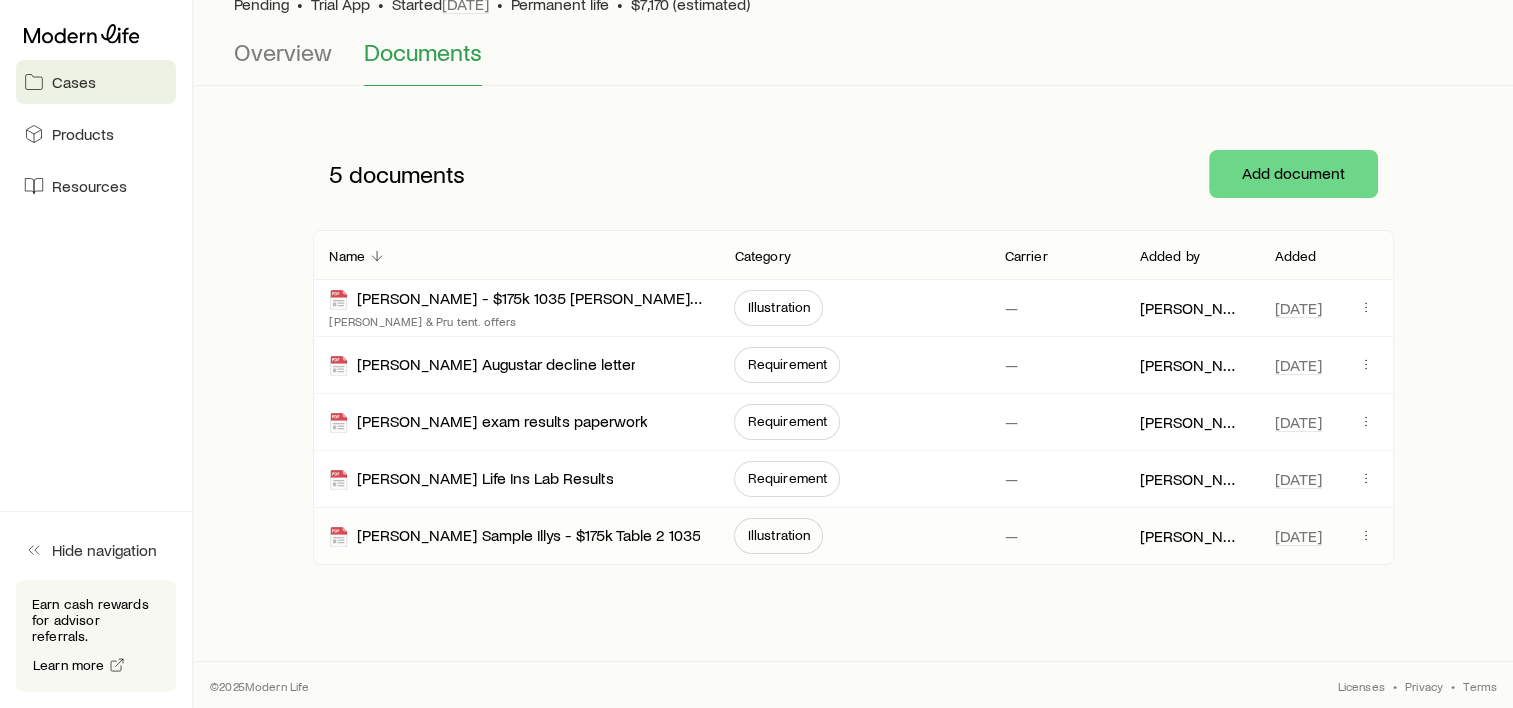 scroll, scrollTop: 0, scrollLeft: 0, axis: both 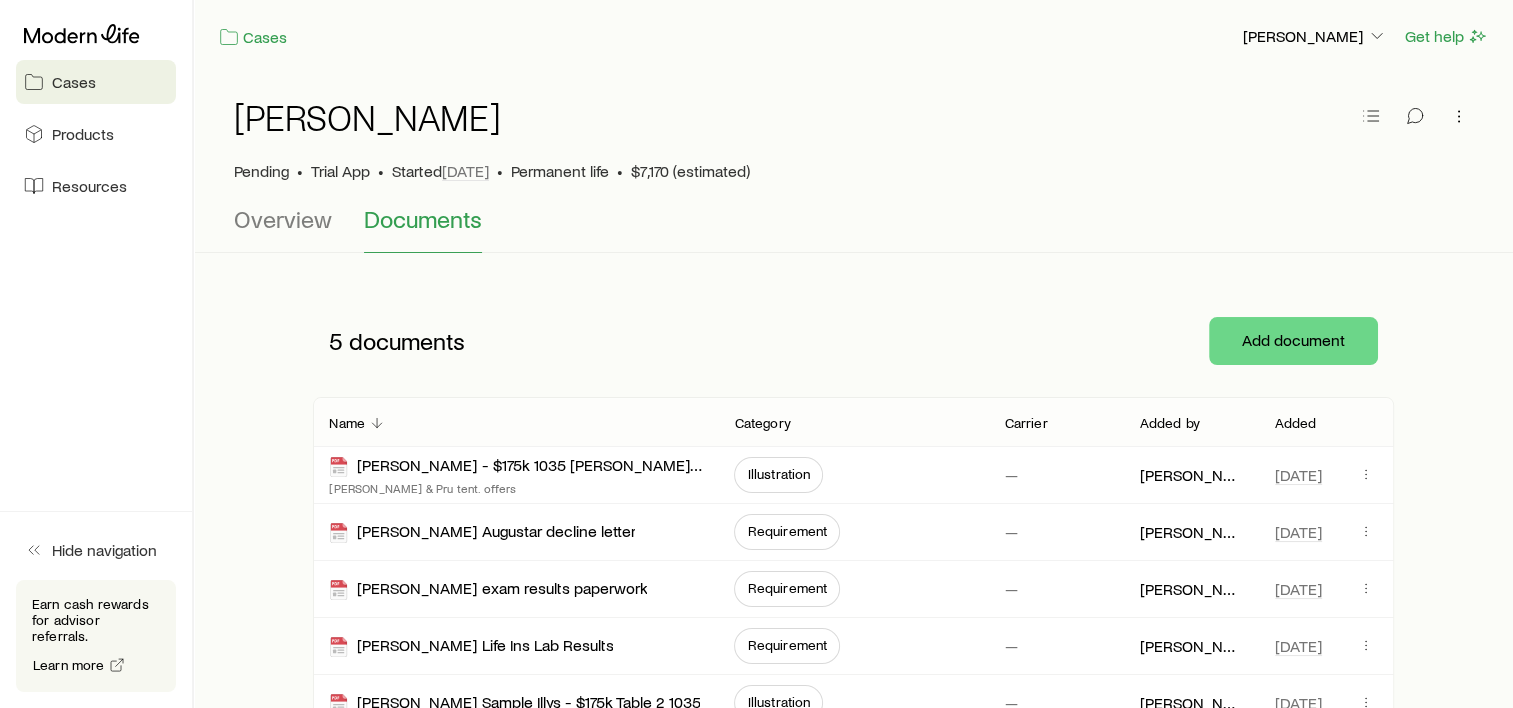 click on "[PERSON_NAME] • Trial App • Started  [DATE] • Permanent life • $7,170 (estimated) Overview Documents 5 documents Add document Name Category Carrier Added by Added [PERSON_NAME] - $175k 1035 [PERSON_NAME] [PERSON_NAME] & [PERSON_NAME] tent. offers Illustration — [PERSON_NAME] [DATE] [PERSON_NAME] Augustar decline letter Requirement — [PERSON_NAME] [DATE] [PERSON_NAME] exam results paperwork Requirement — [PERSON_NAME] [DATE] [PERSON_NAME] Life Ins Lab Results Requirement — [PERSON_NAME] [DATE] [PERSON_NAME] Sample Illys - $175k Table 2 1035 Illustration — [PERSON_NAME] [DATE]" at bounding box center (853, 418) 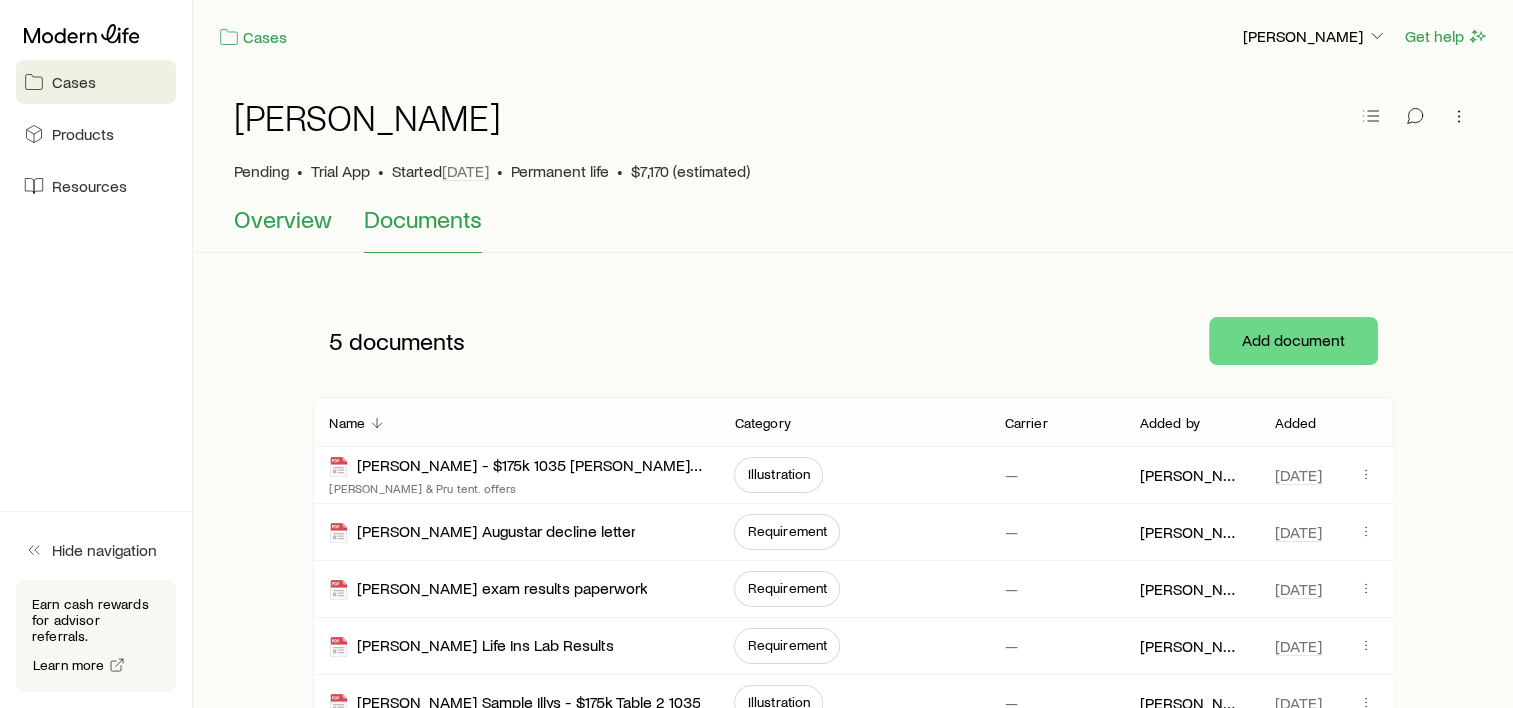 click on "Overview" at bounding box center [283, 219] 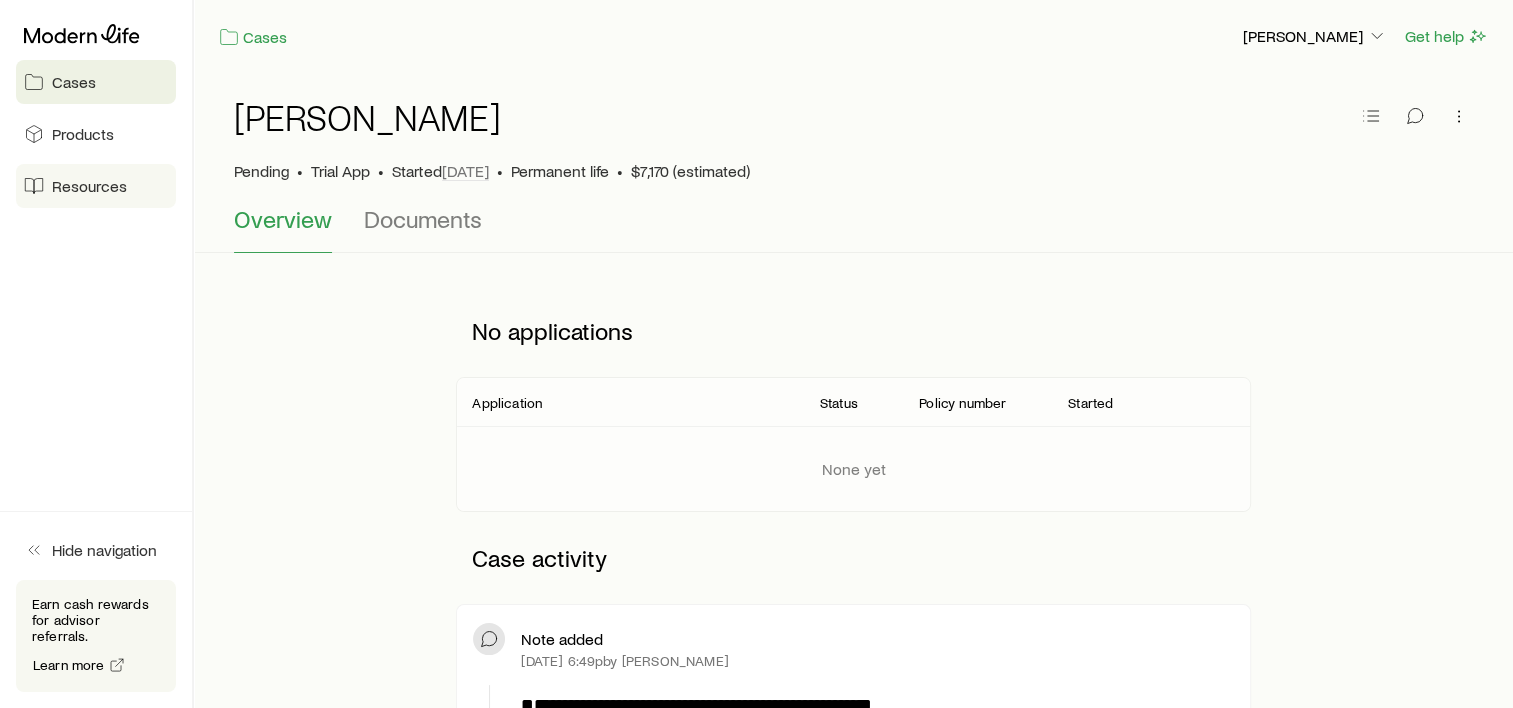 click on "Resources" at bounding box center [96, 186] 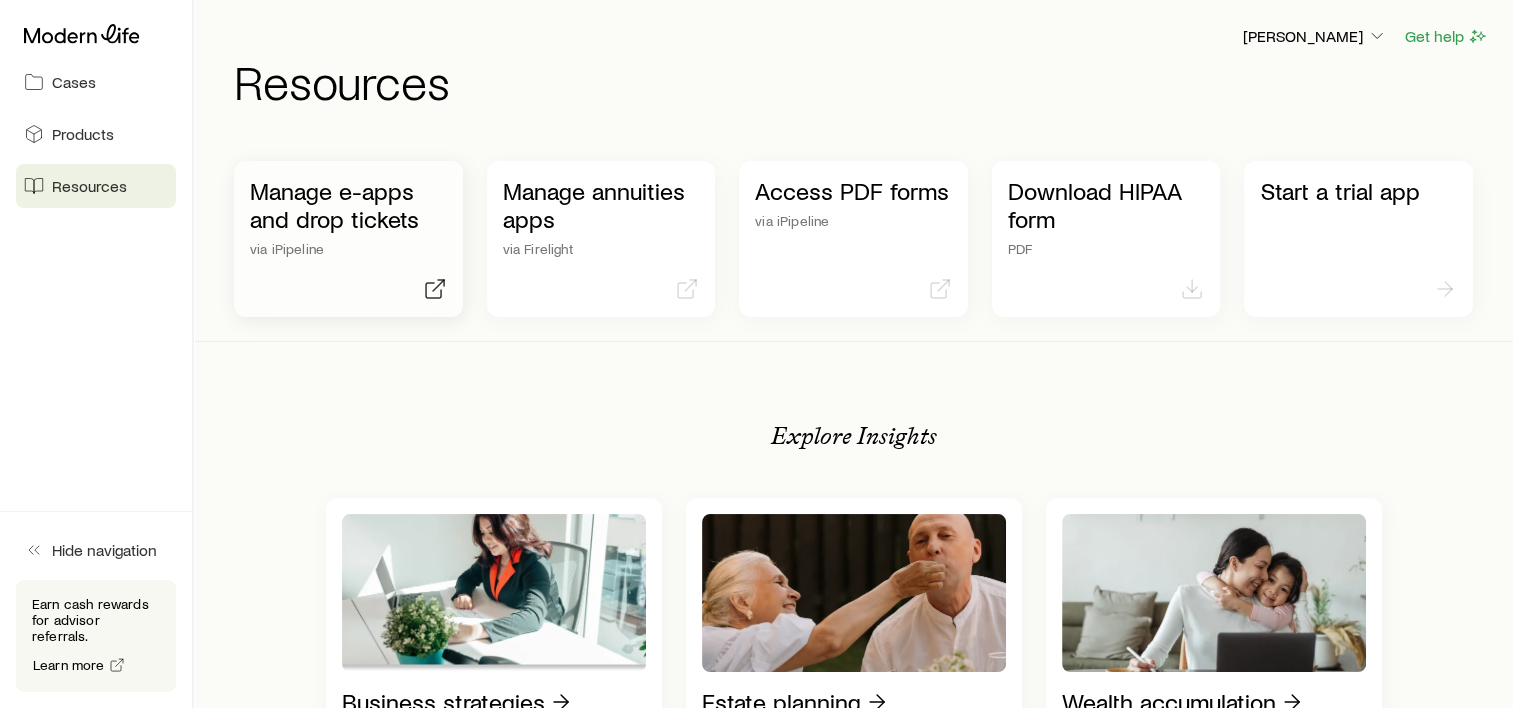 click on "Manage e-apps and drop tickets via iPipeline" at bounding box center (348, 217) 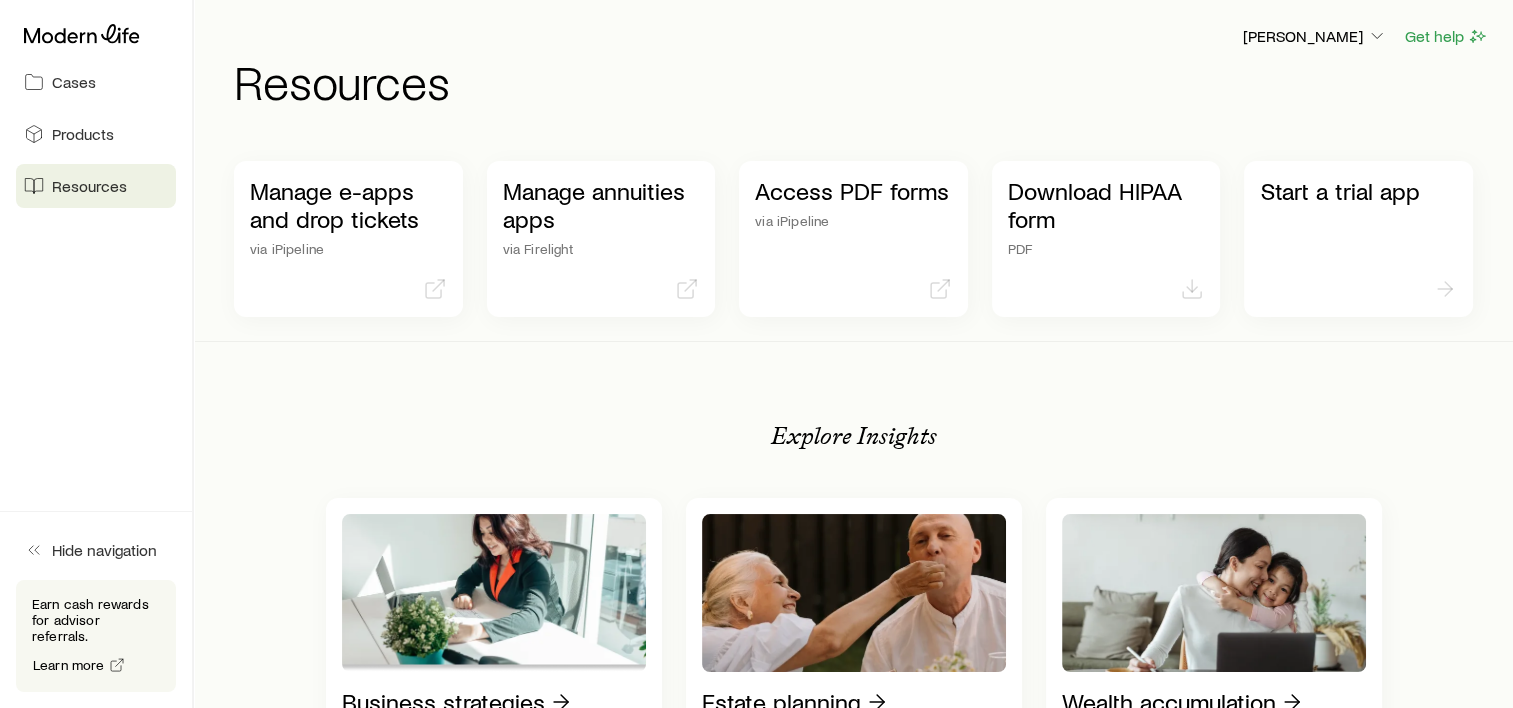 click on "Explore Insights Business strategies Discover methods to enhance enterprise growth and stability. Estate planning Plan early for an efficient asset transfer. Wealth accumulation Support goals and aspirations with proven tactics. Retirement Navigate the complexities of saving for the long term. Charitable giving Take a values-driven approach to financial planning. Product guides Find the right type of coverage for any situation. Underwriting Streamline the process while securing the best available coverage. News Stay ahead of the curve with the latest updates. Webinars Get a fresh perspective from veteran life insurance and financial planning experts. View all Insights" at bounding box center (854, 1012) 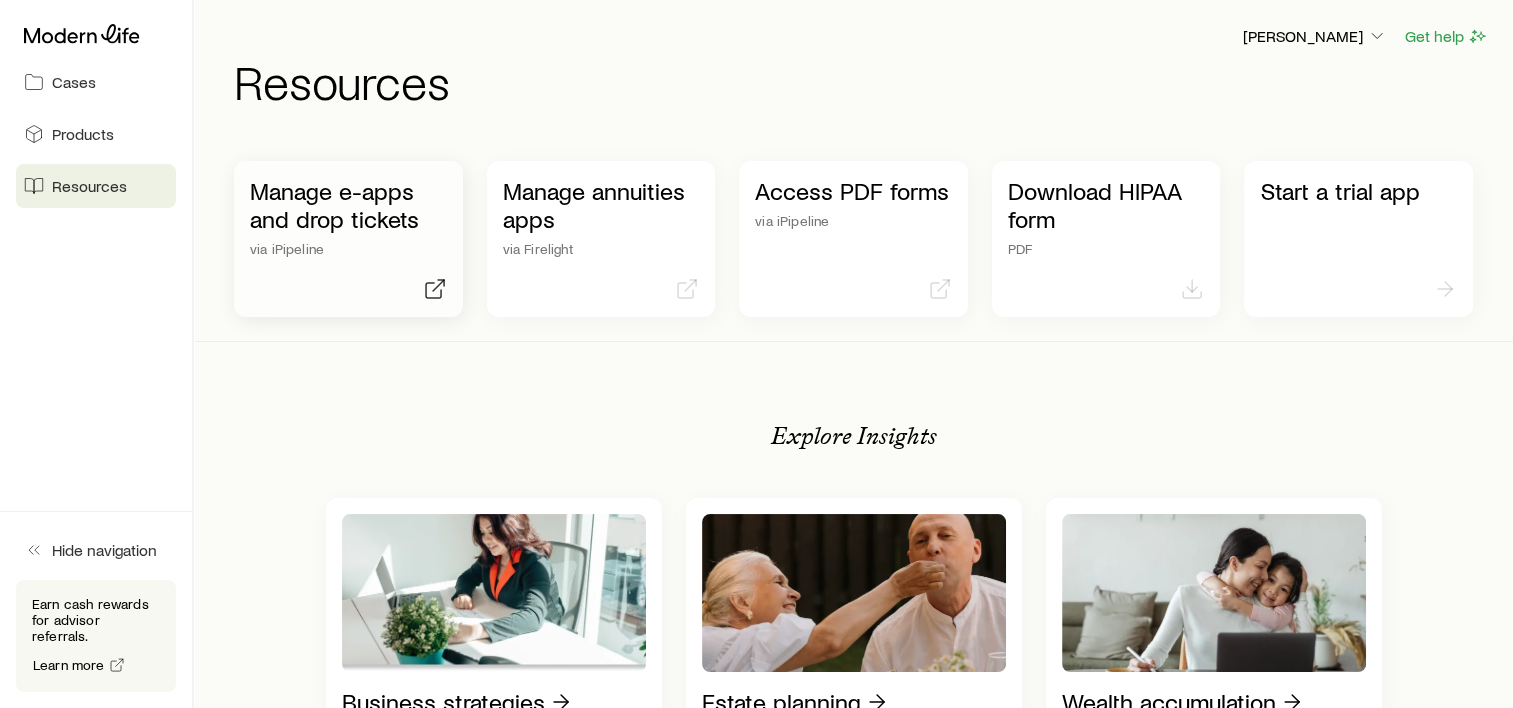 click on "Manage e-apps and drop tickets via iPipeline" at bounding box center [348, 239] 